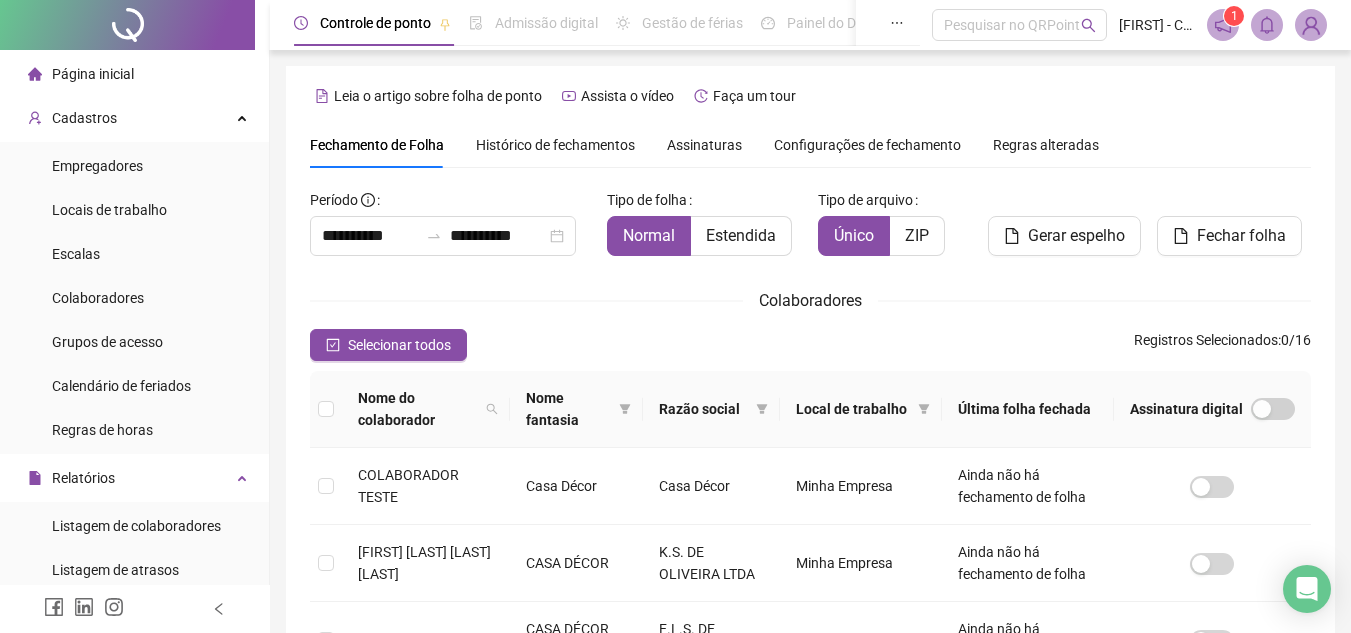 scroll, scrollTop: 93, scrollLeft: 0, axis: vertical 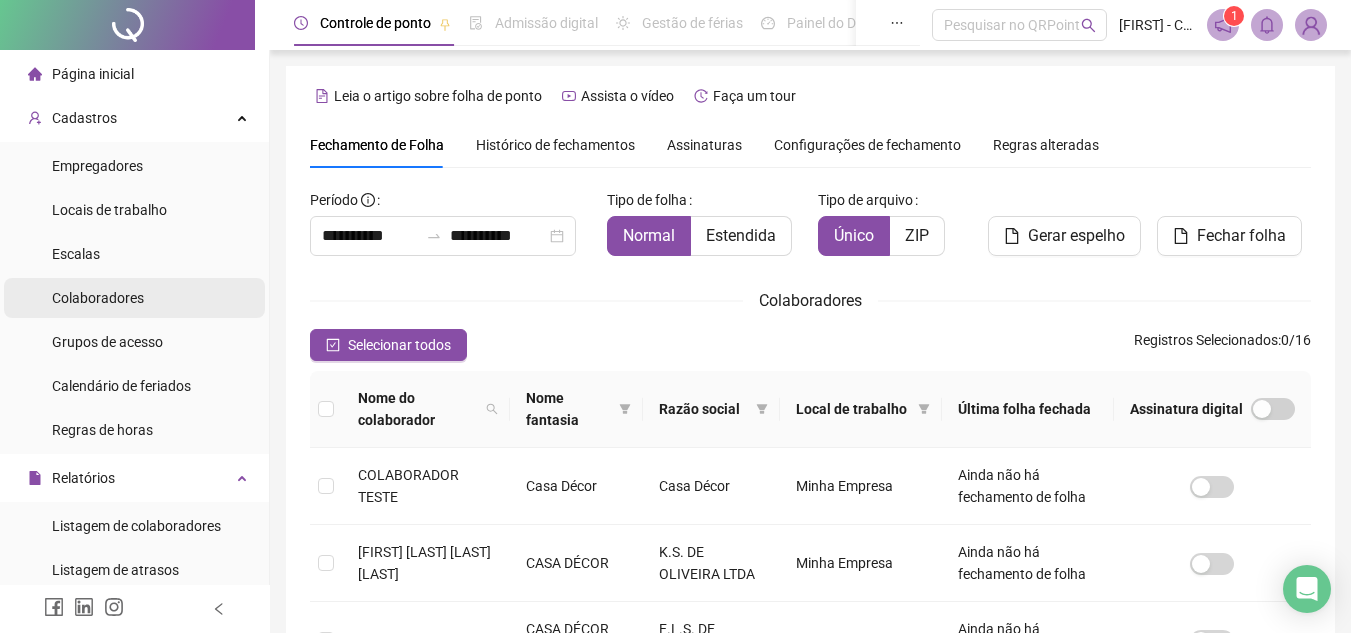 click on "Colaboradores" at bounding box center (98, 298) 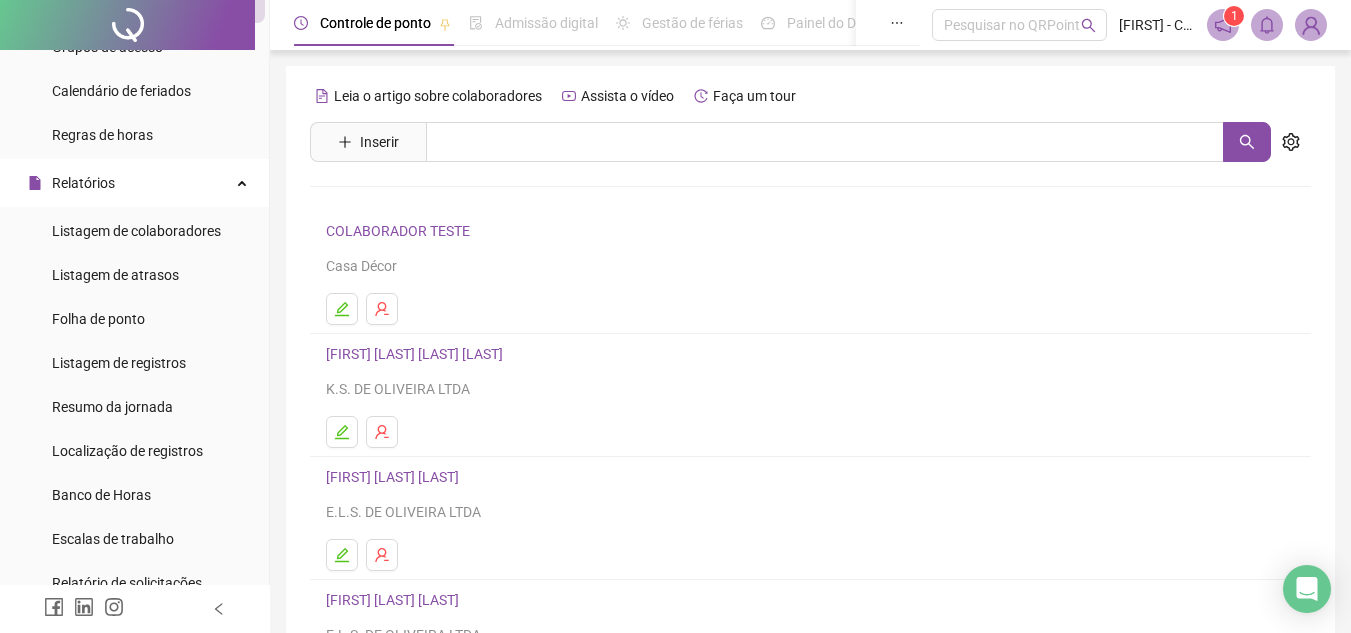 scroll, scrollTop: 300, scrollLeft: 0, axis: vertical 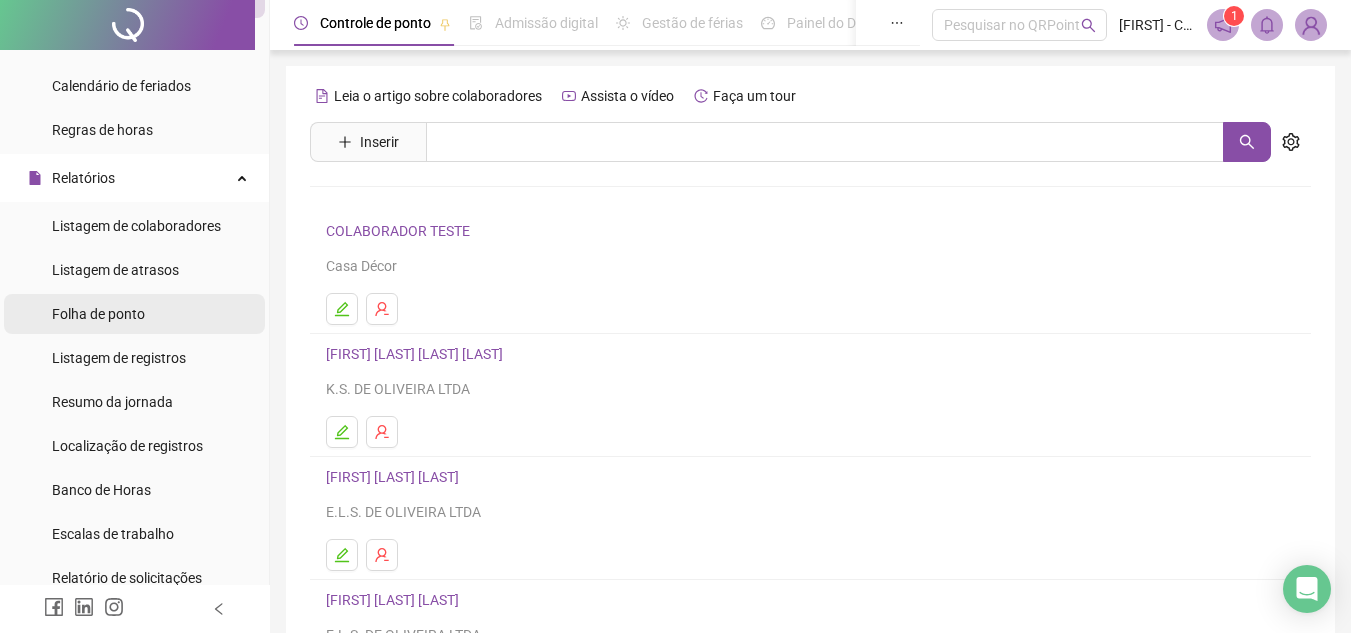 click on "Folha de ponto" at bounding box center [98, 314] 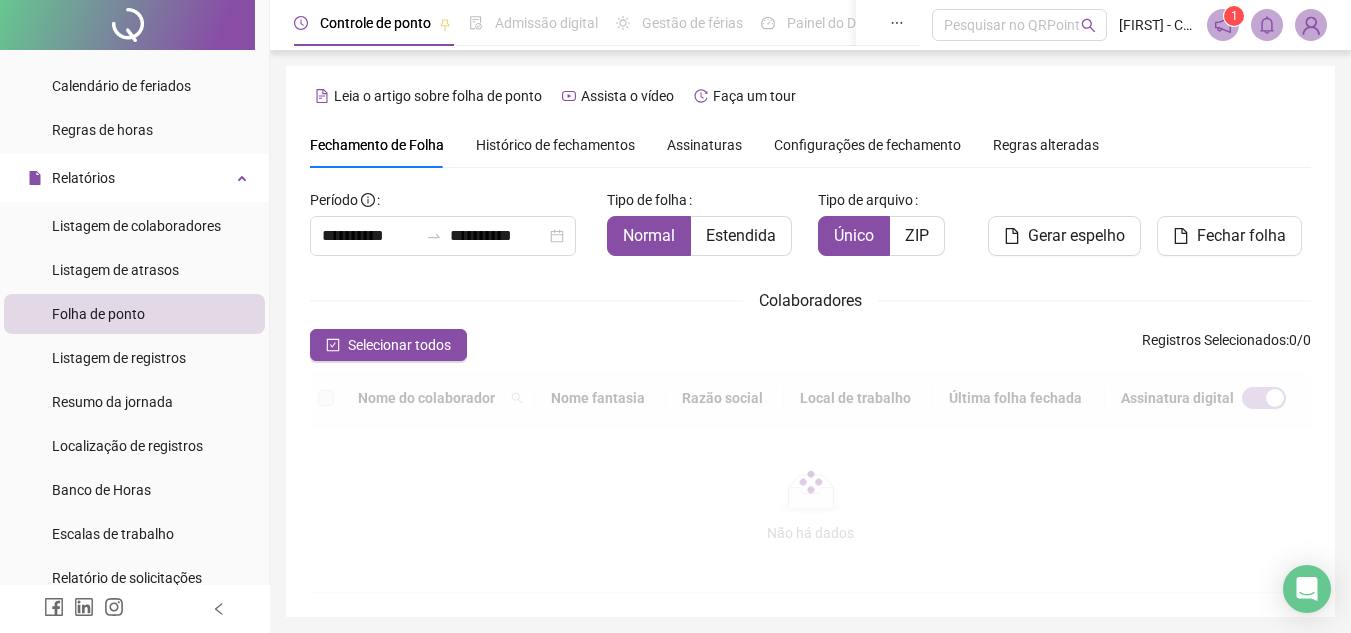 scroll, scrollTop: 93, scrollLeft: 0, axis: vertical 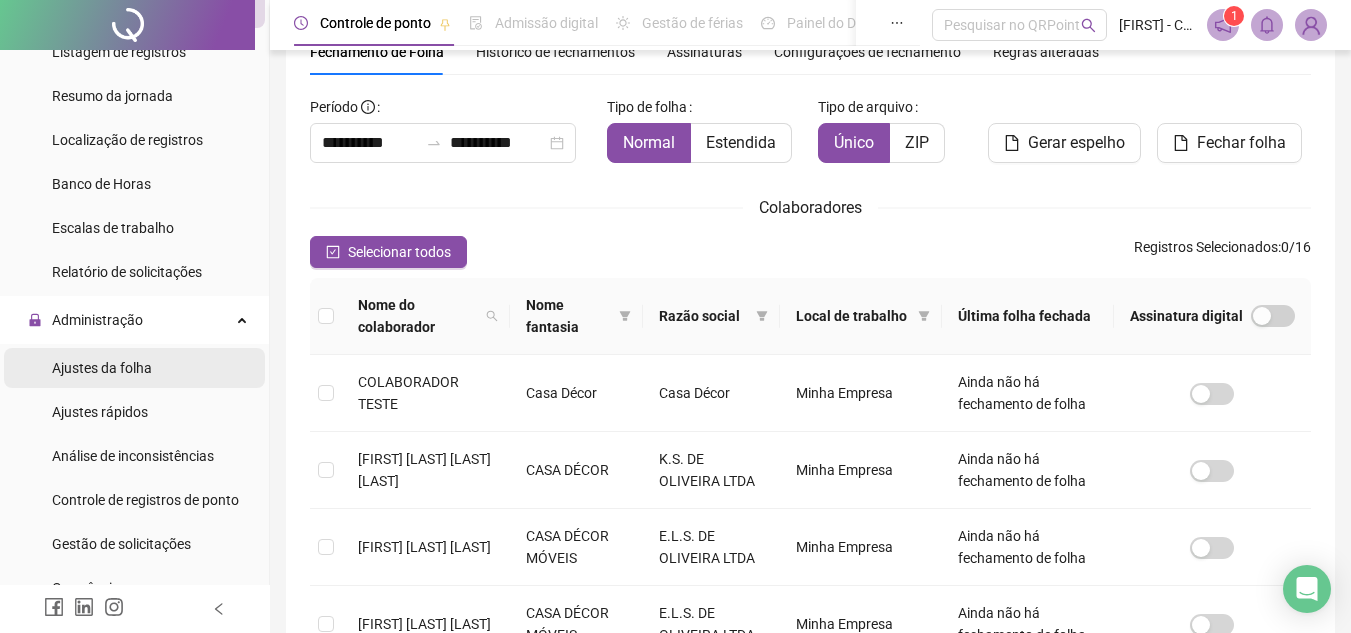 click on "Ajustes da folha" at bounding box center (102, 368) 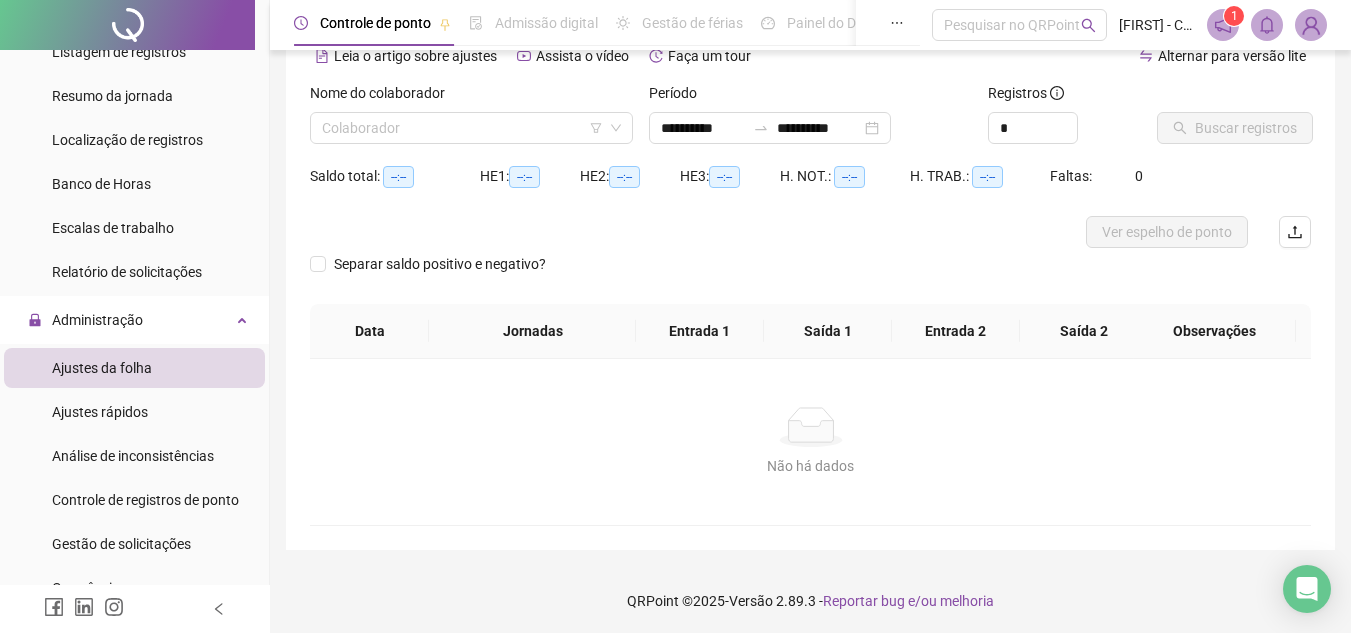 scroll, scrollTop: 44, scrollLeft: 0, axis: vertical 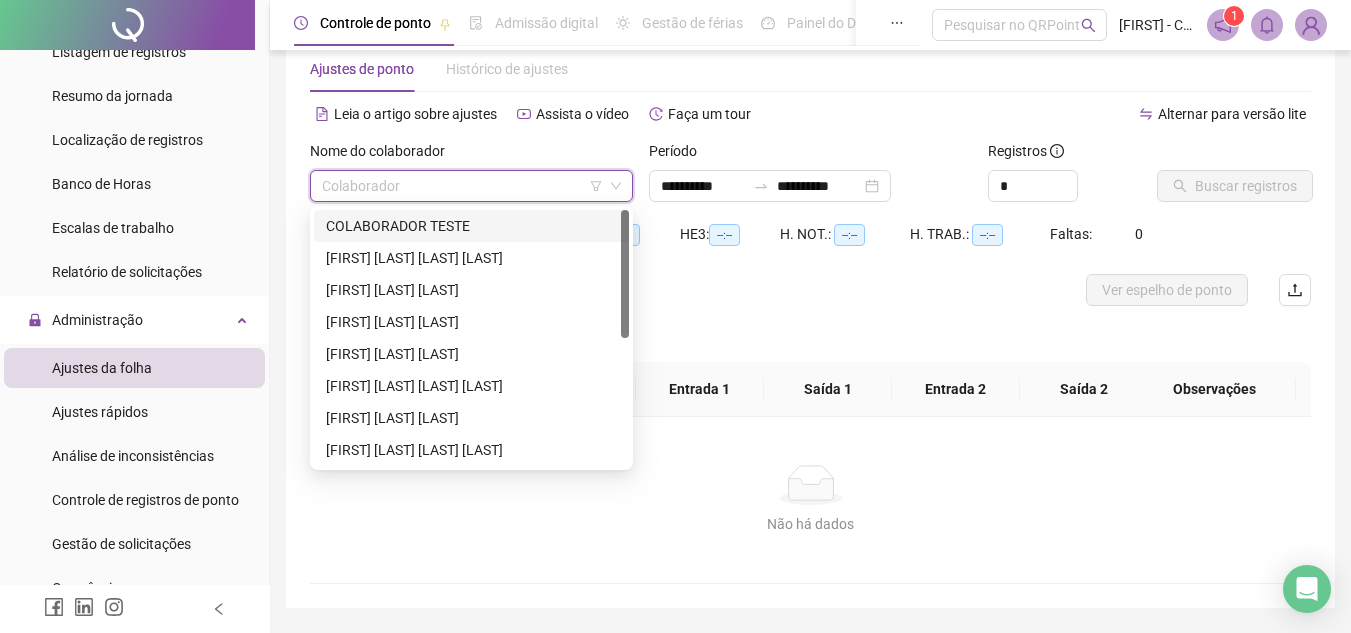 click at bounding box center (462, 186) 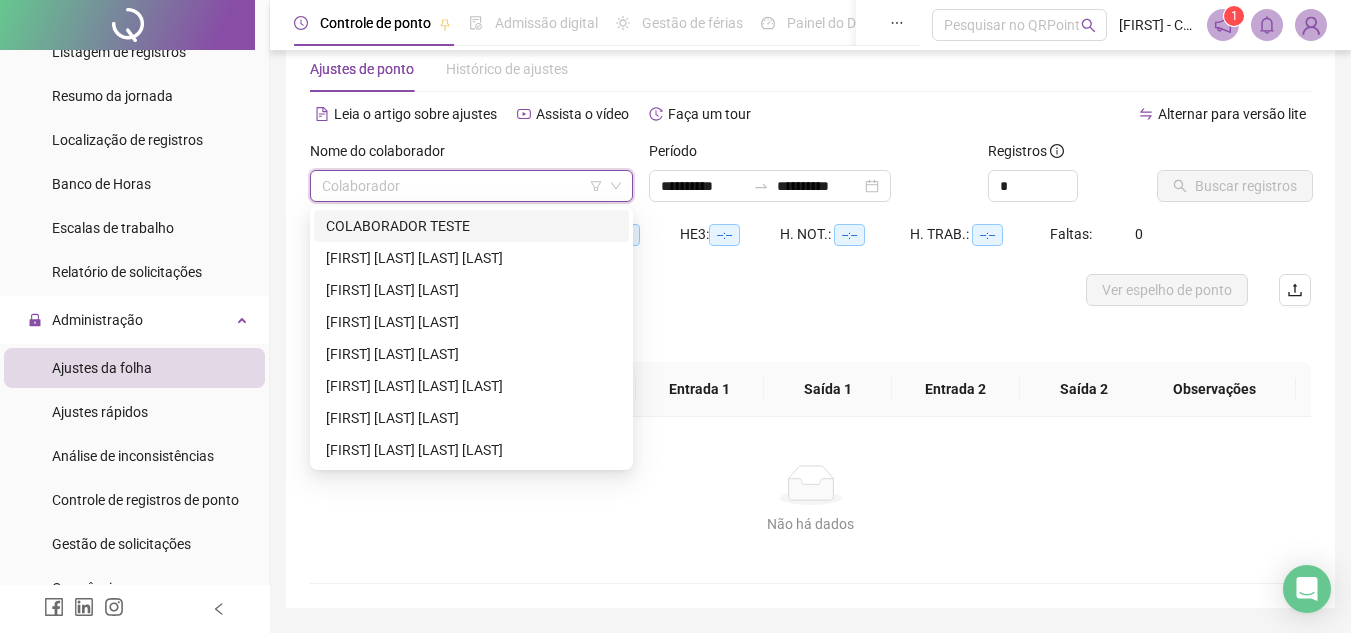 type on "*" 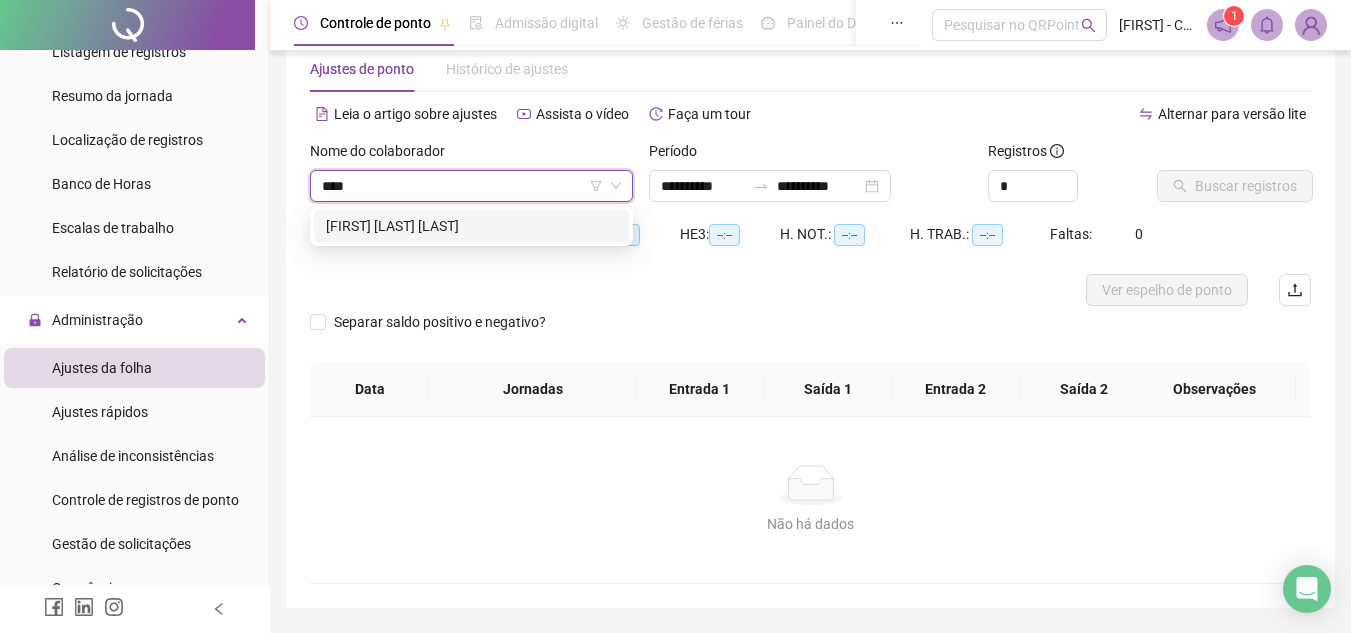type on "*****" 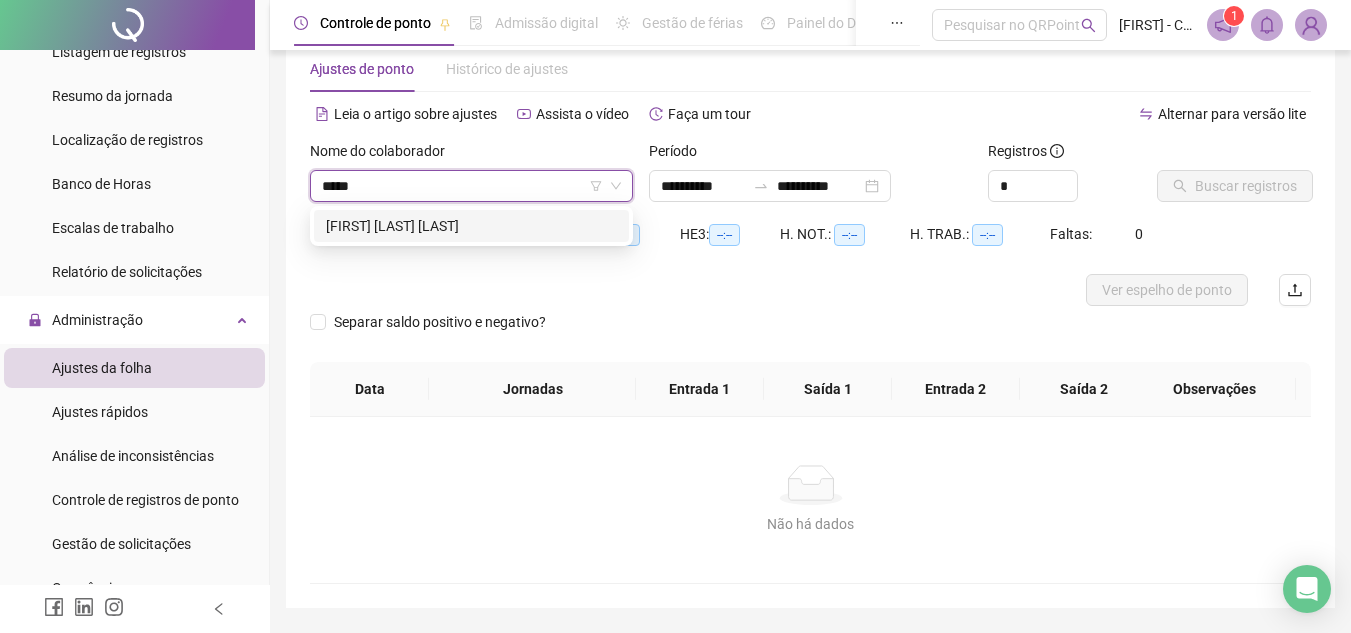 click on "[FIRST] [LAST] [LAST]" at bounding box center [471, 226] 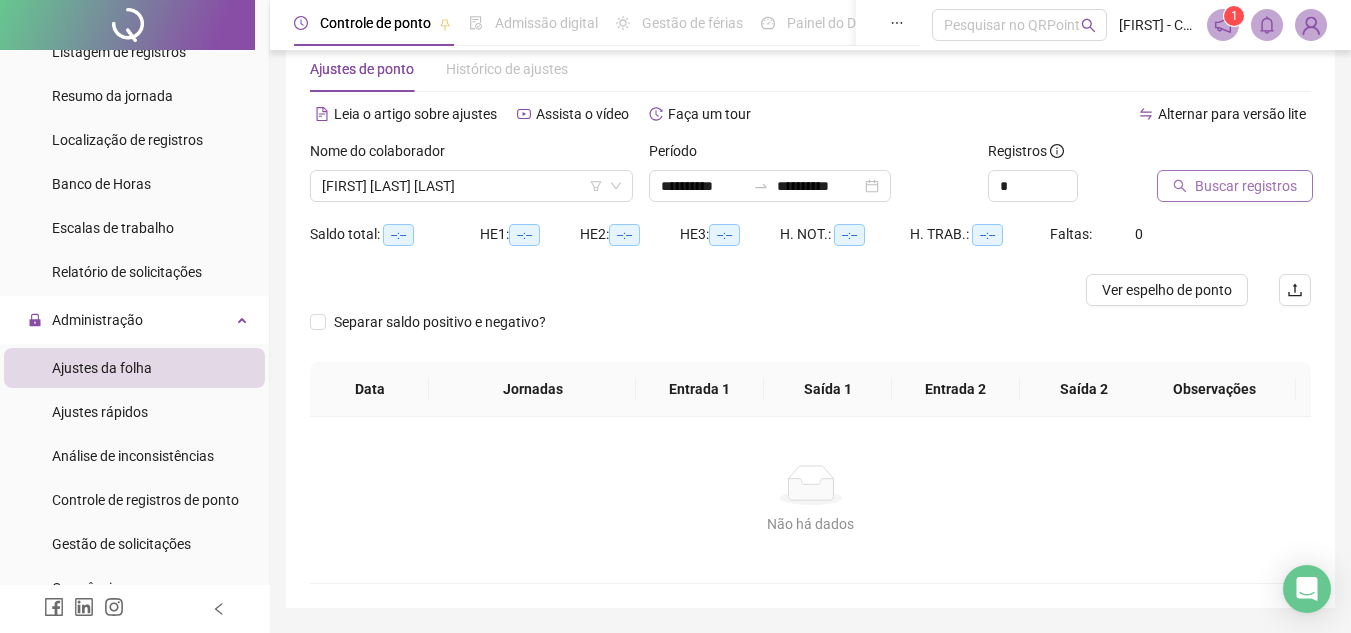 click on "Buscar registros" at bounding box center (1246, 186) 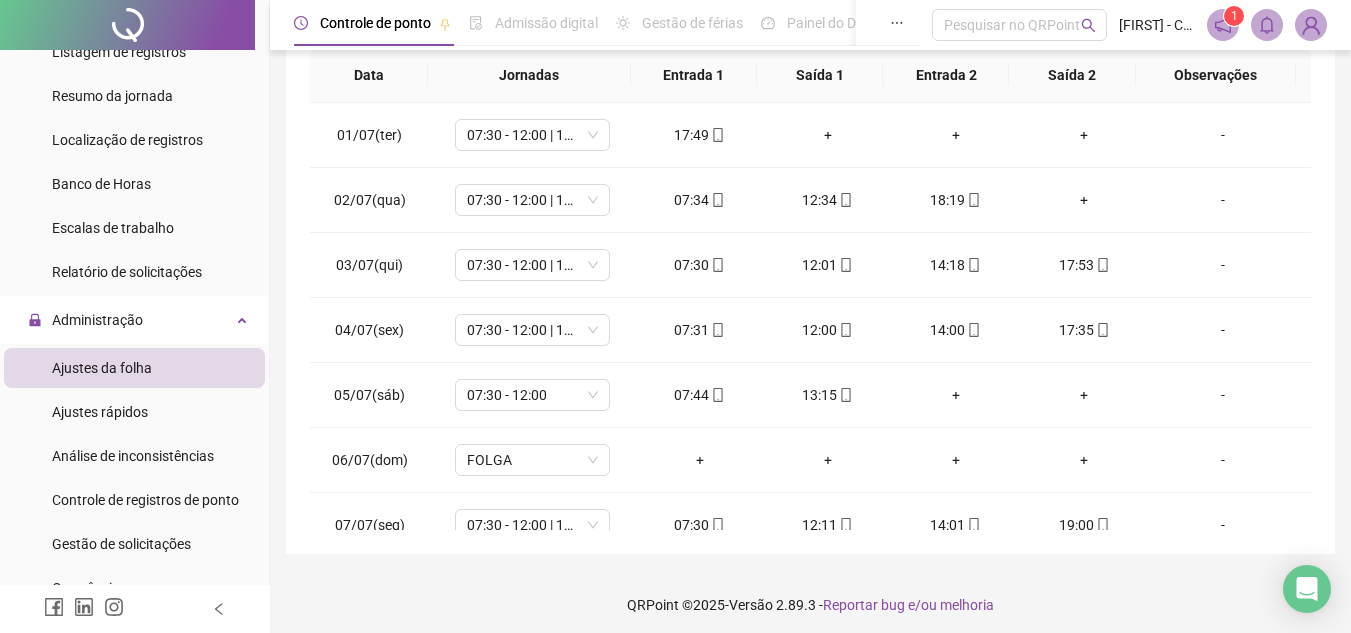 scroll, scrollTop: 365, scrollLeft: 0, axis: vertical 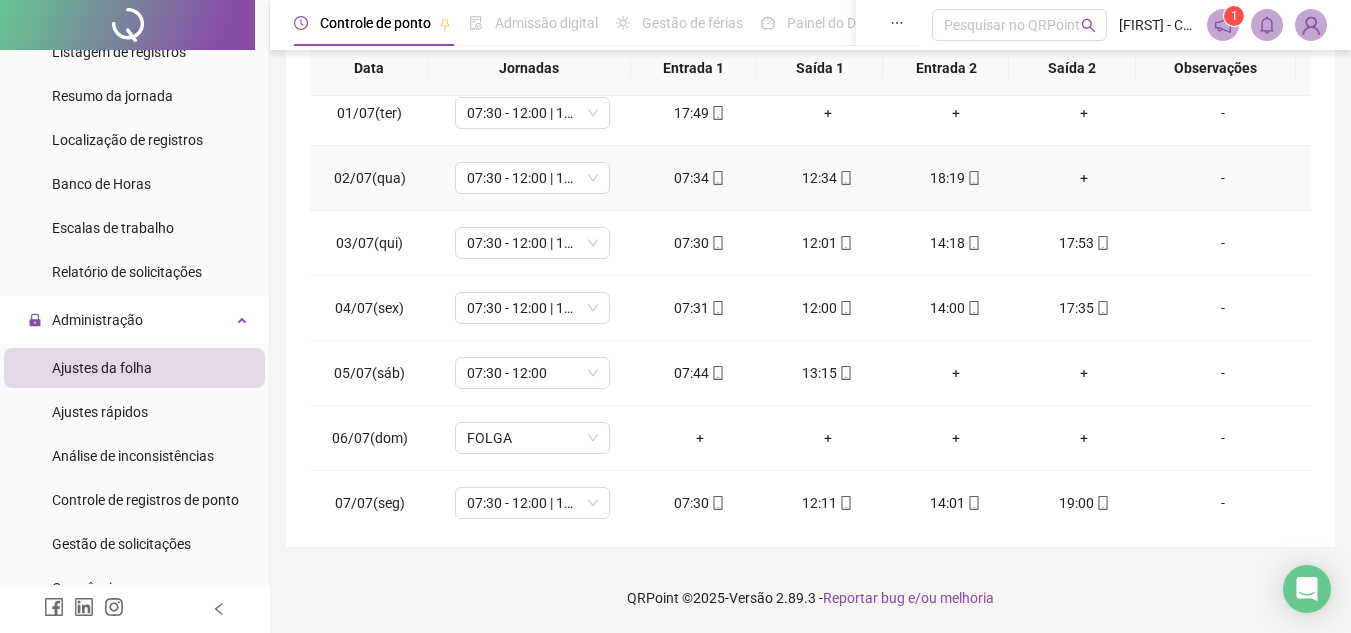 click on "+" at bounding box center [1084, 178] 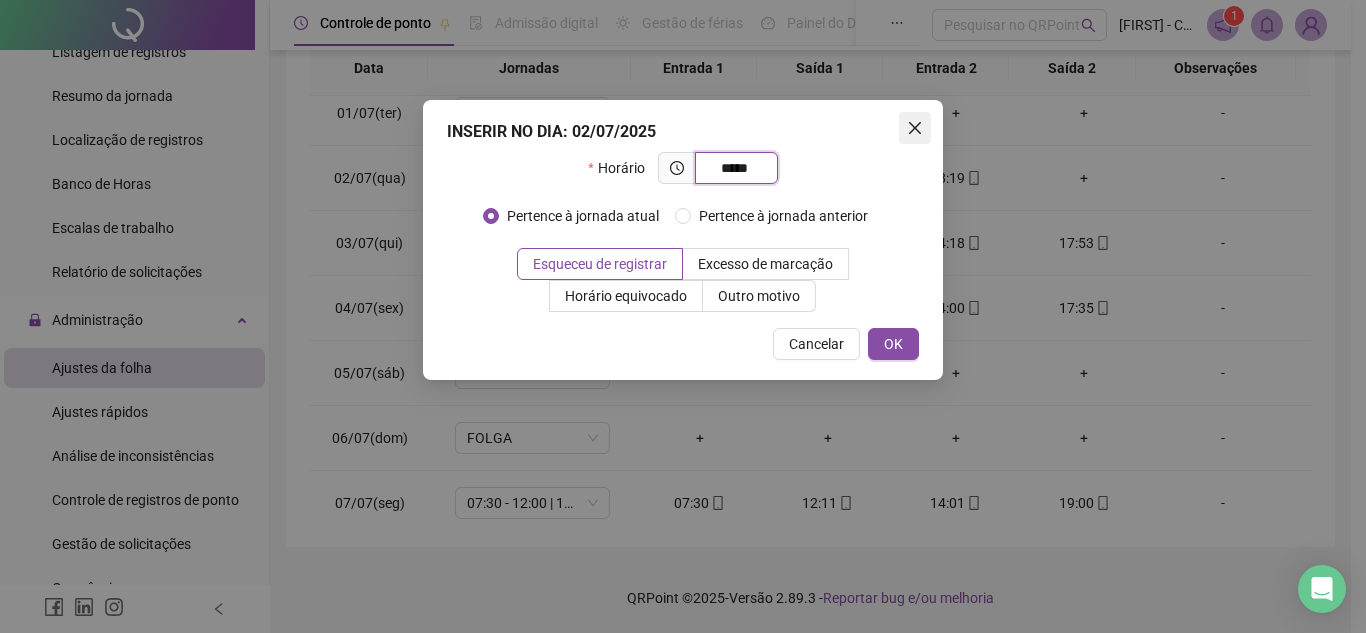 type on "*****" 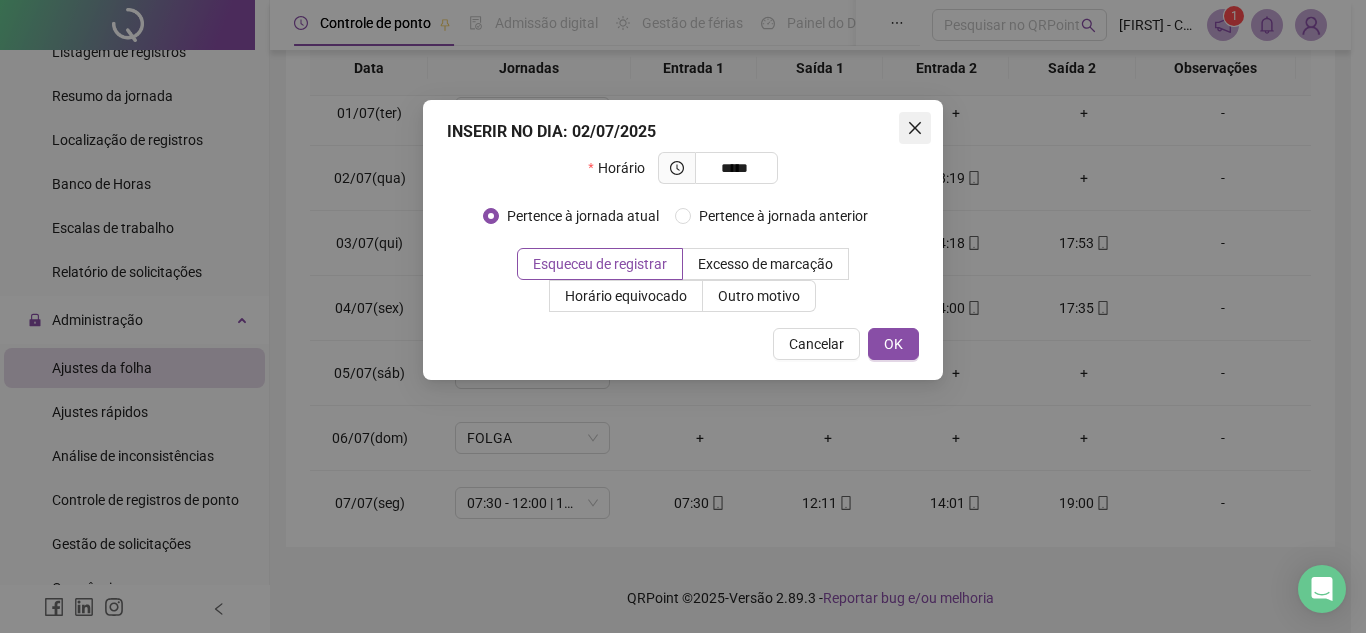 click 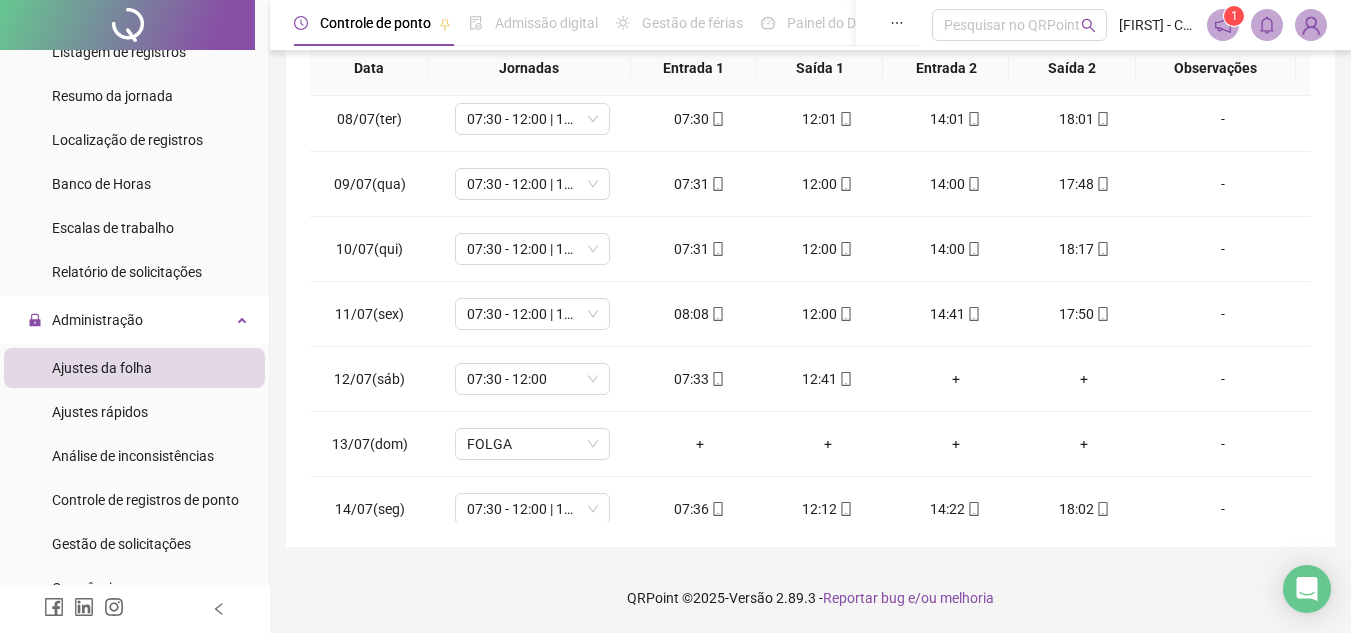 scroll, scrollTop: 0, scrollLeft: 0, axis: both 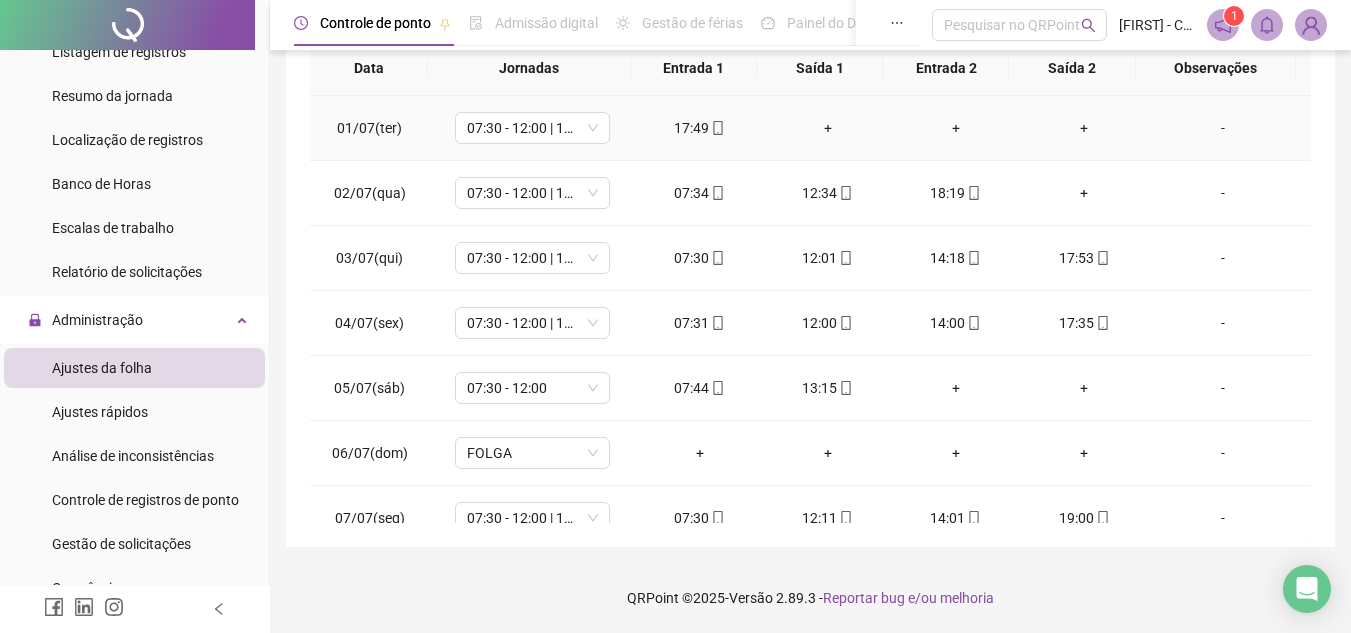 click on "+" at bounding box center [828, 128] 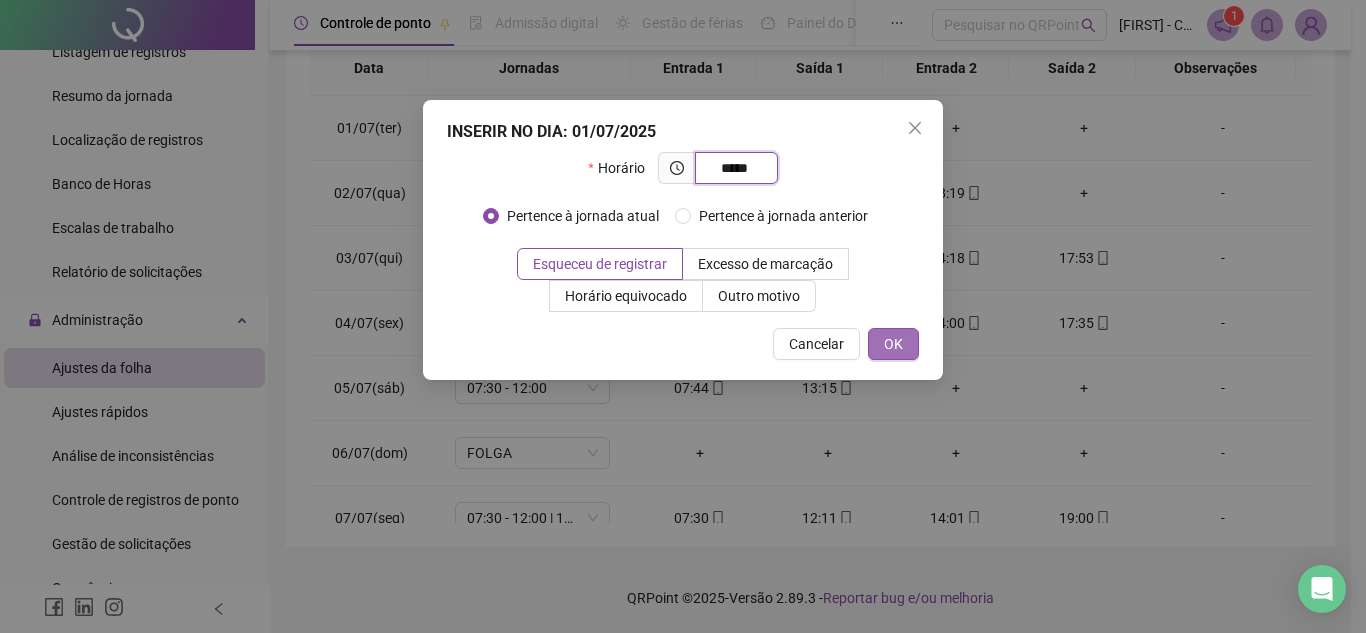 type on "*****" 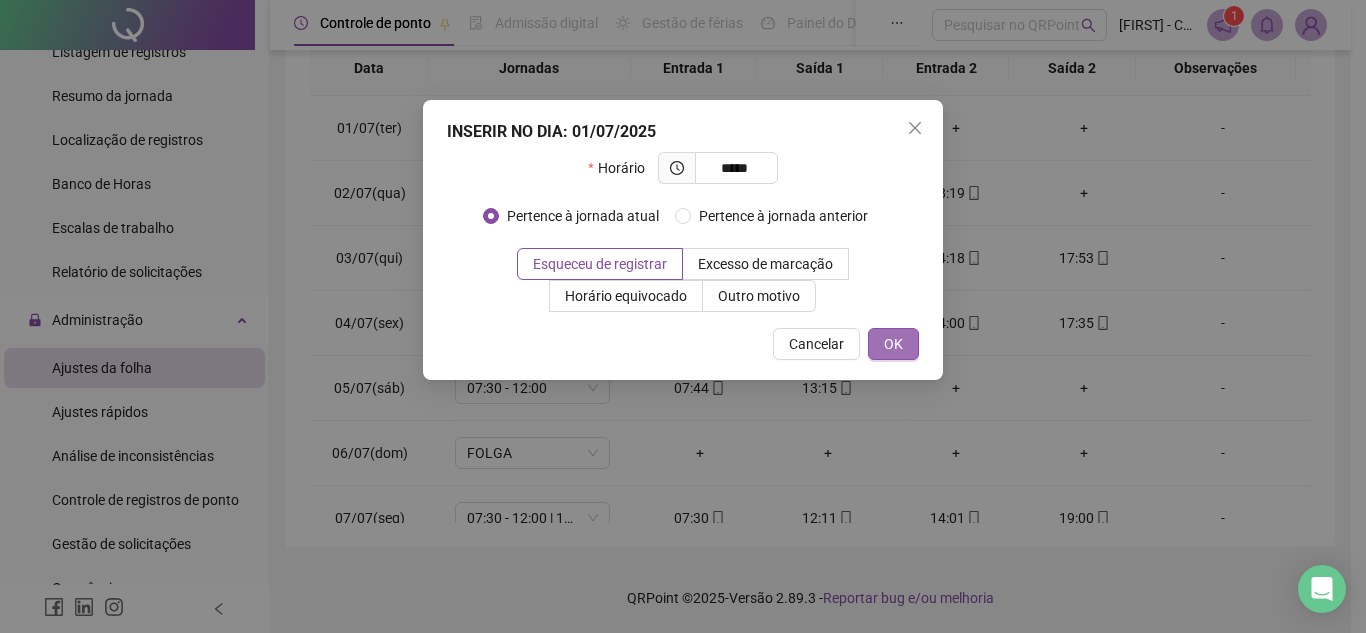 click on "OK" at bounding box center (893, 344) 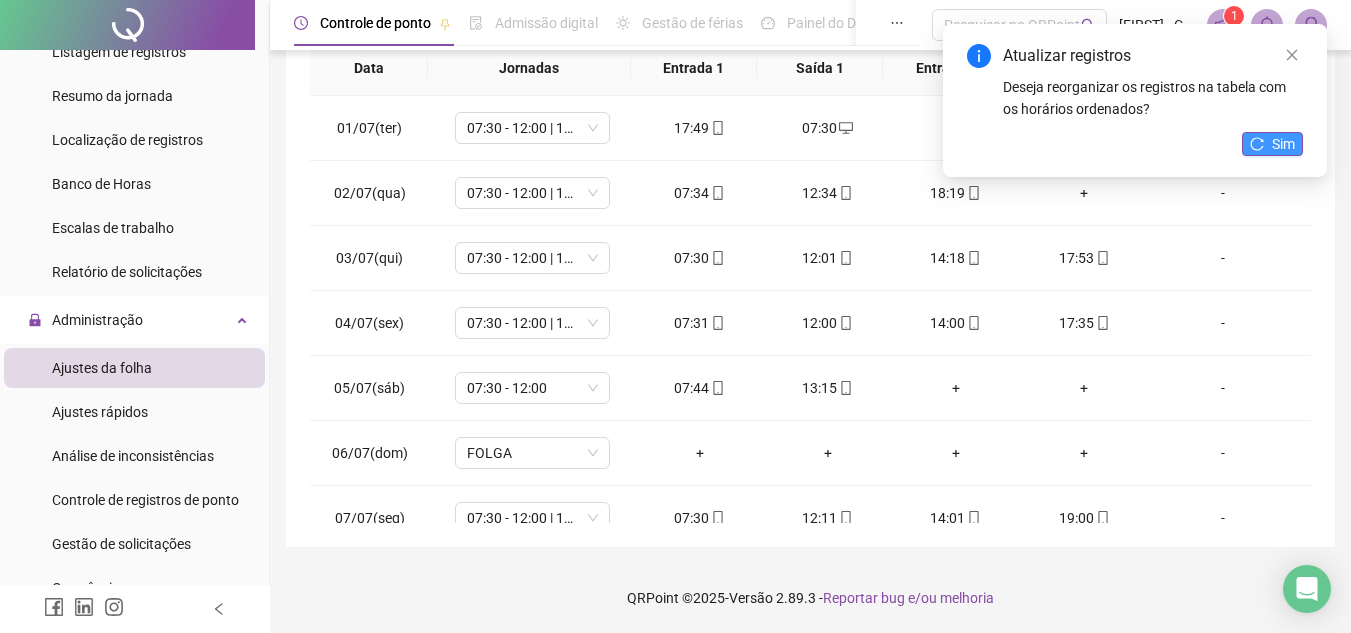 click 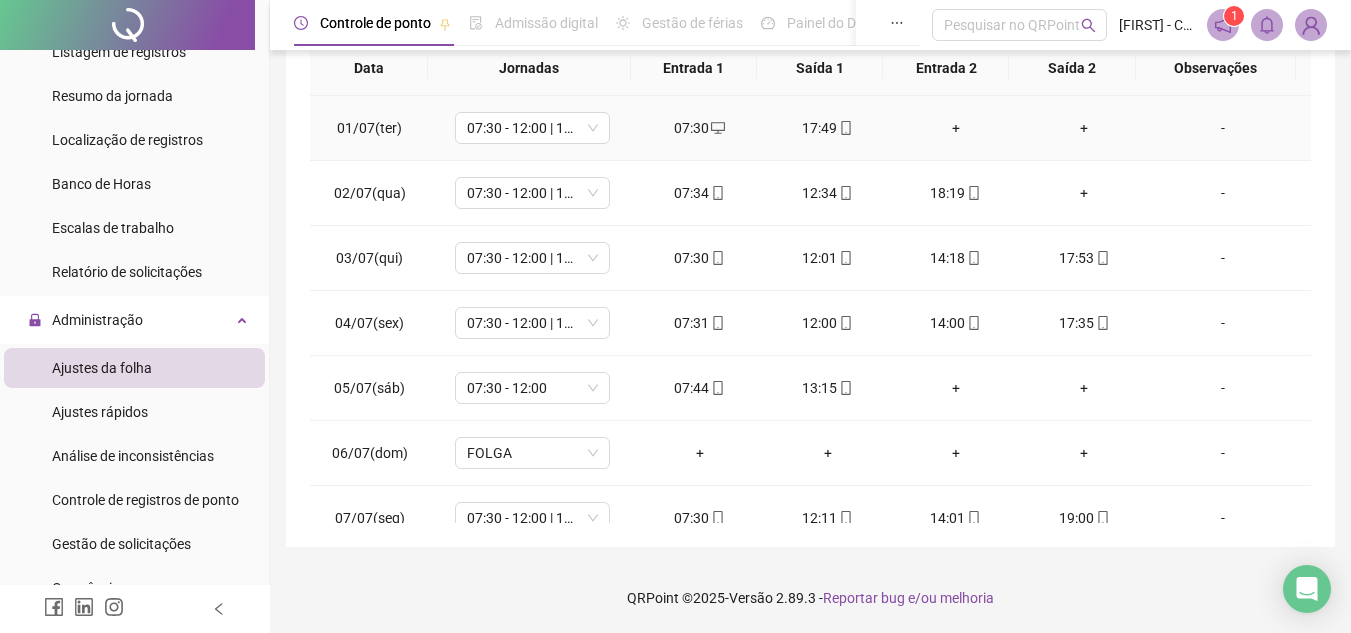 click on "+" at bounding box center [956, 128] 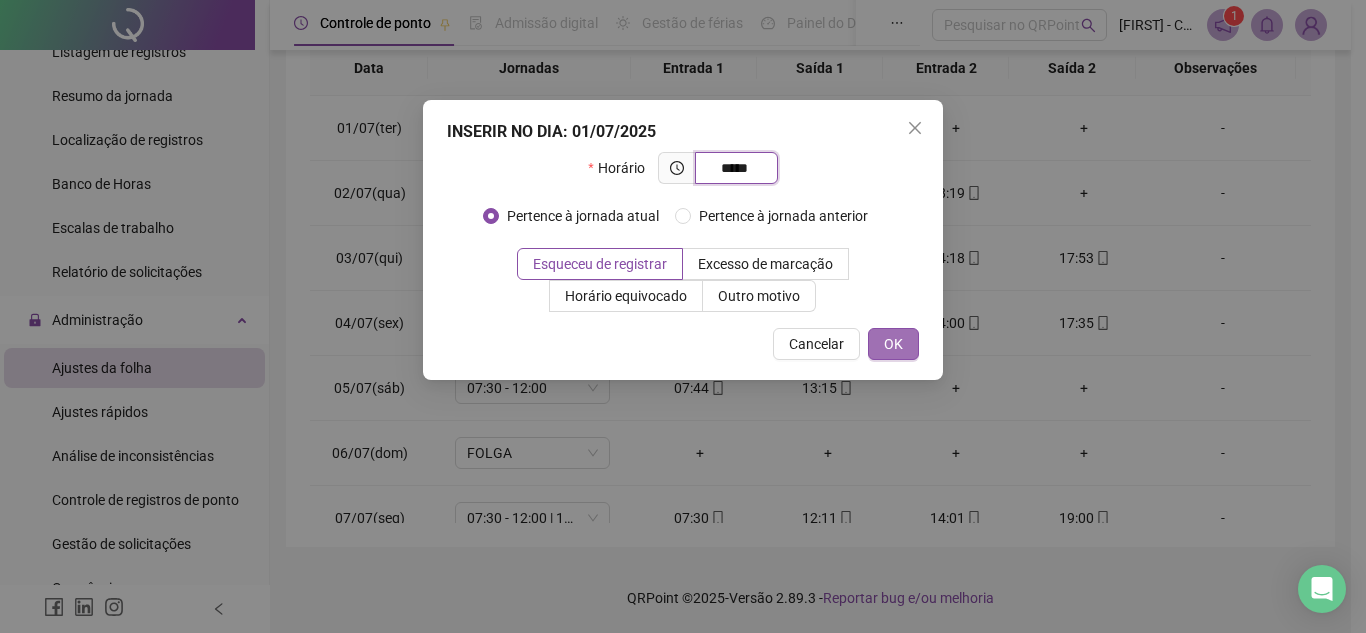 type on "*****" 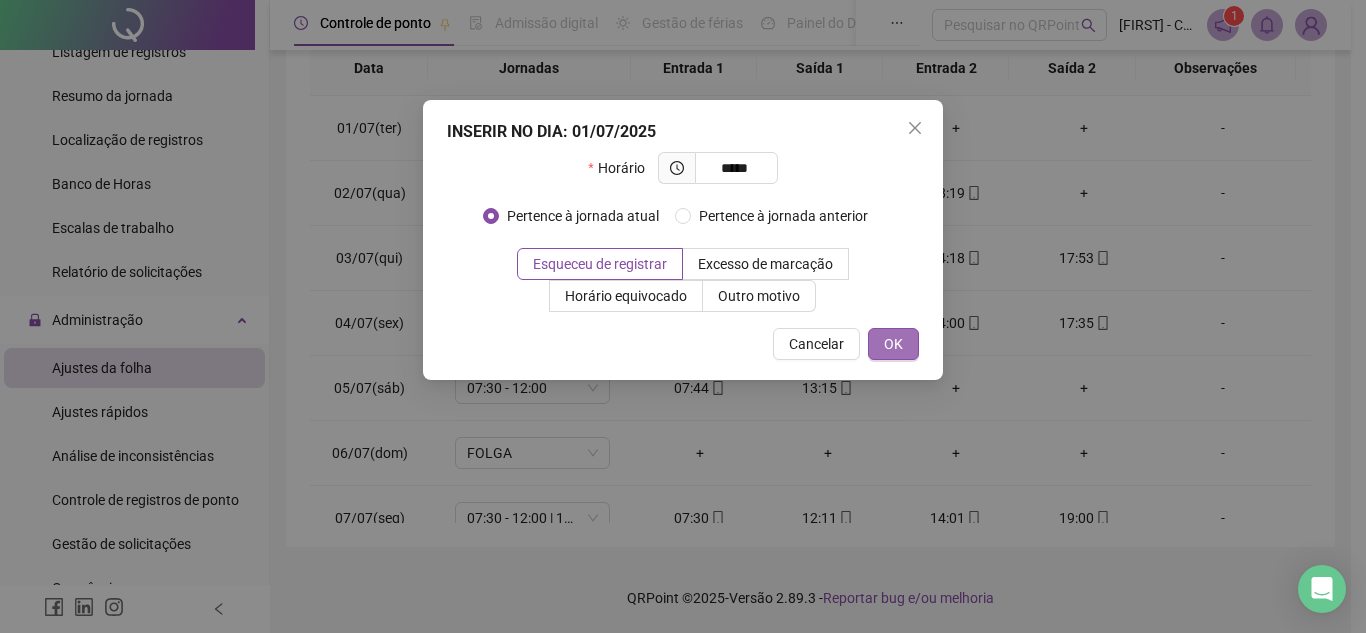 click on "OK" at bounding box center [893, 344] 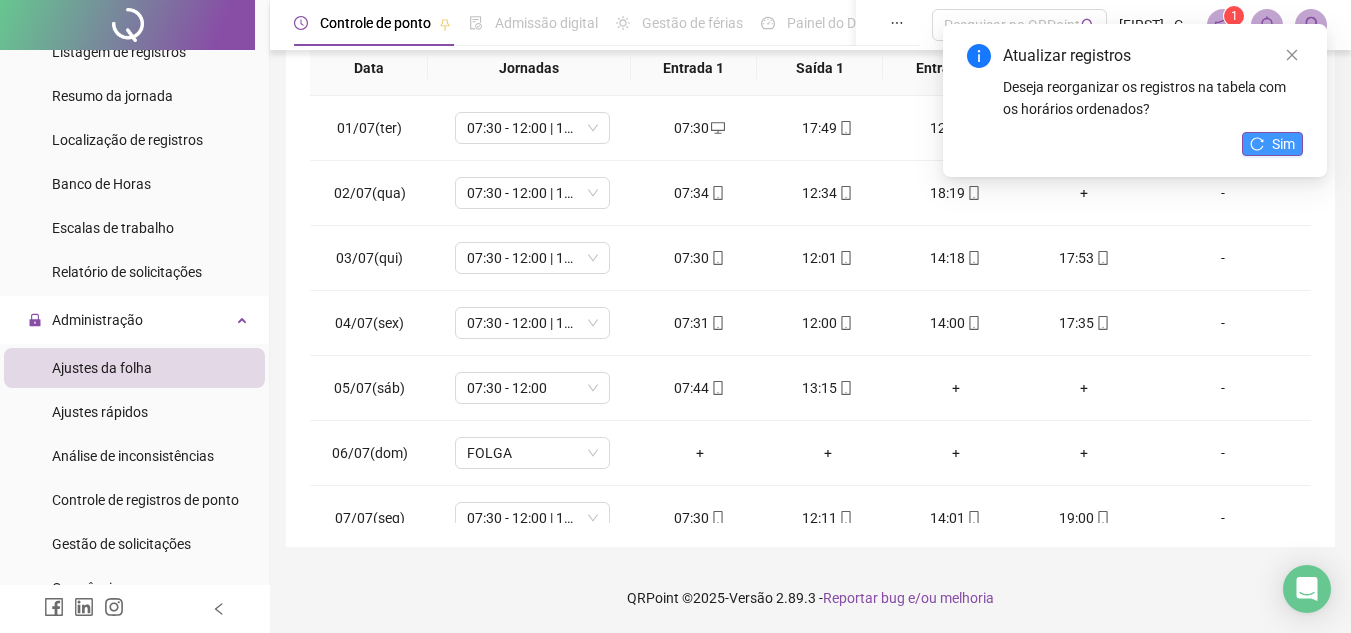click on "Sim" at bounding box center [1272, 144] 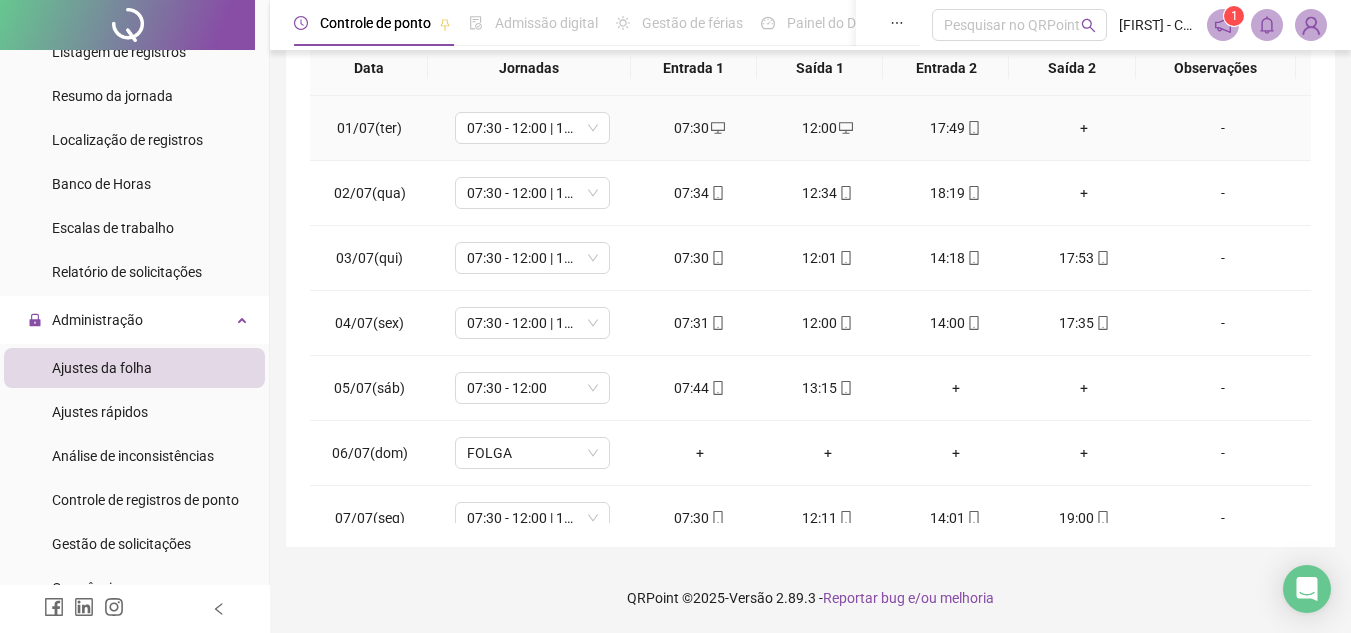click on "+" at bounding box center [1084, 128] 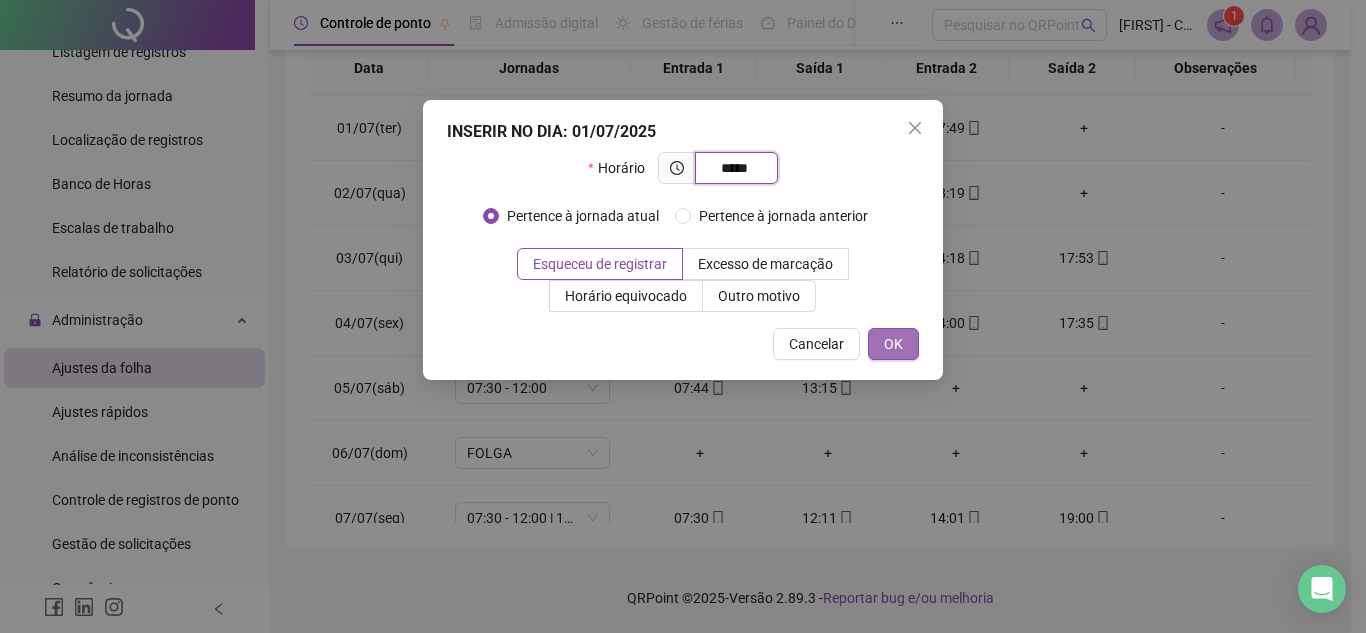 type on "*****" 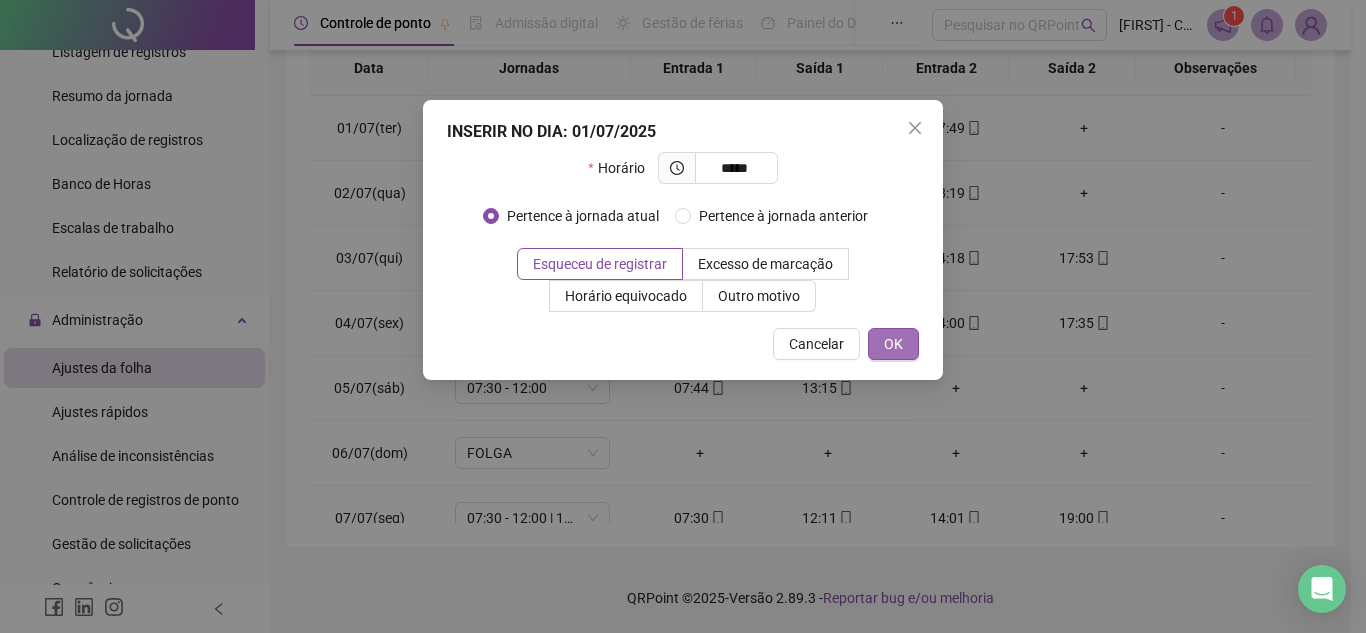 click on "OK" at bounding box center (893, 344) 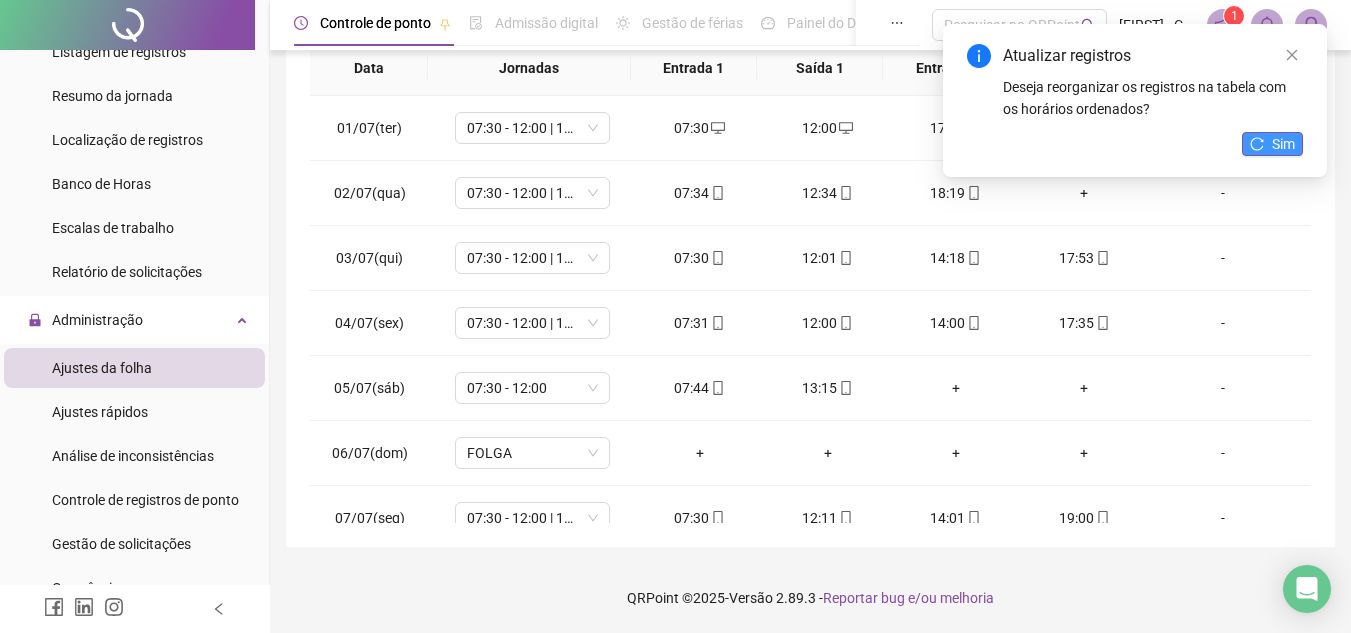 click on "Sim" at bounding box center [1272, 144] 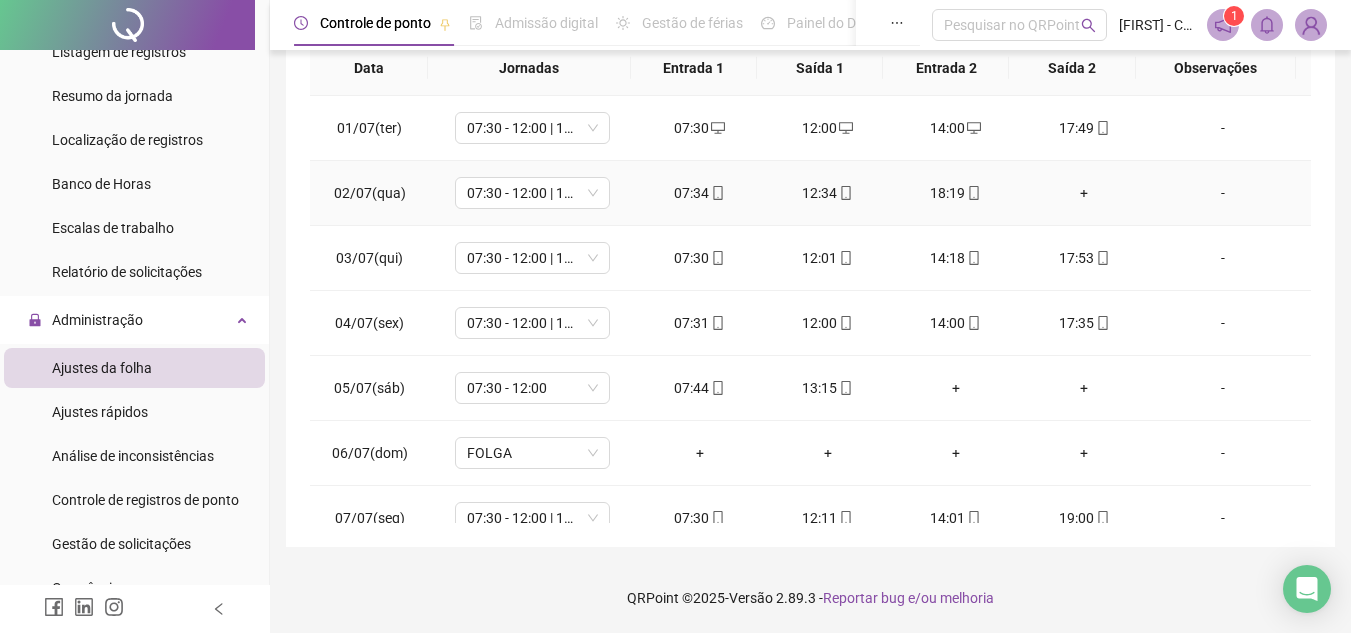 click on "+" at bounding box center (1084, 193) 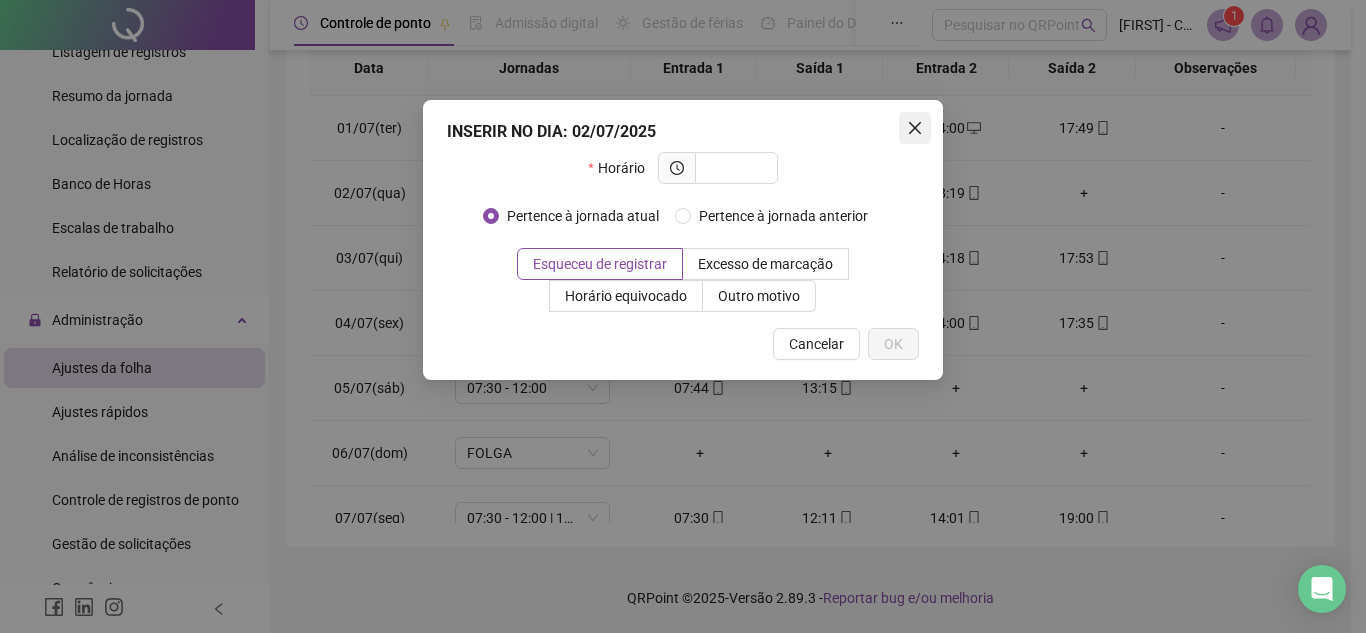 click 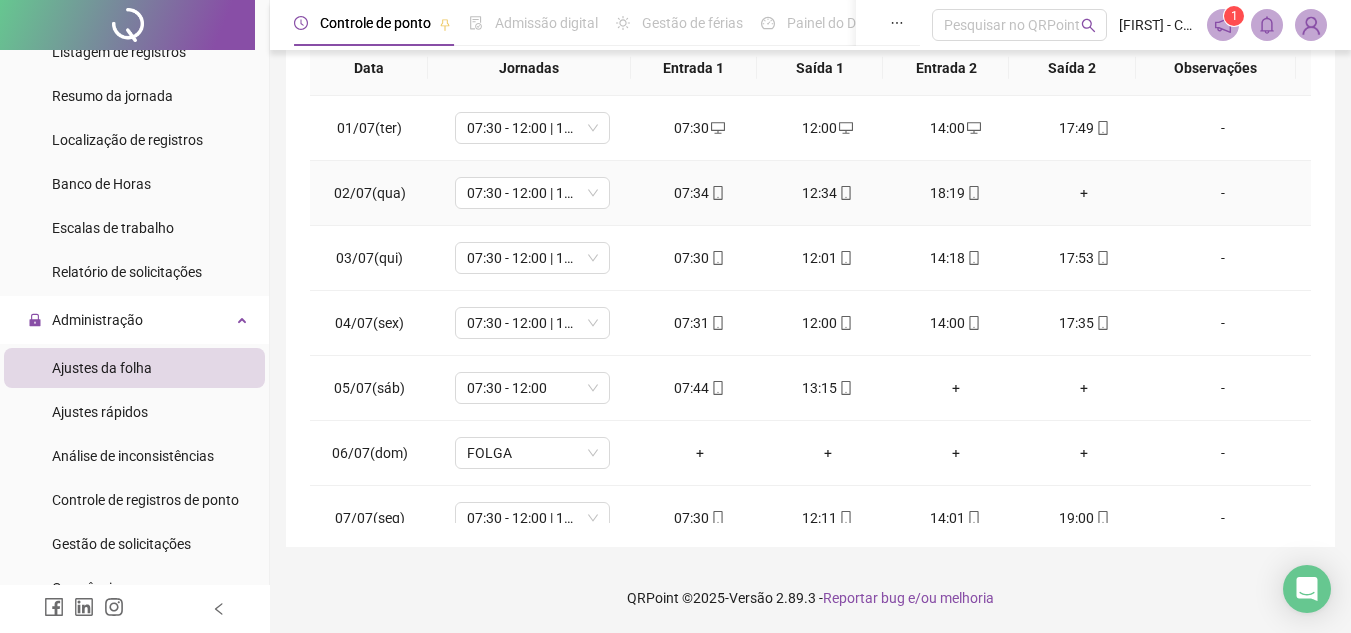 click on "+" at bounding box center (1084, 193) 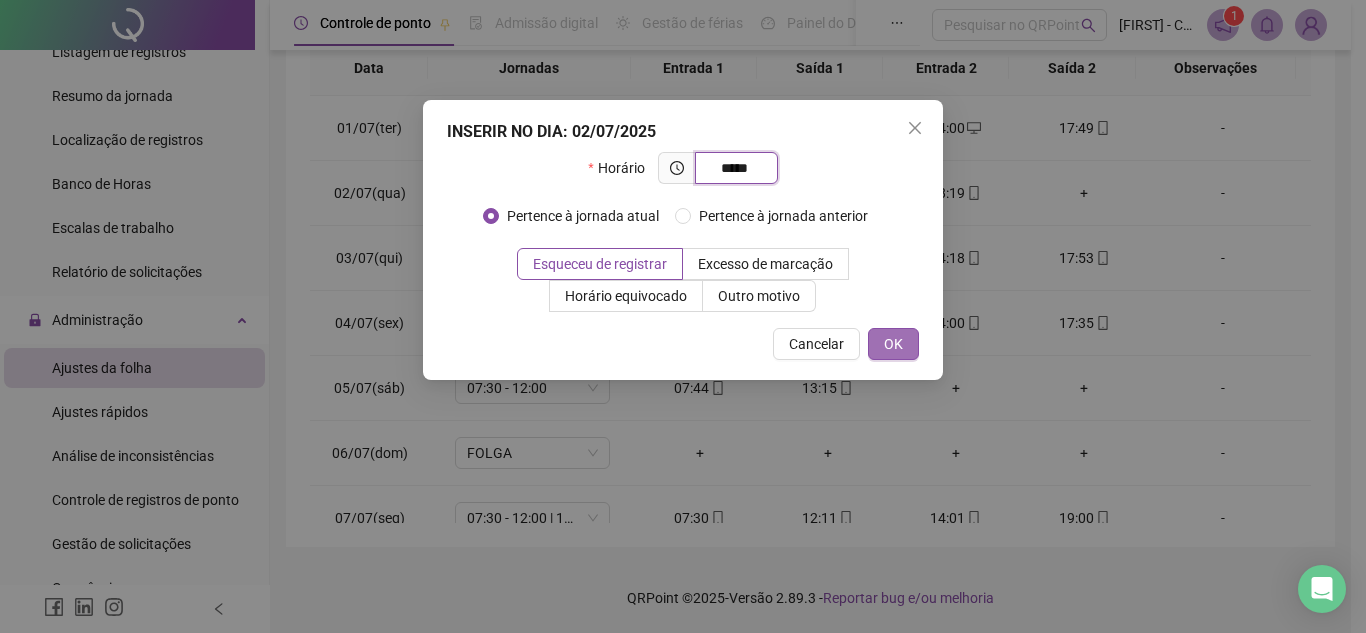 type on "*****" 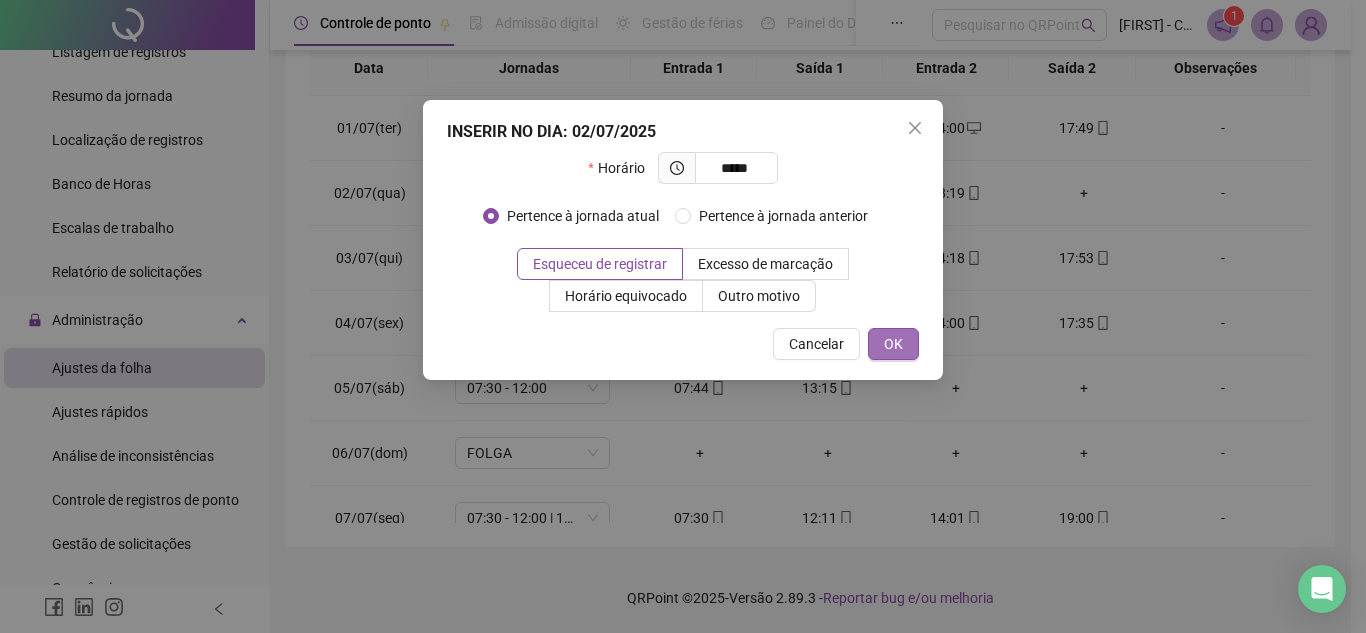 click on "OK" at bounding box center (893, 344) 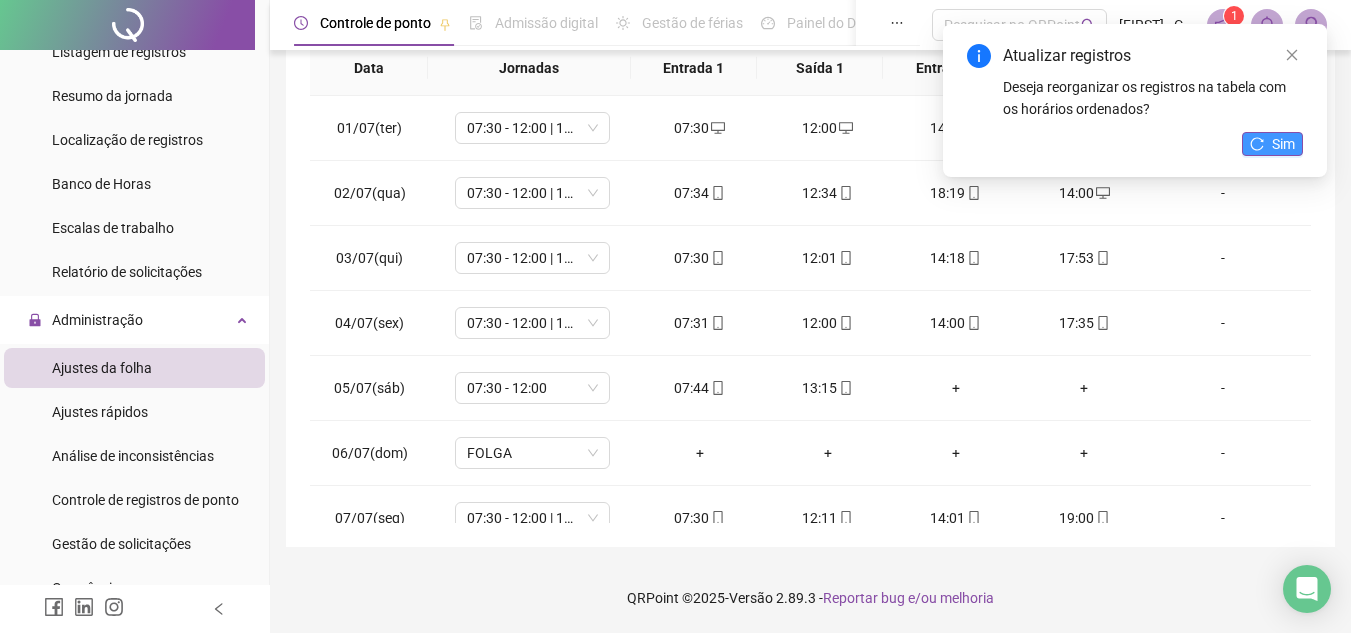 click 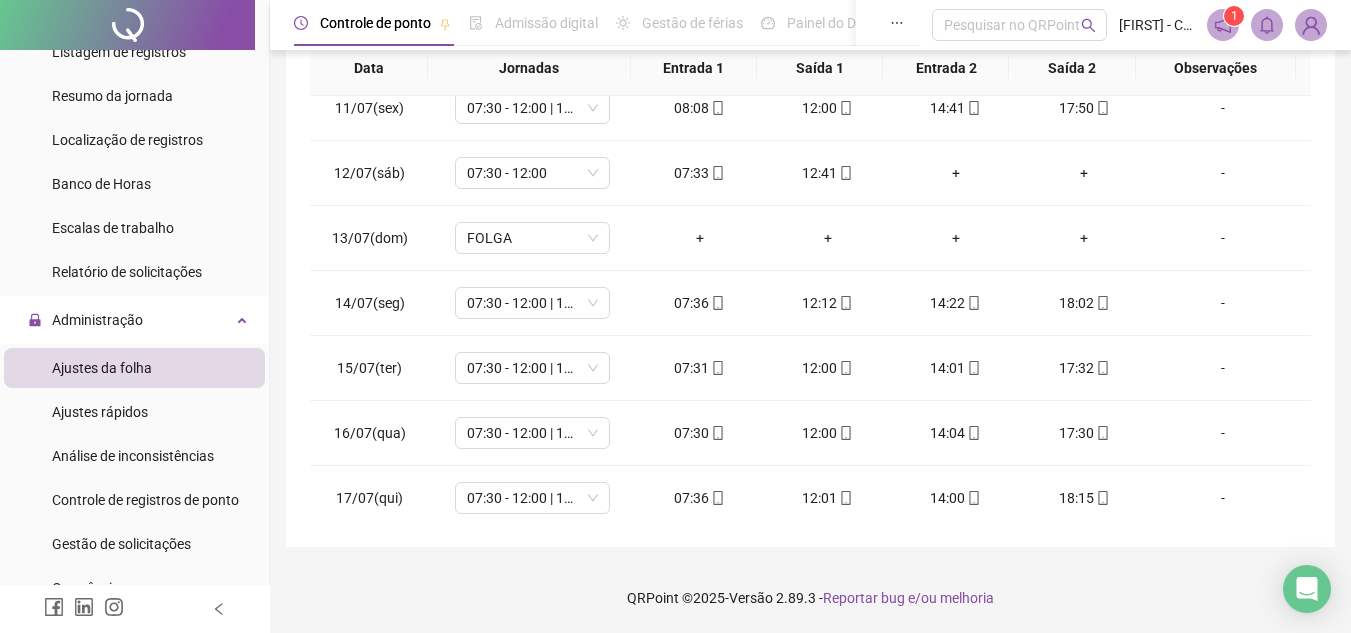 scroll, scrollTop: 675, scrollLeft: 0, axis: vertical 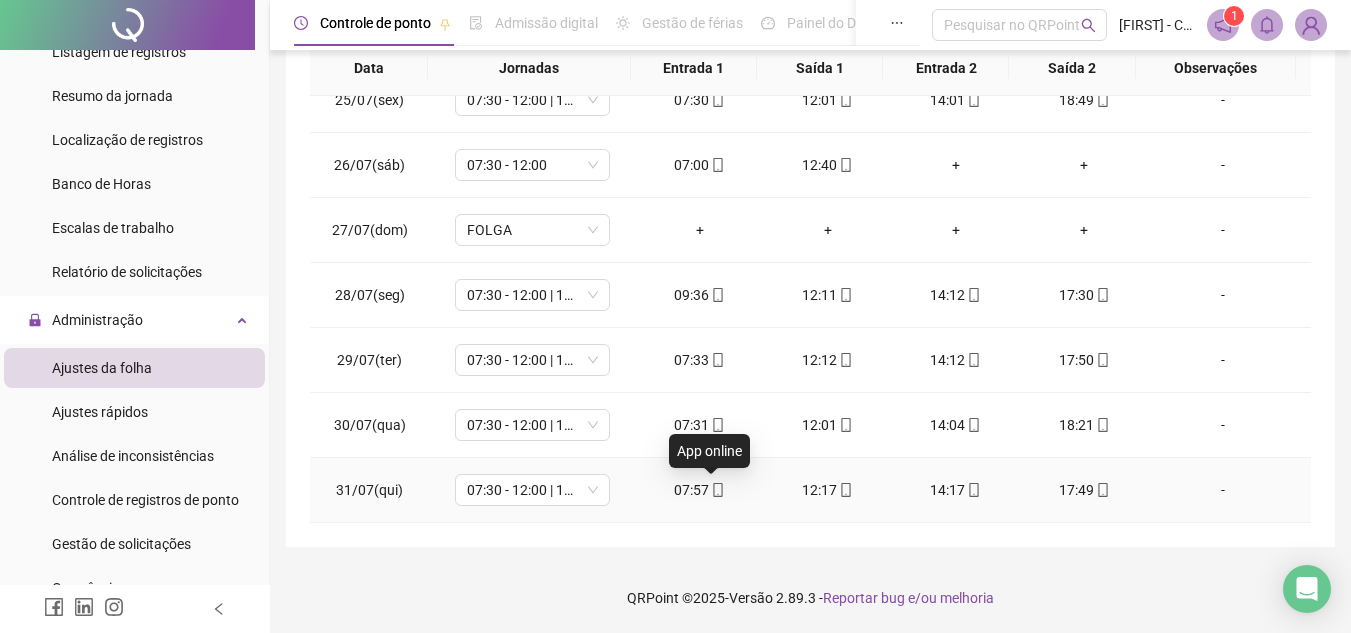 click 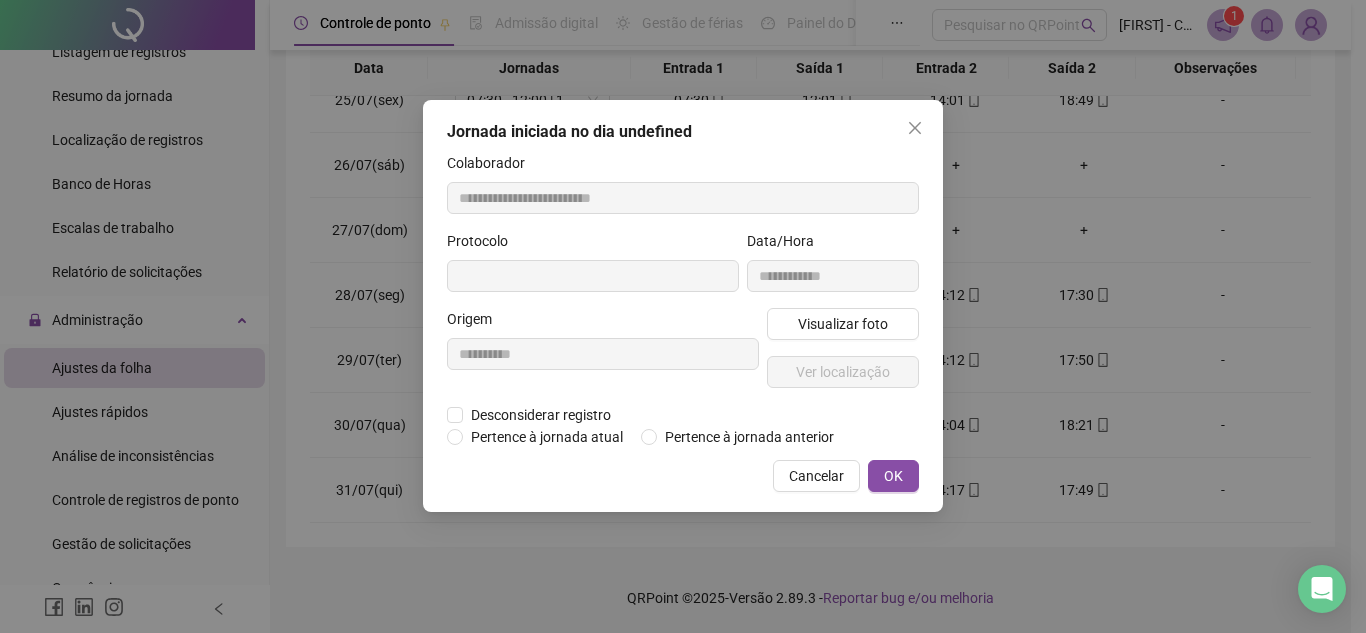 type on "**********" 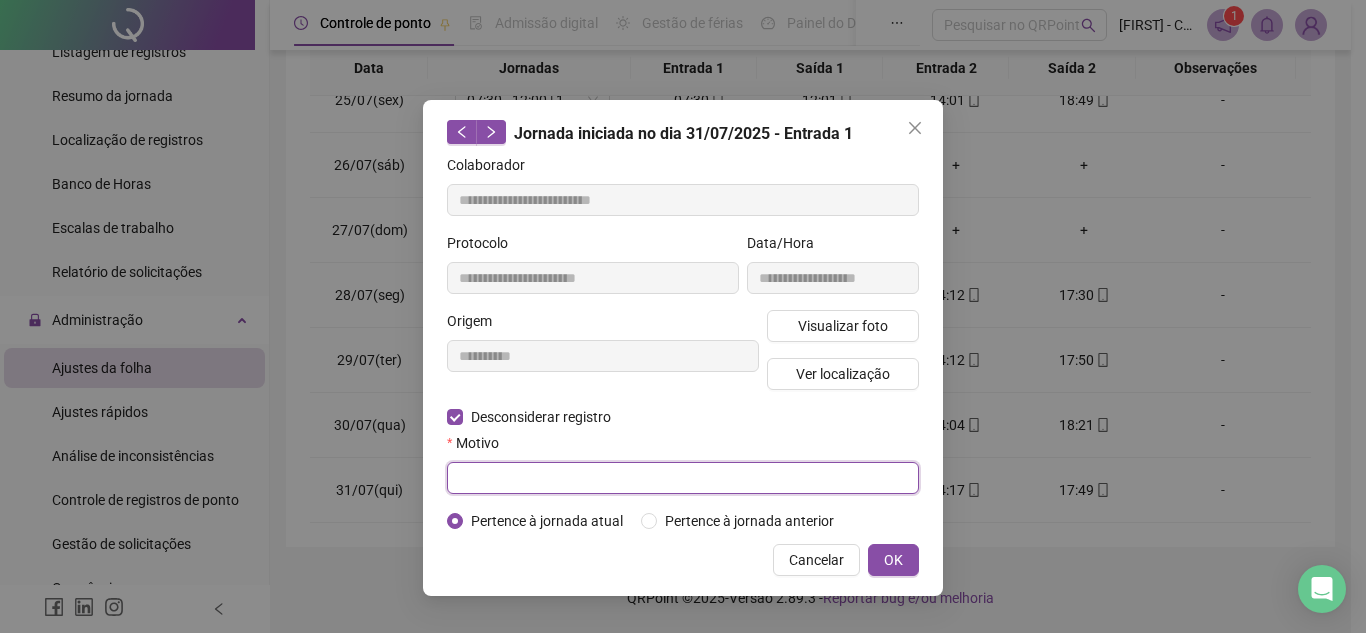 click at bounding box center [683, 478] 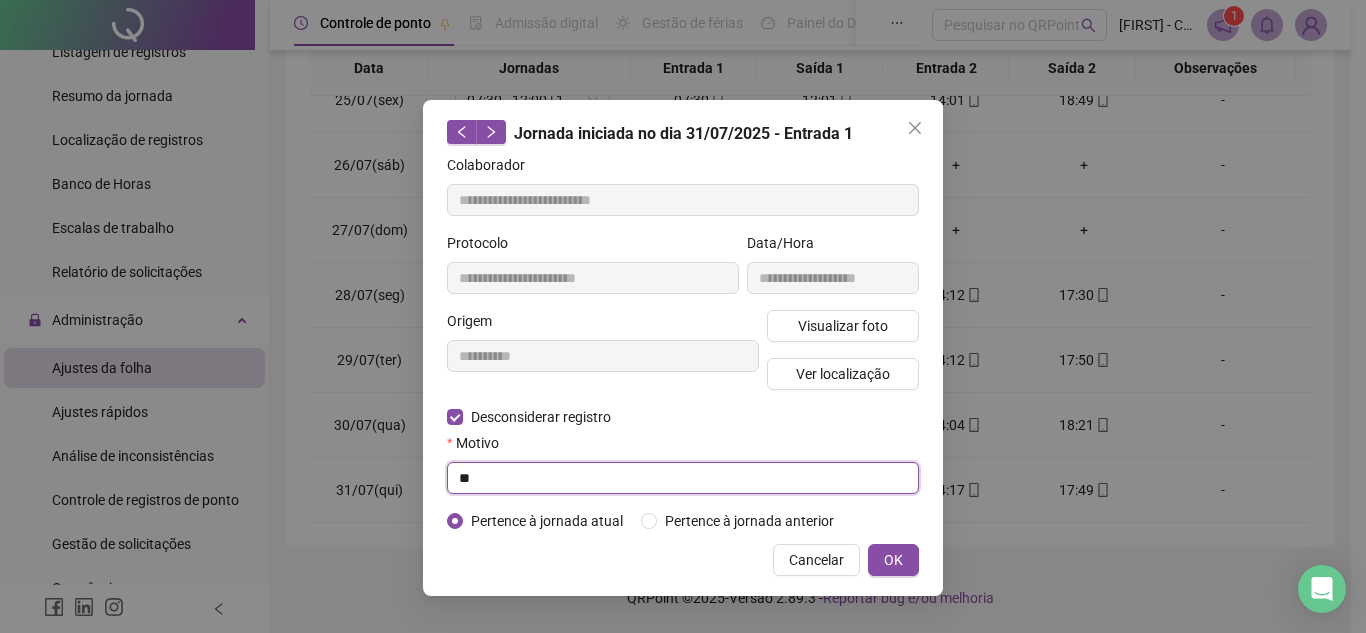 type on "*" 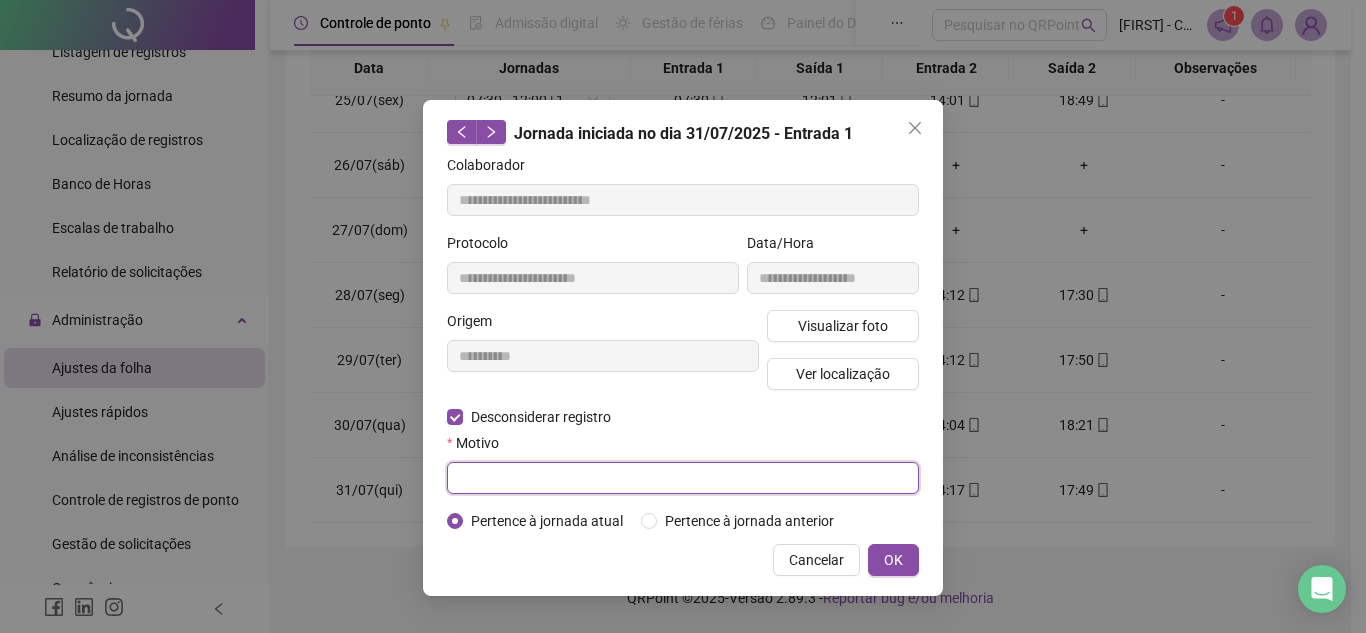 click at bounding box center [683, 478] 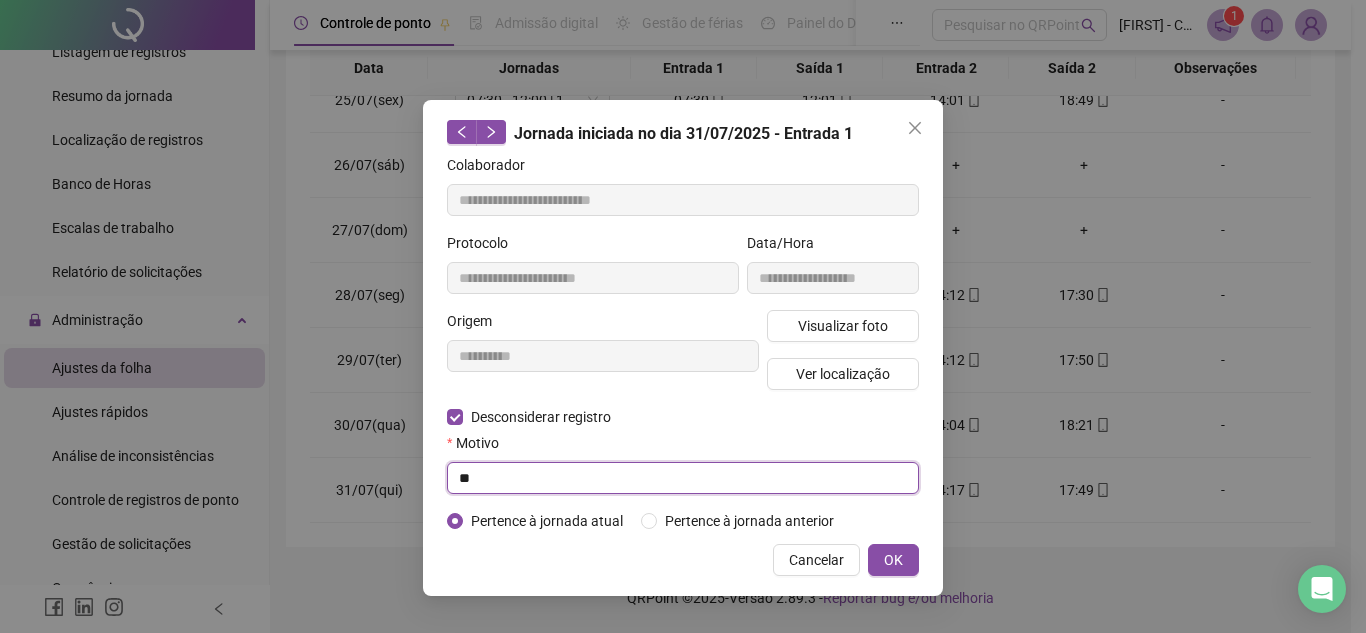 type on "*" 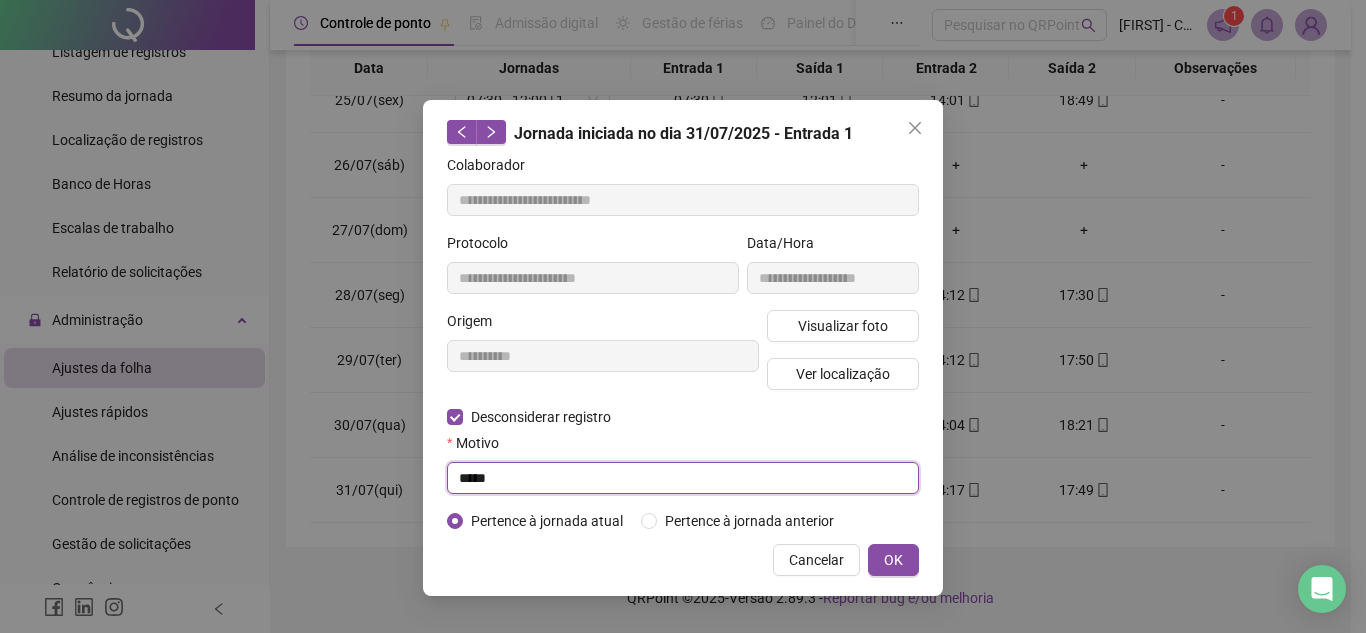 click on "*****" at bounding box center [683, 478] 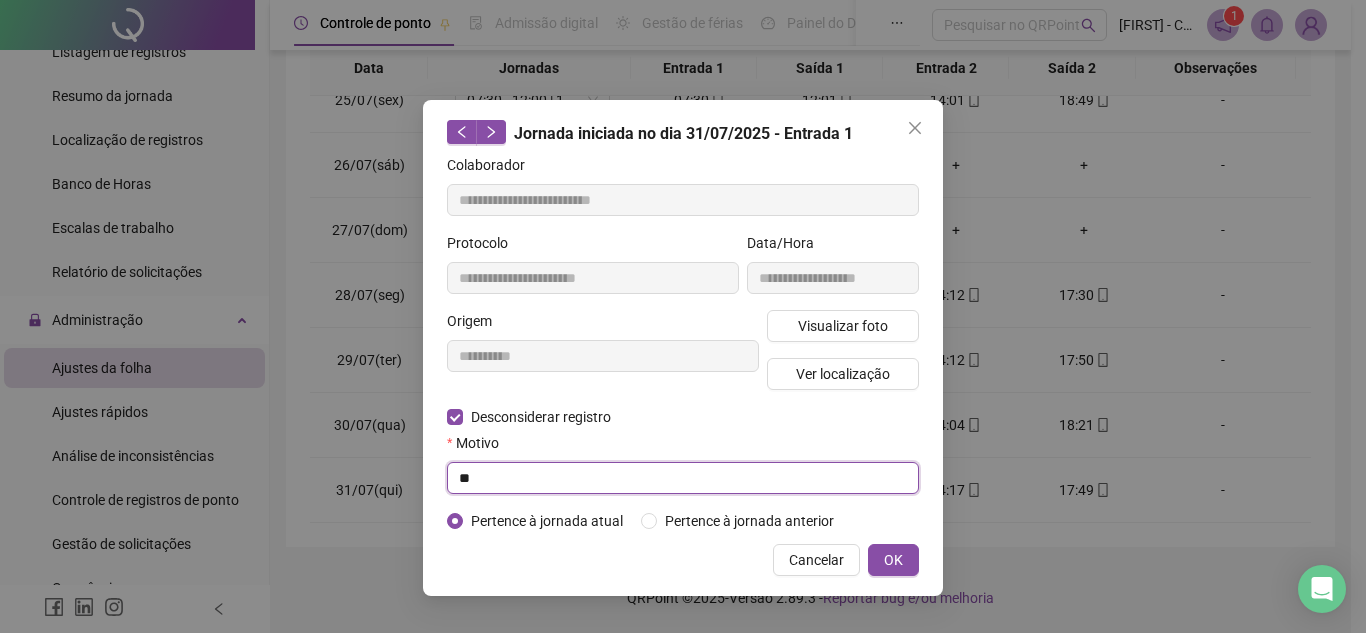 type on "*" 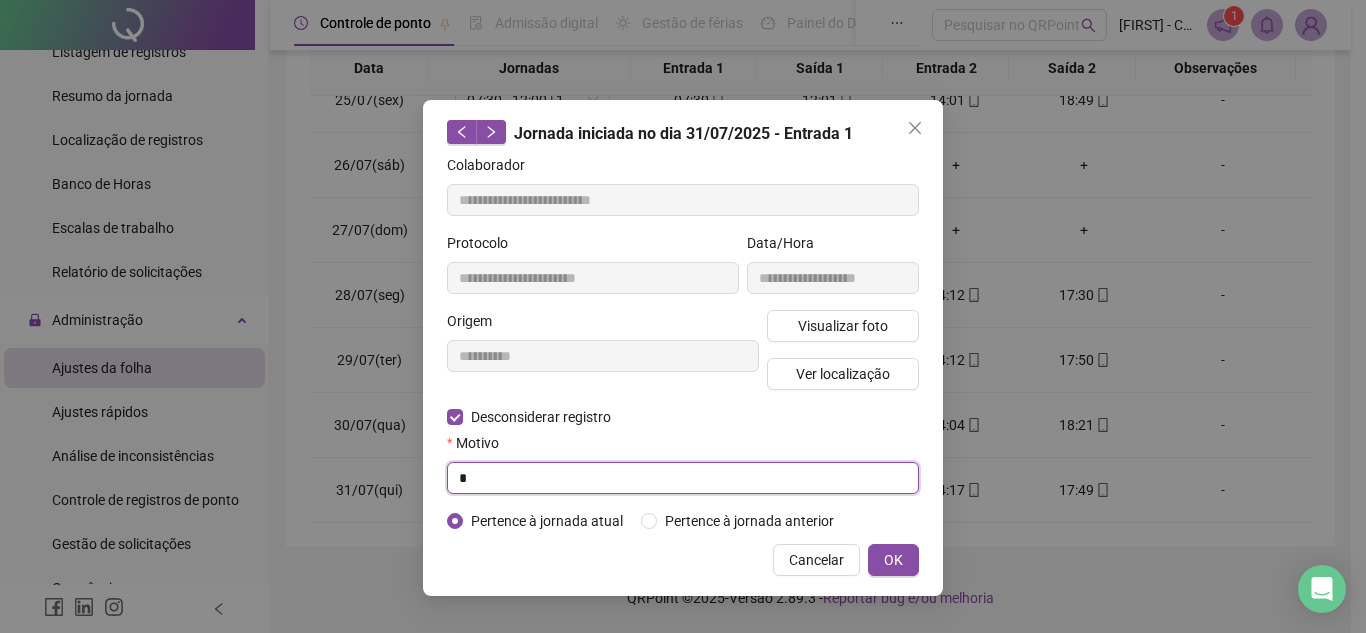 type 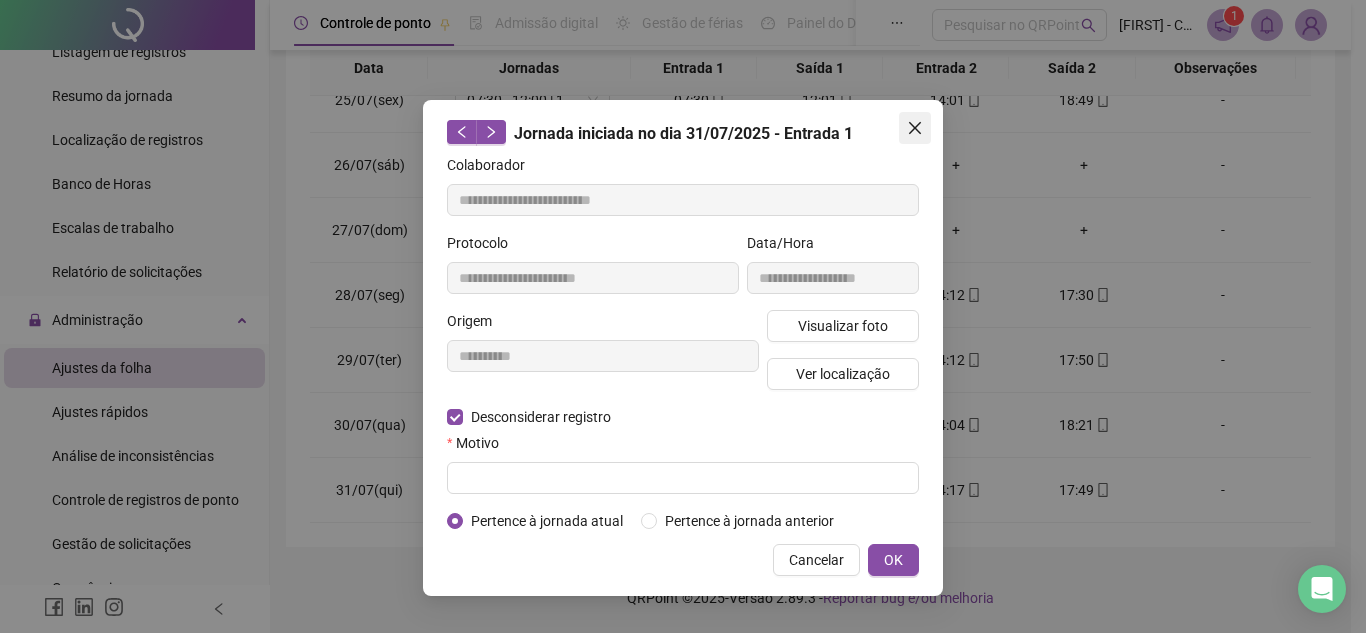 click 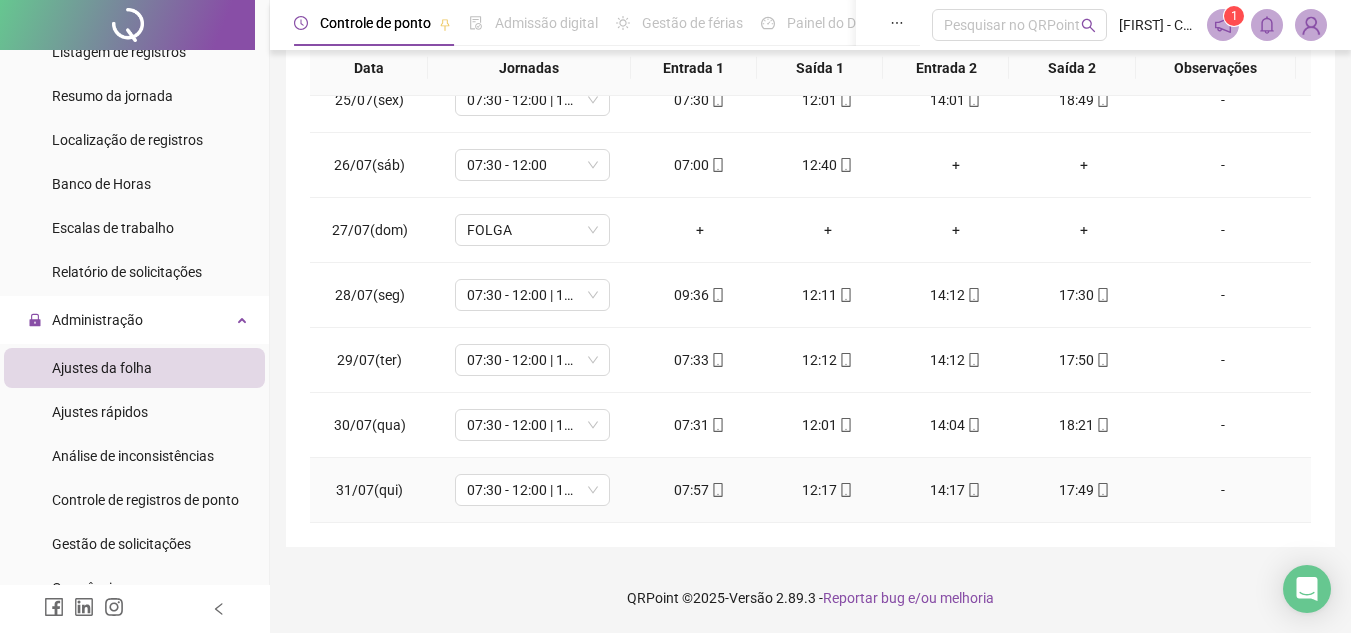 click on "07:57" at bounding box center (700, 490) 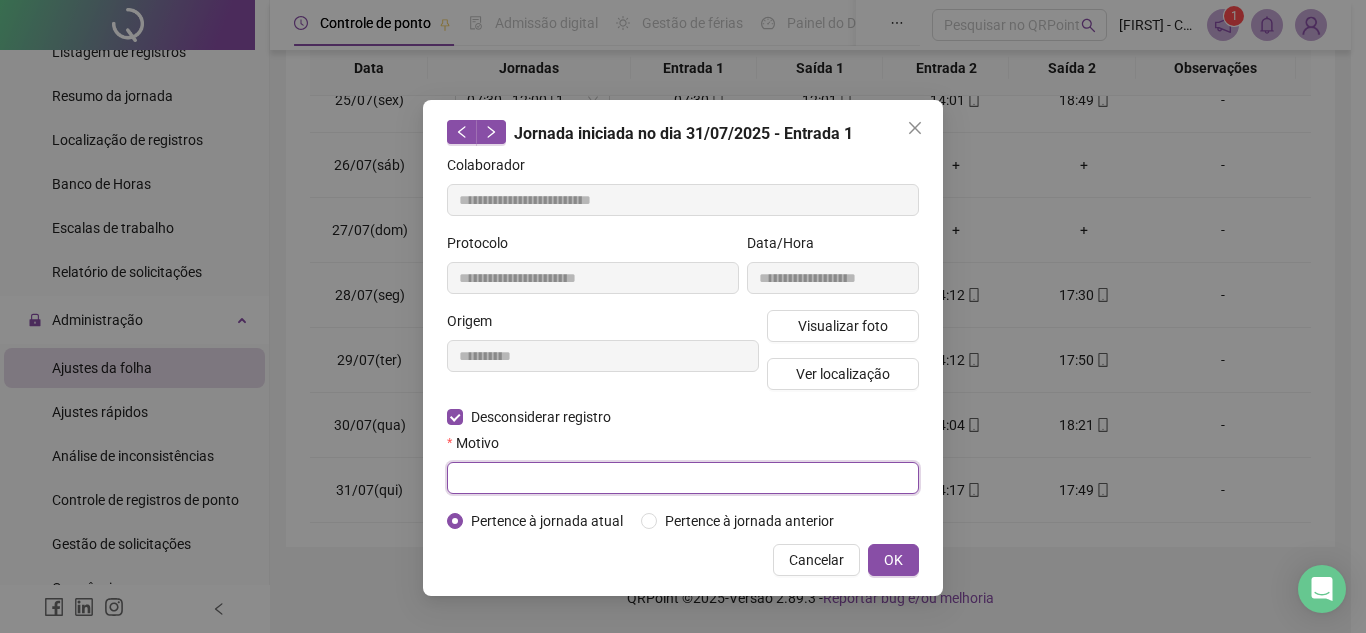 click at bounding box center [683, 478] 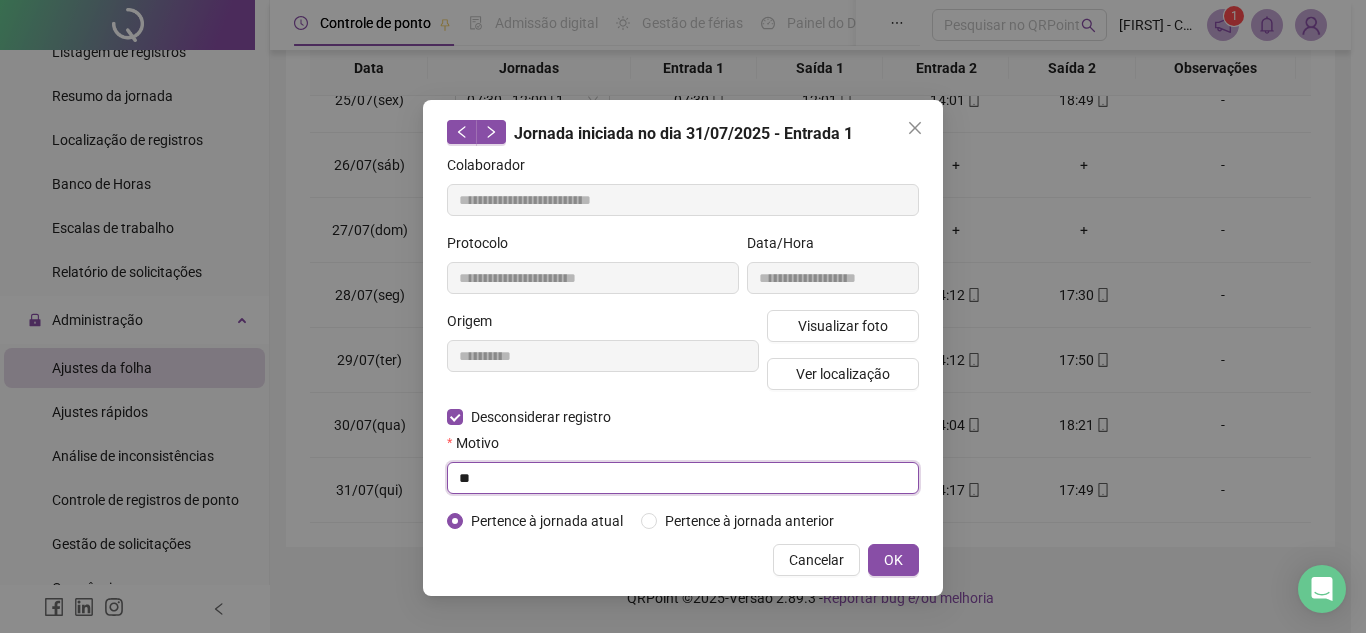 type on "*" 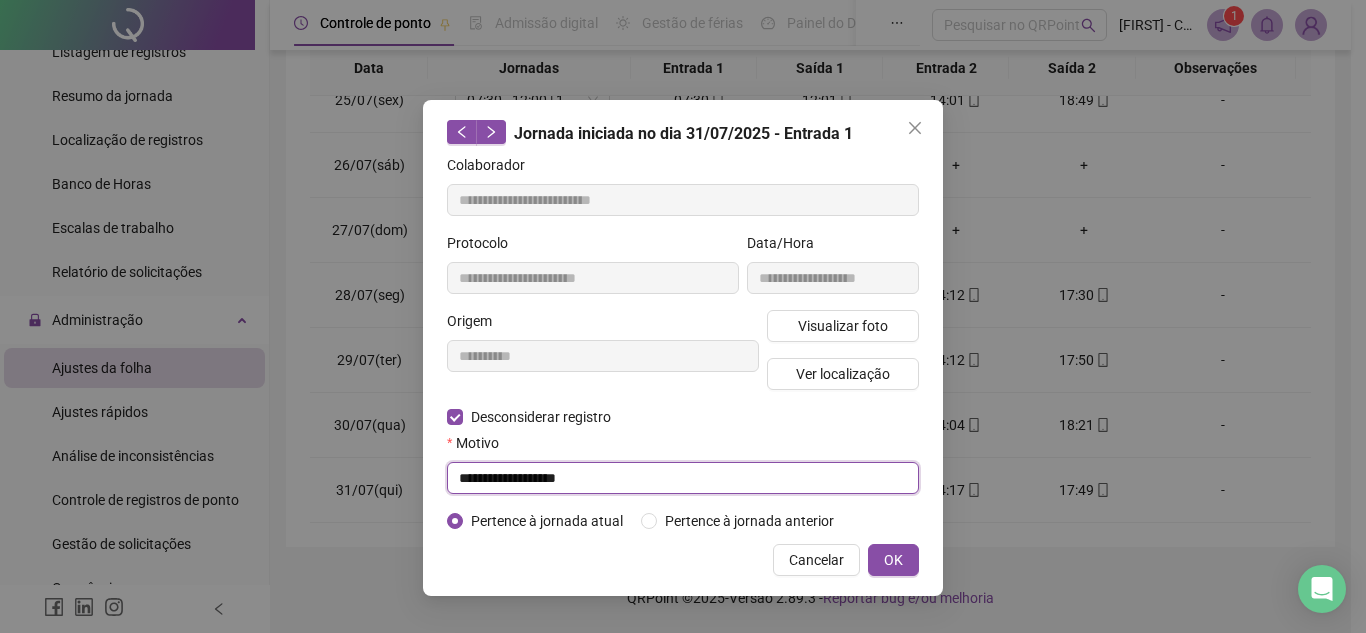 type on "**********" 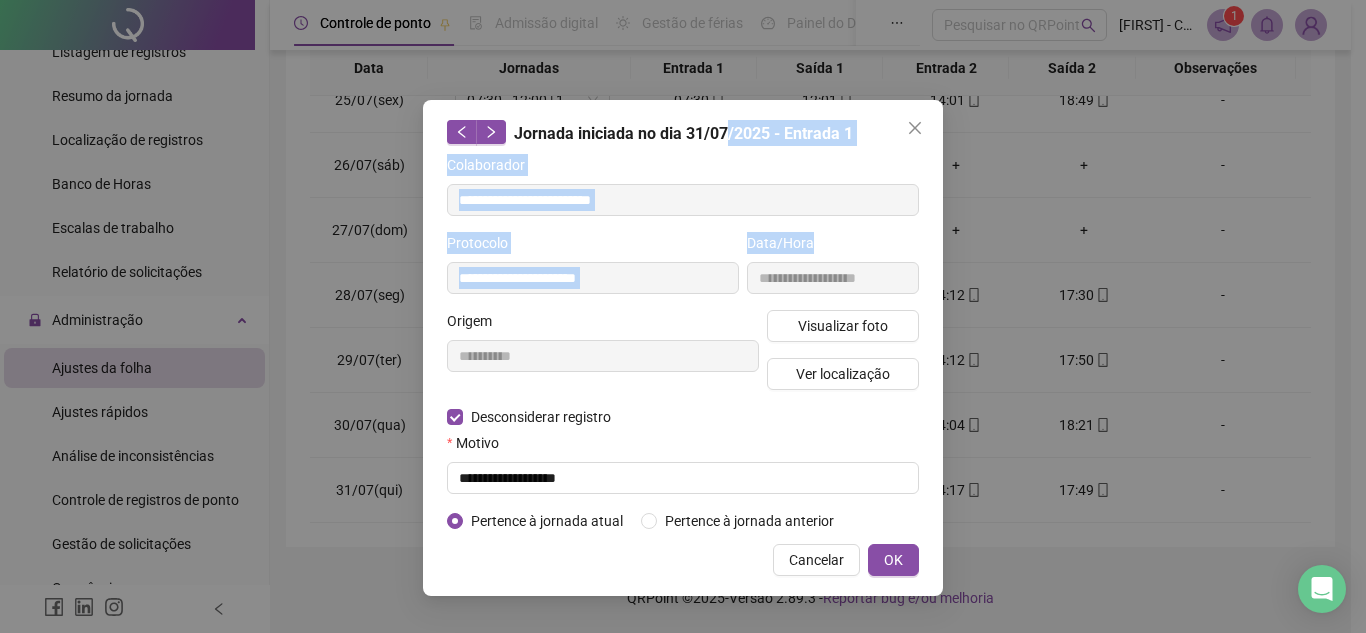 drag, startPoint x: 724, startPoint y: 142, endPoint x: 866, endPoint y: 237, distance: 170.84789 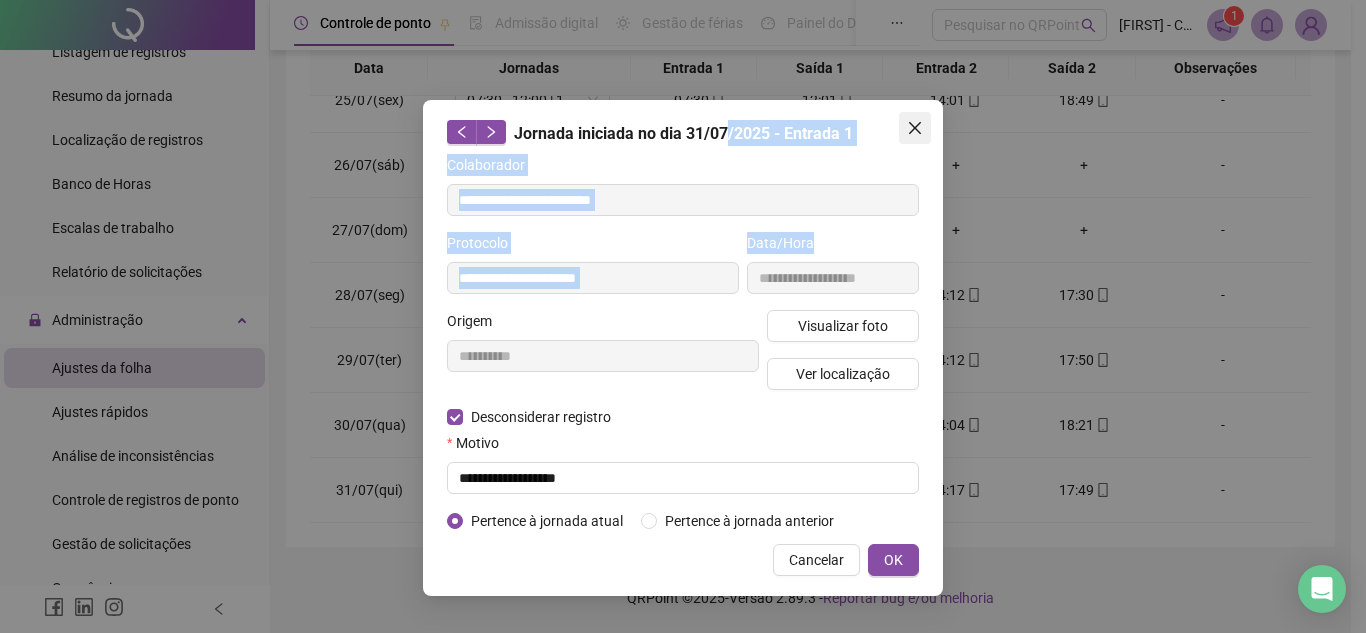 click at bounding box center (915, 128) 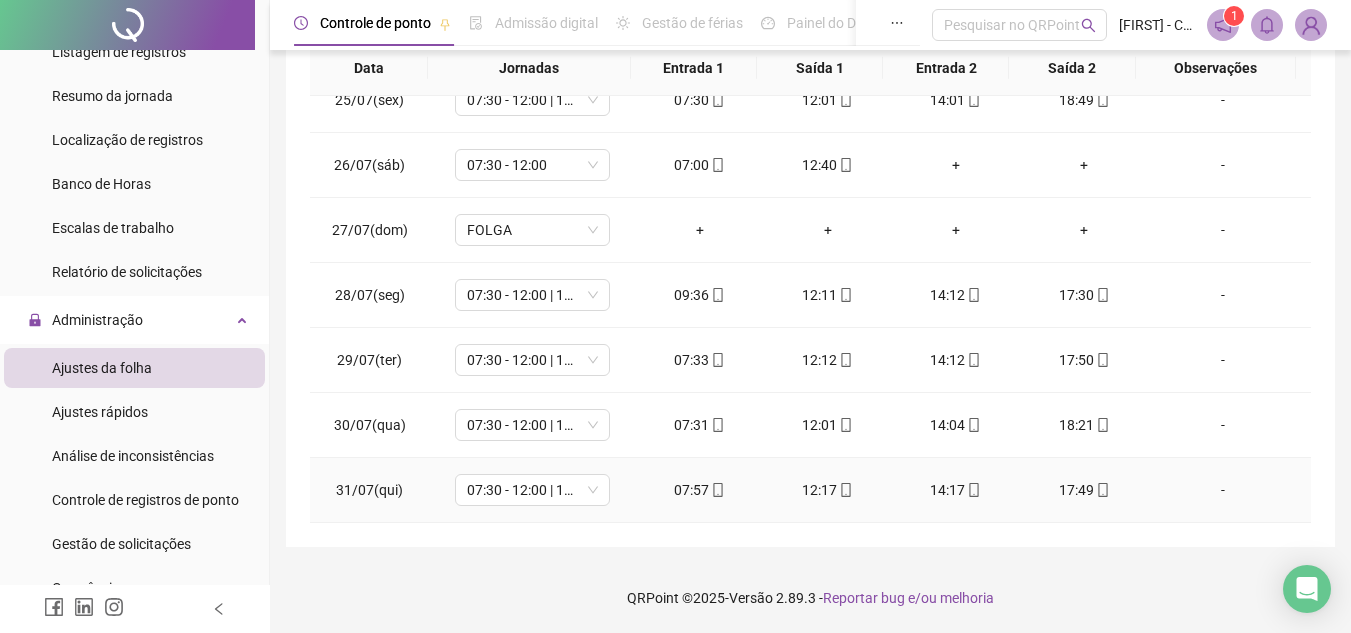 click on "07:57" at bounding box center (700, 490) 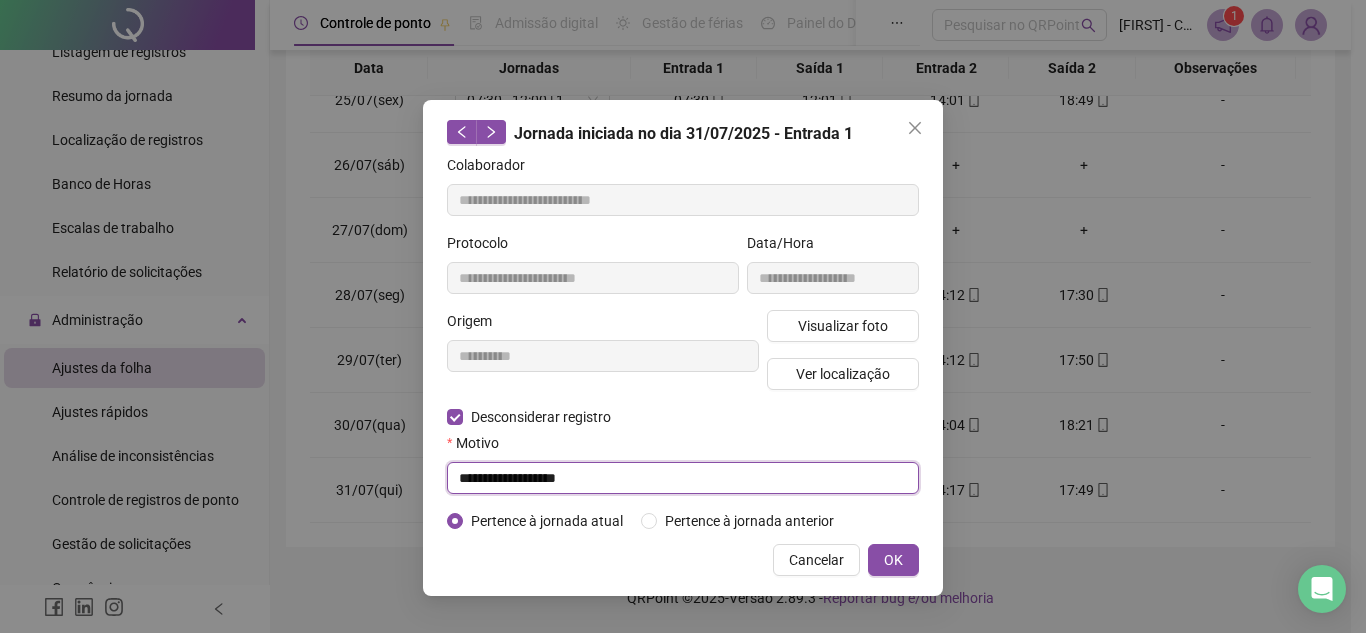click on "**********" at bounding box center (683, 478) 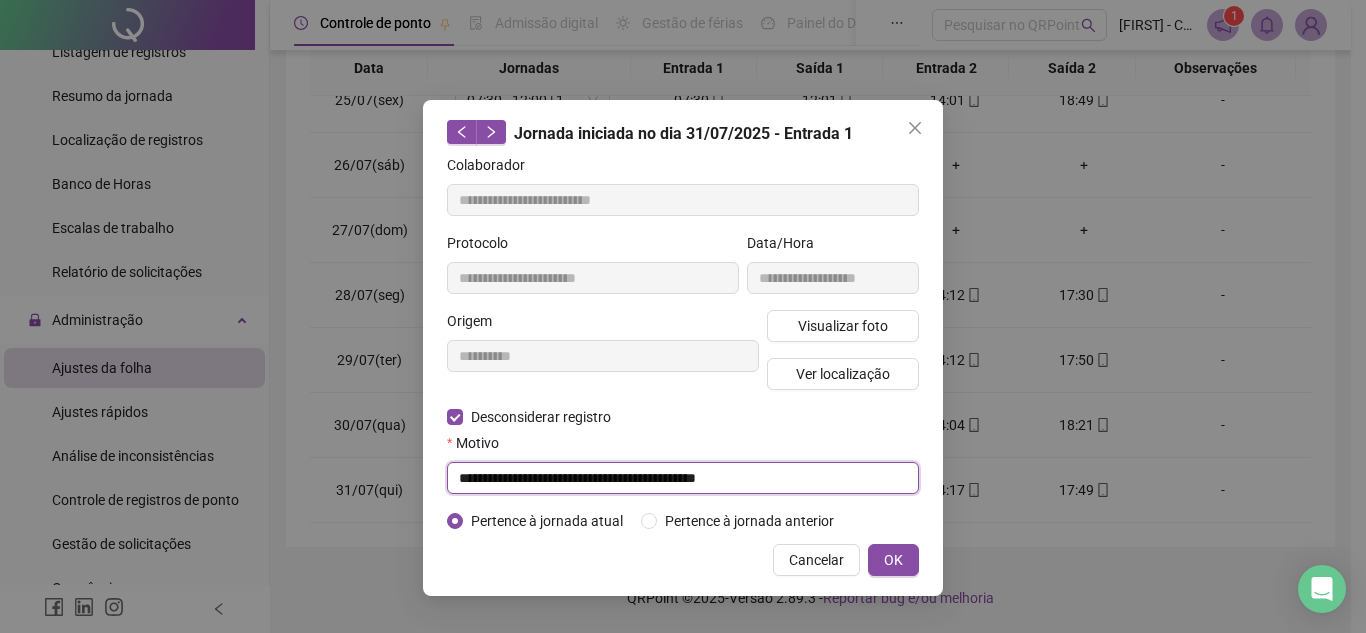 click on "**********" at bounding box center (683, 478) 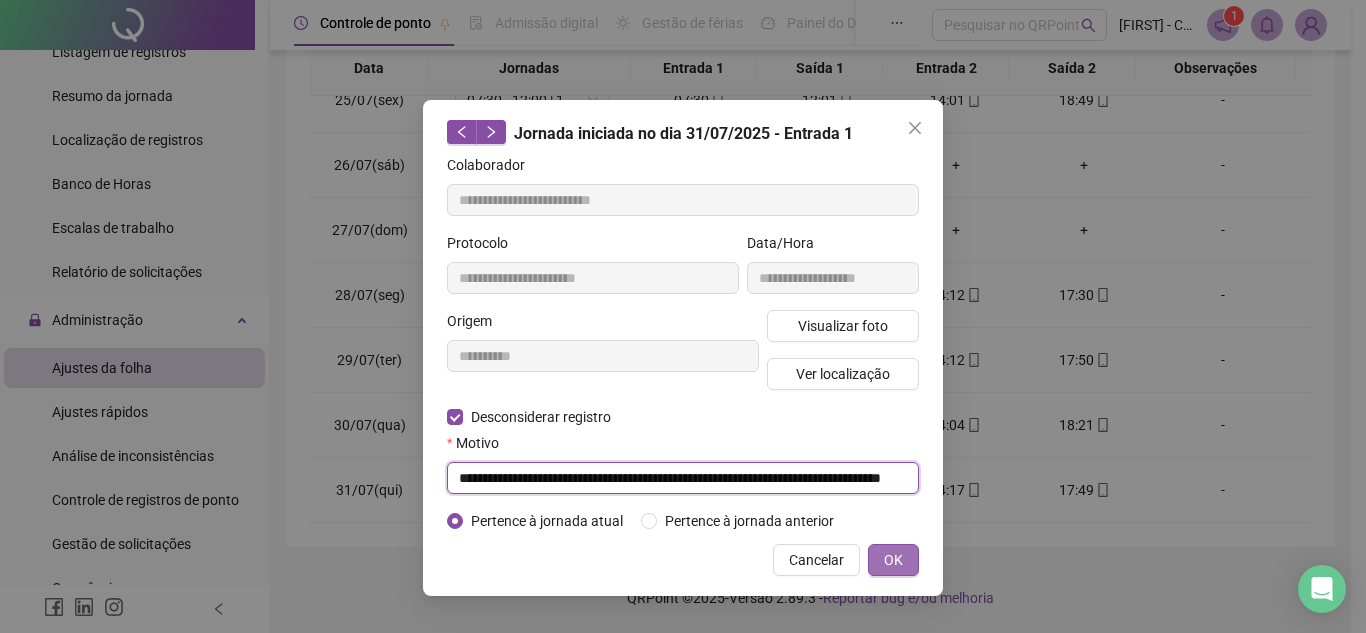 scroll, scrollTop: 0, scrollLeft: 87, axis: horizontal 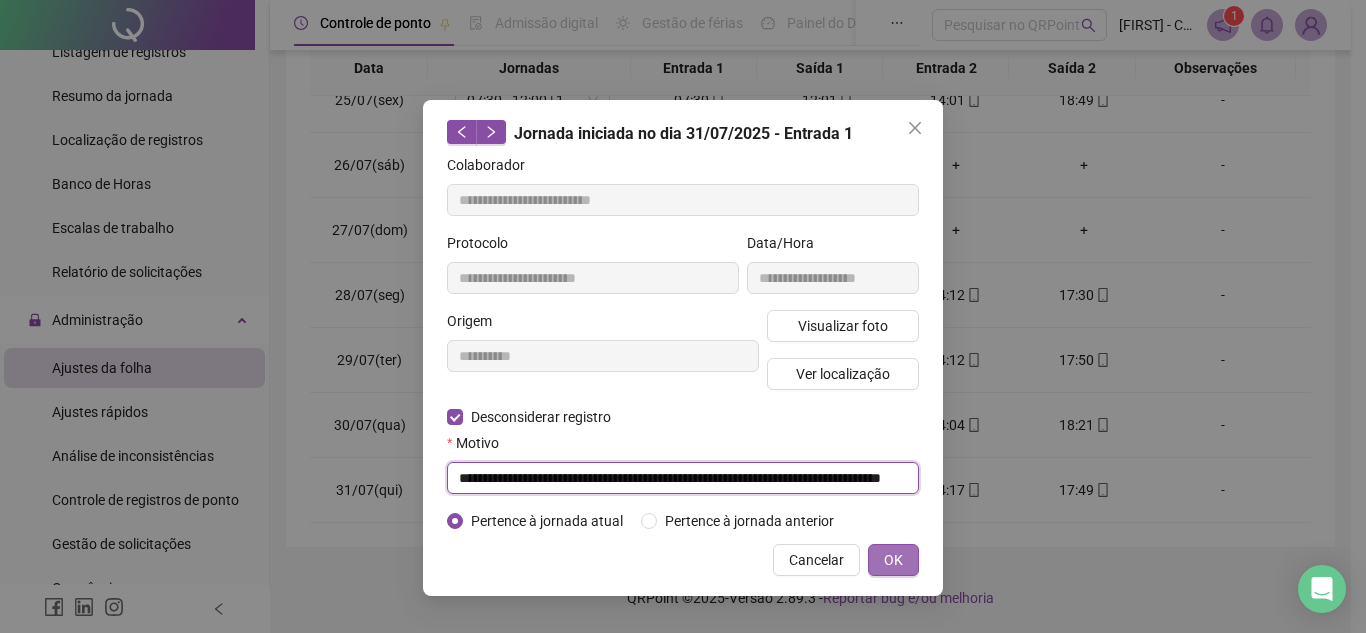 type on "**********" 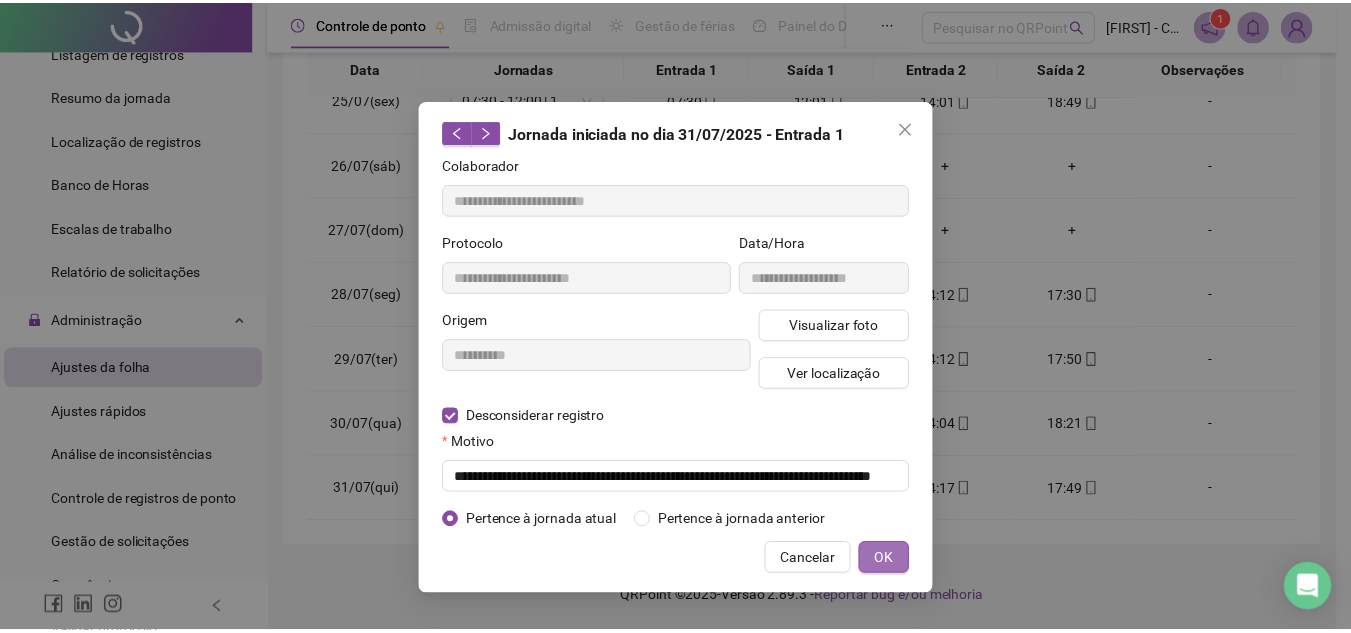scroll, scrollTop: 0, scrollLeft: 0, axis: both 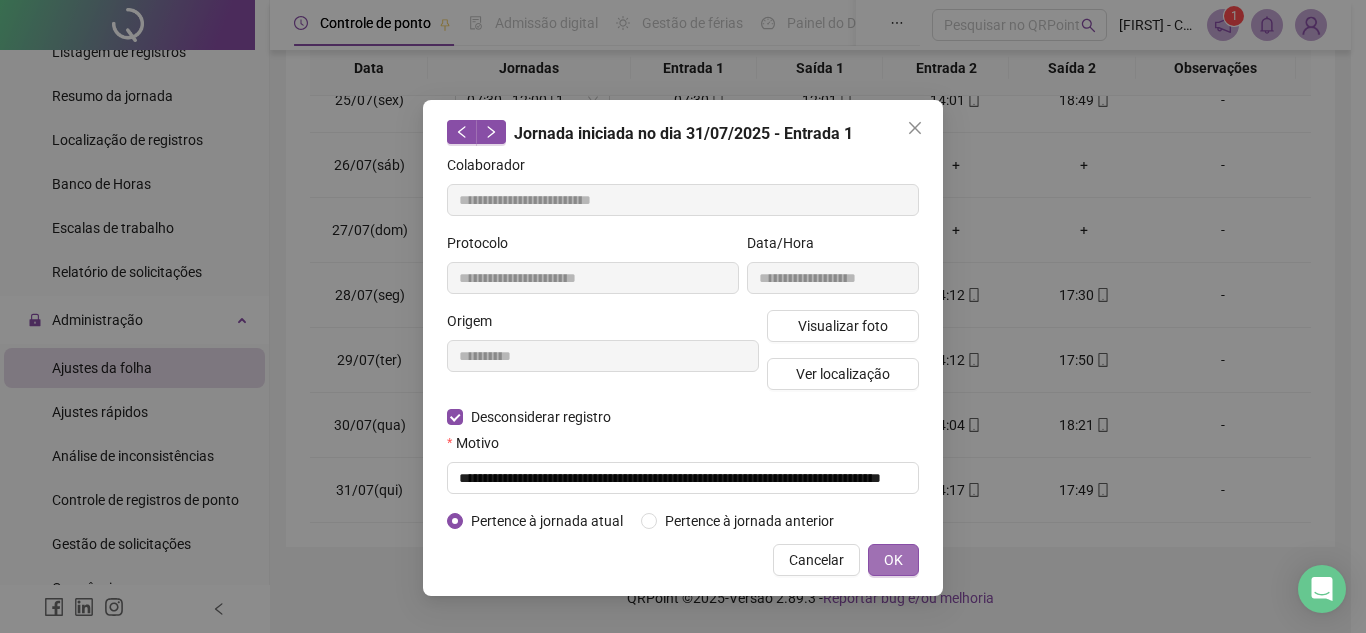 click on "OK" at bounding box center [893, 560] 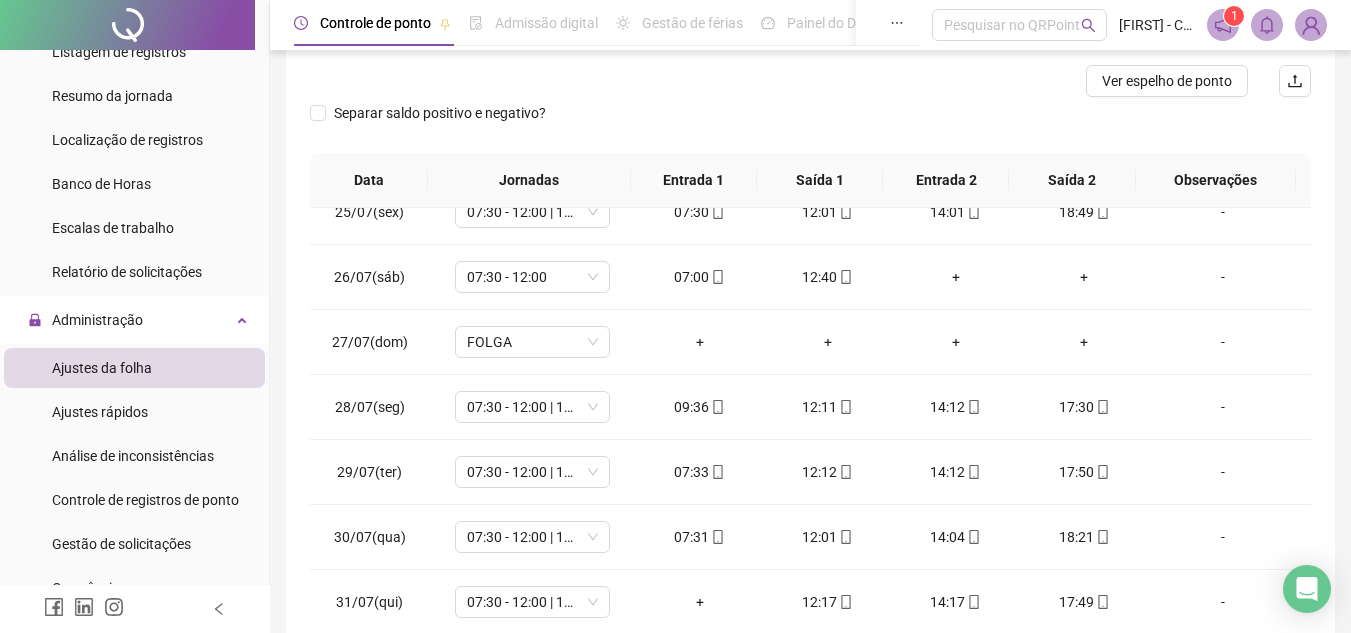 scroll, scrollTop: 231, scrollLeft: 0, axis: vertical 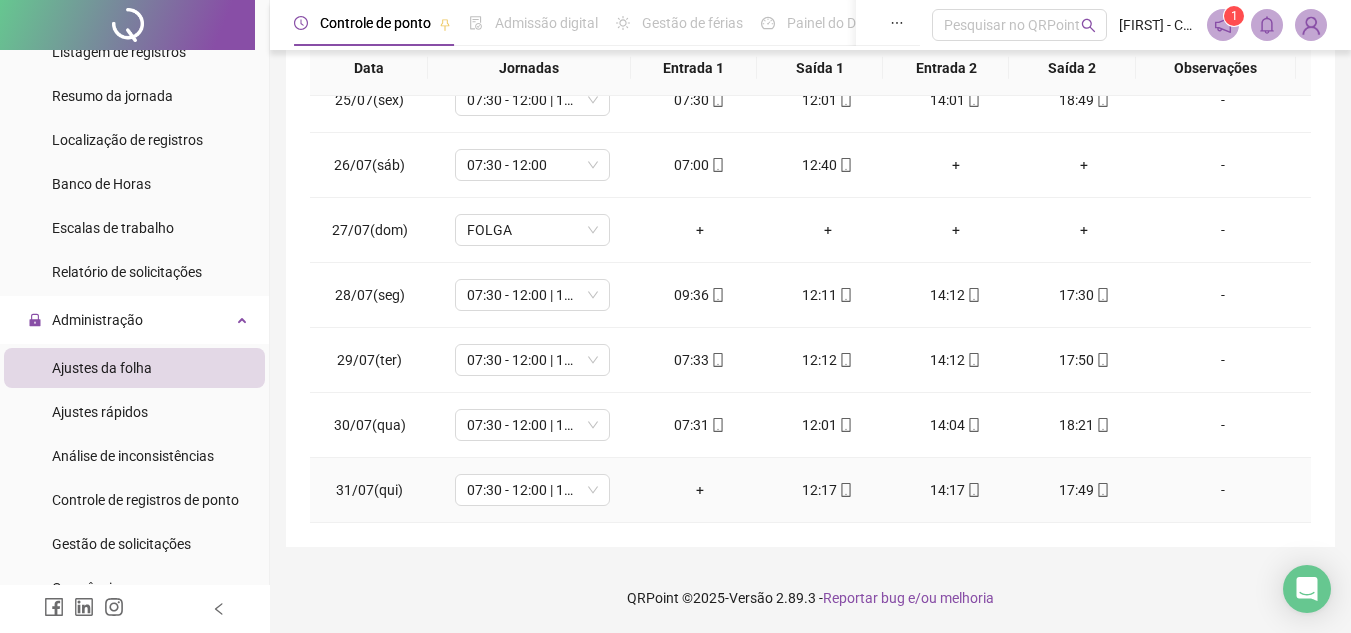 click on "+" at bounding box center [700, 490] 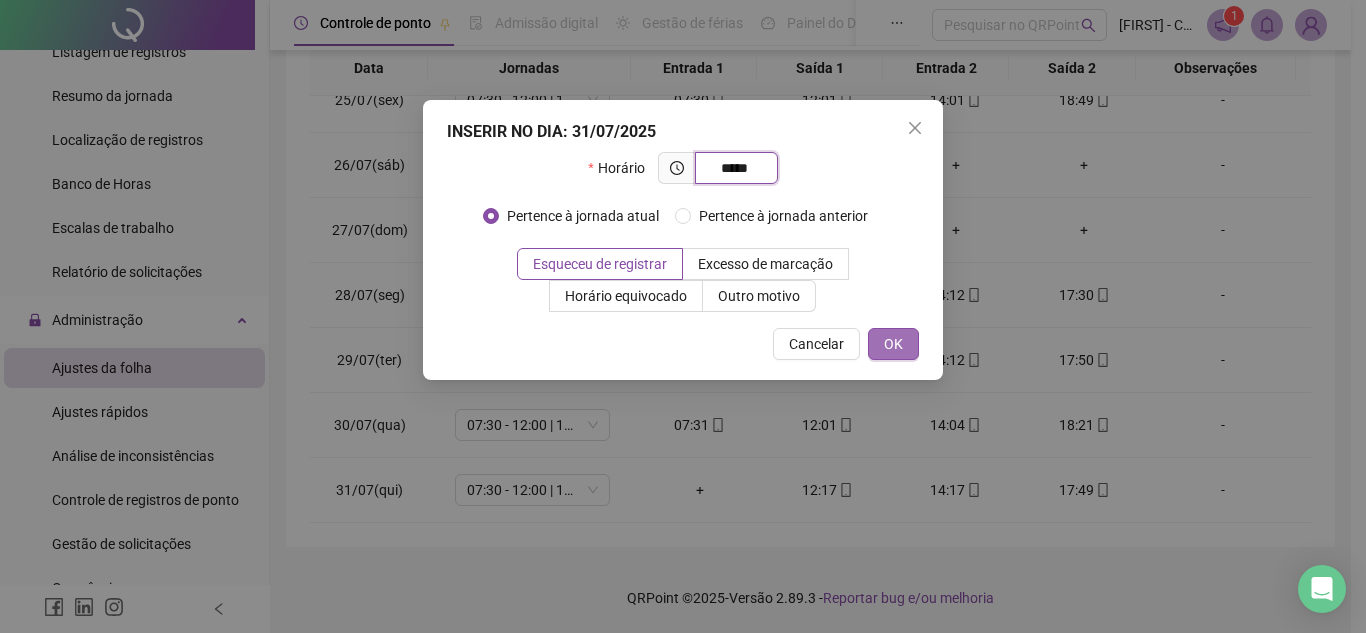 type on "*****" 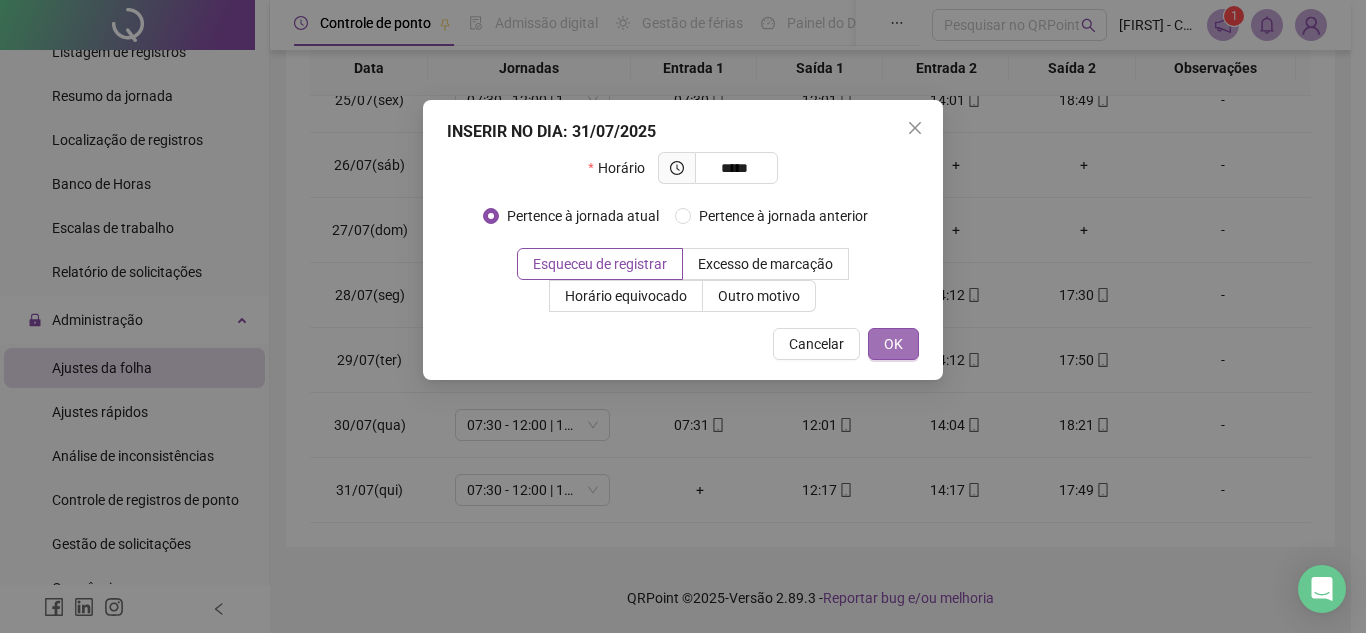 click on "OK" at bounding box center [893, 344] 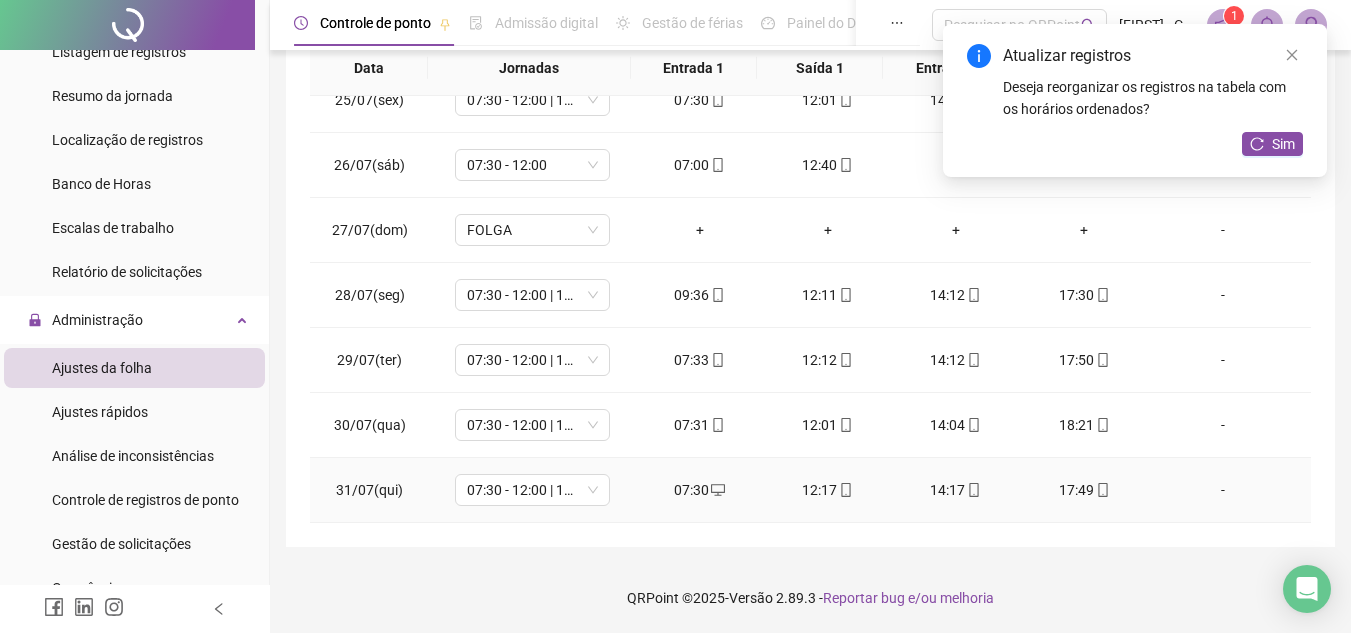click on "07:30" at bounding box center [700, 490] 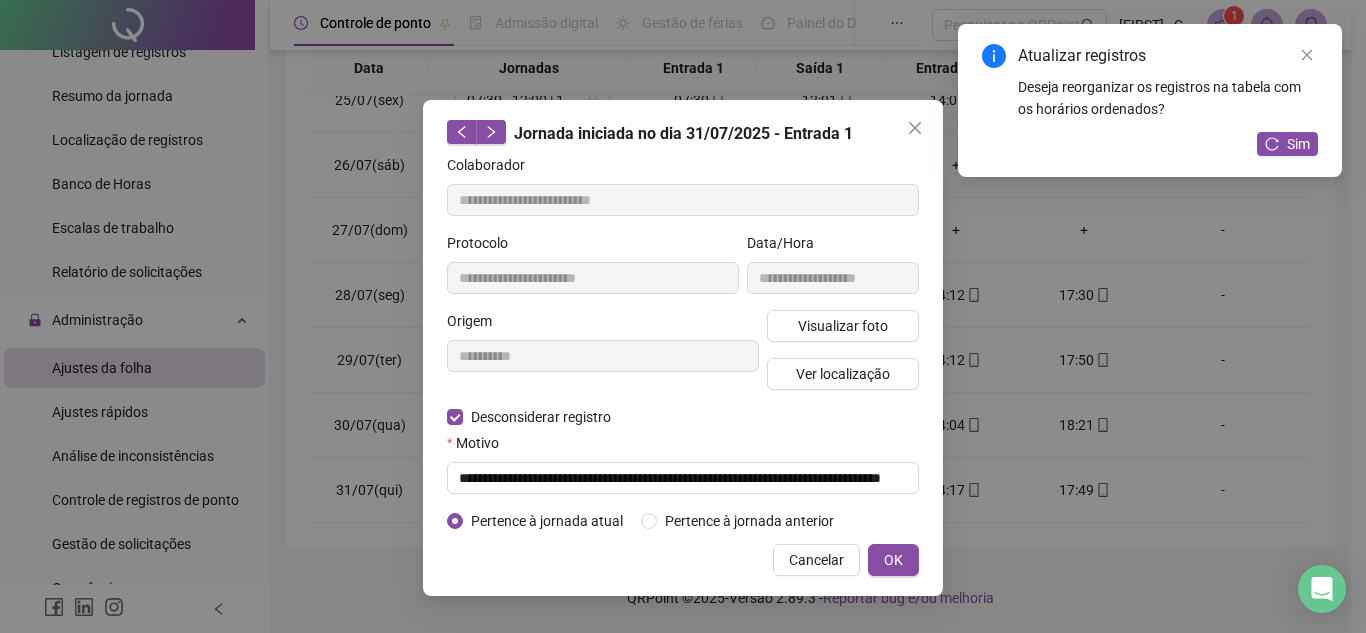 type on "**********" 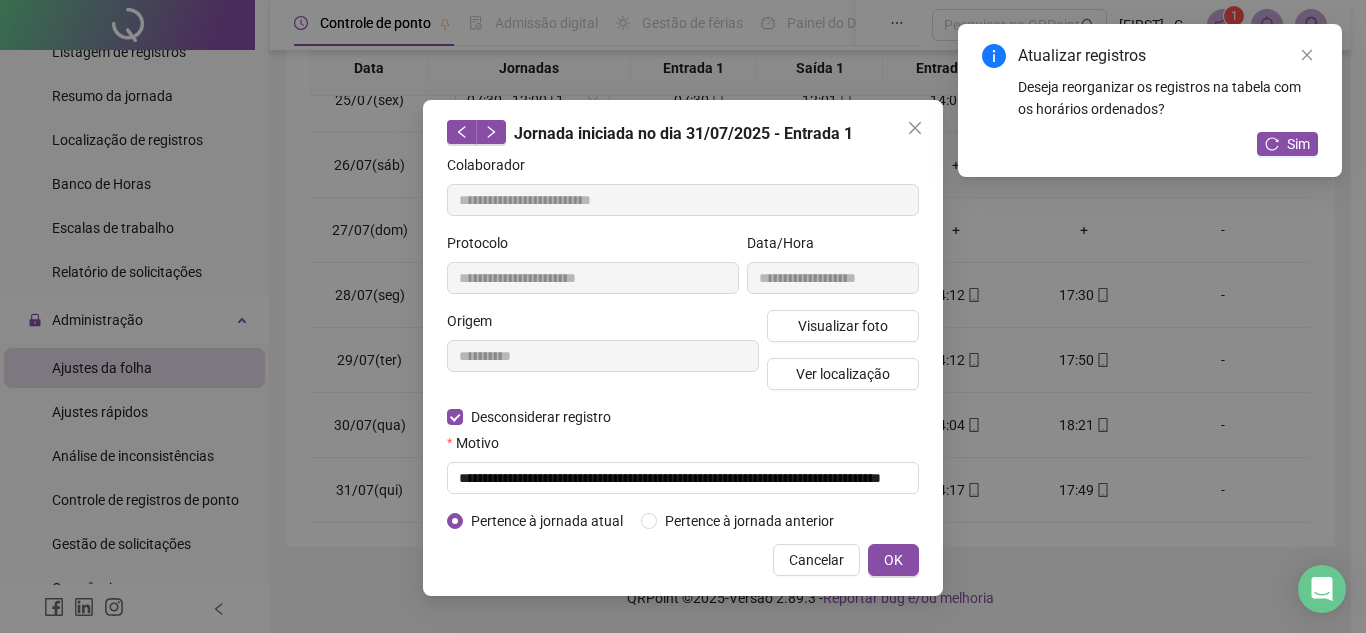 type on "**********" 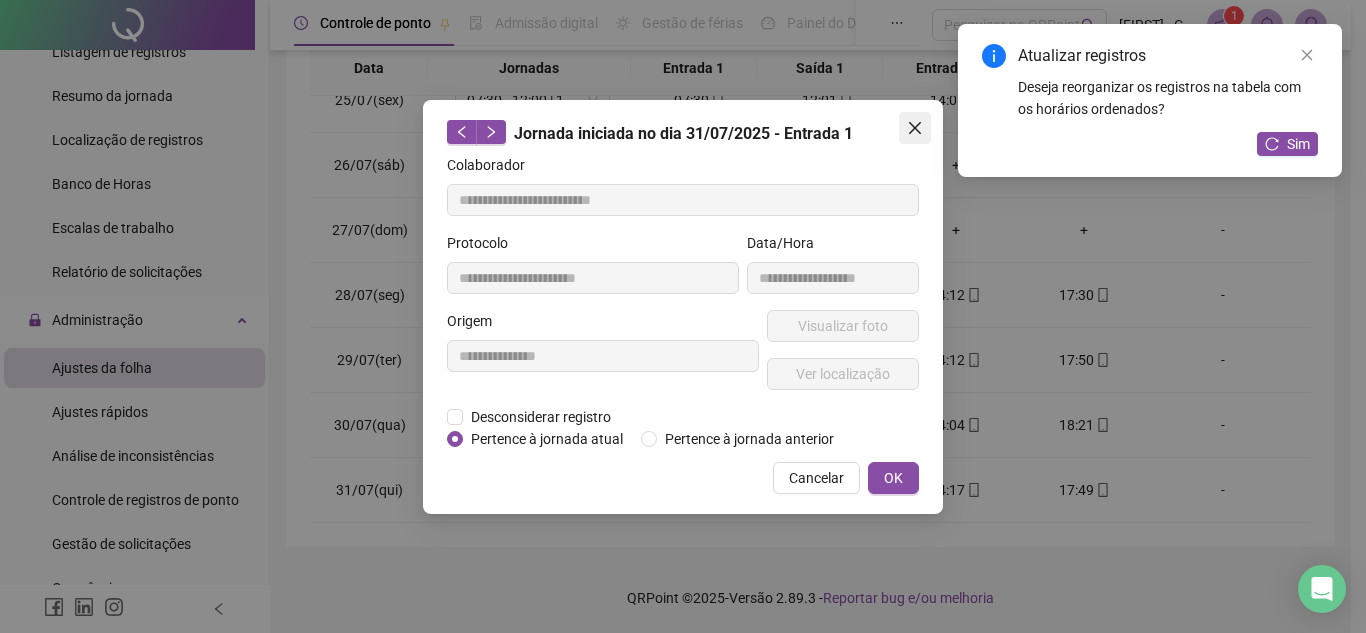 click 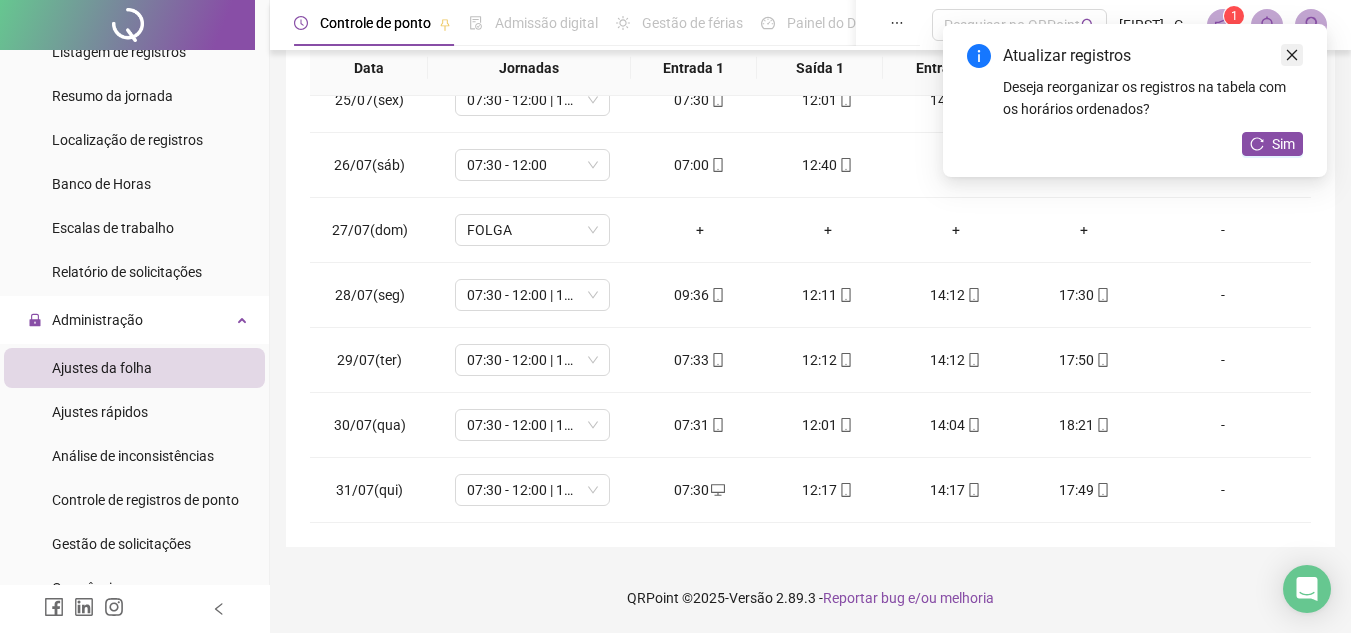 click 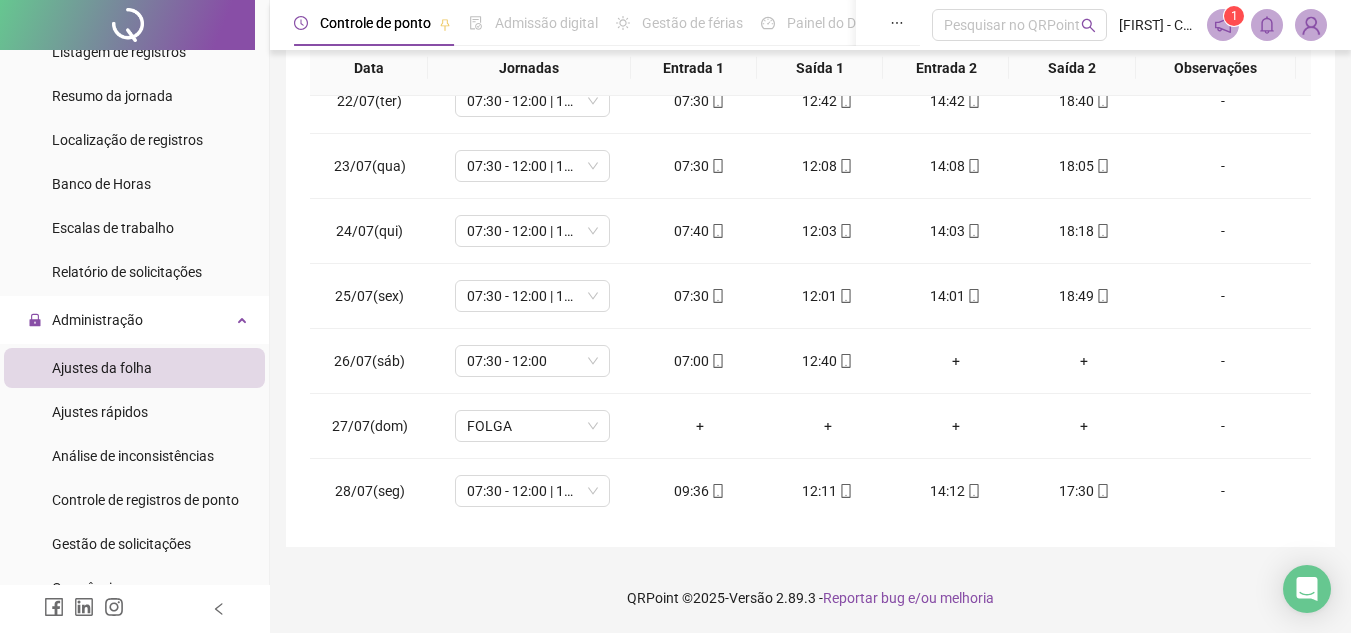 scroll, scrollTop: 1325, scrollLeft: 0, axis: vertical 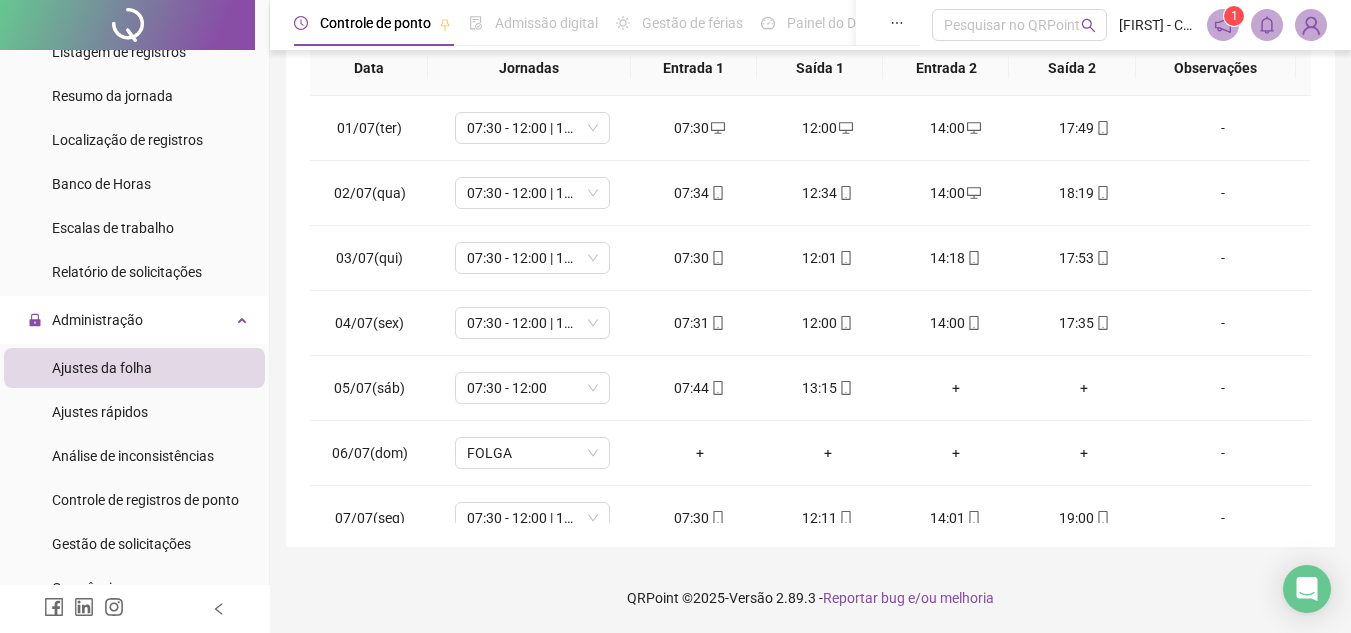 click on "**********" at bounding box center [810, 124] 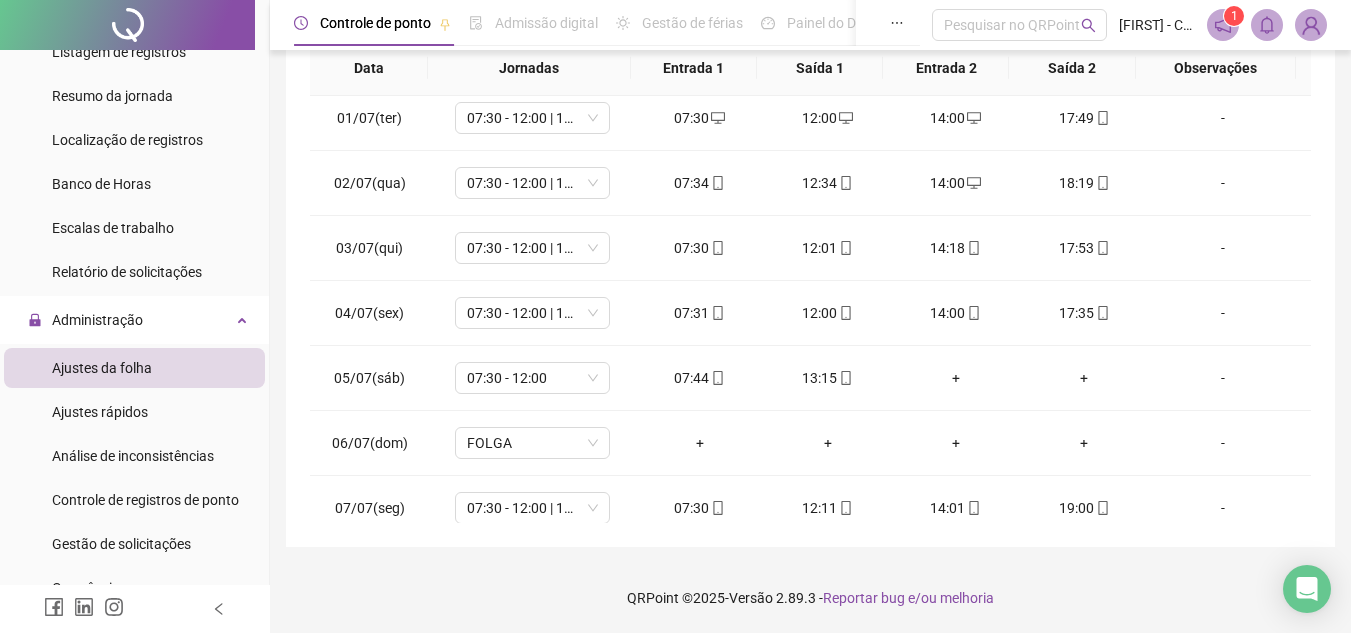 scroll, scrollTop: 0, scrollLeft: 0, axis: both 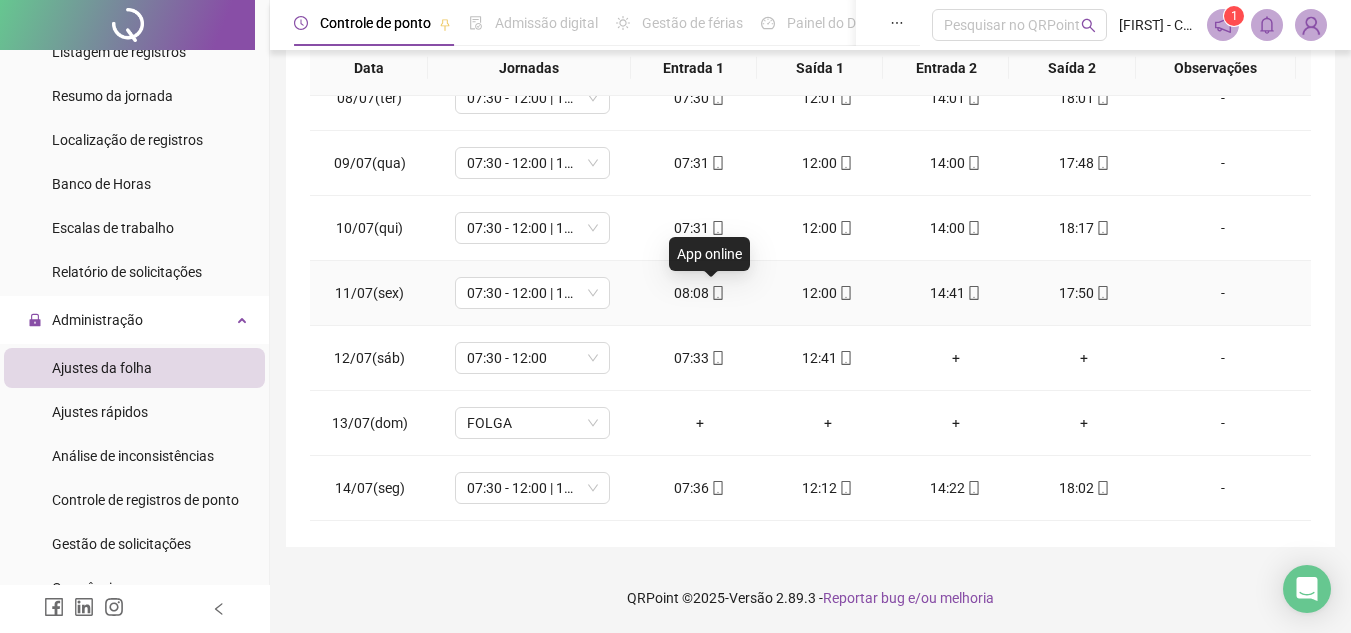 click 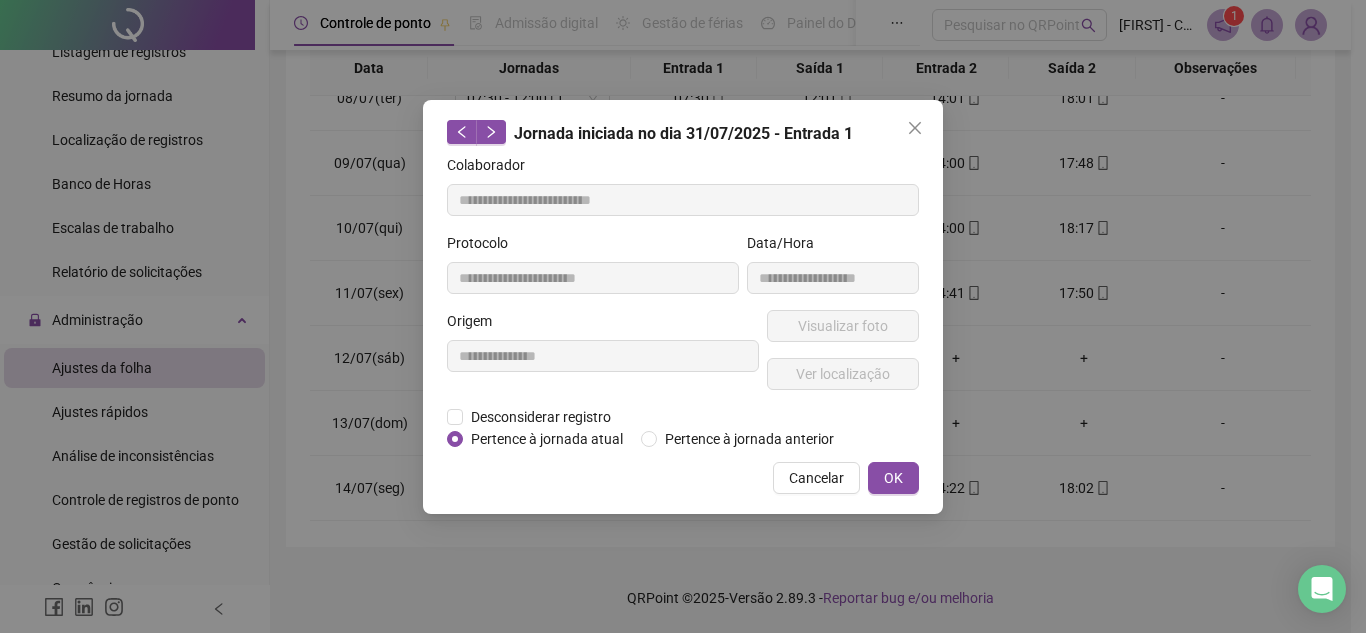 type on "**********" 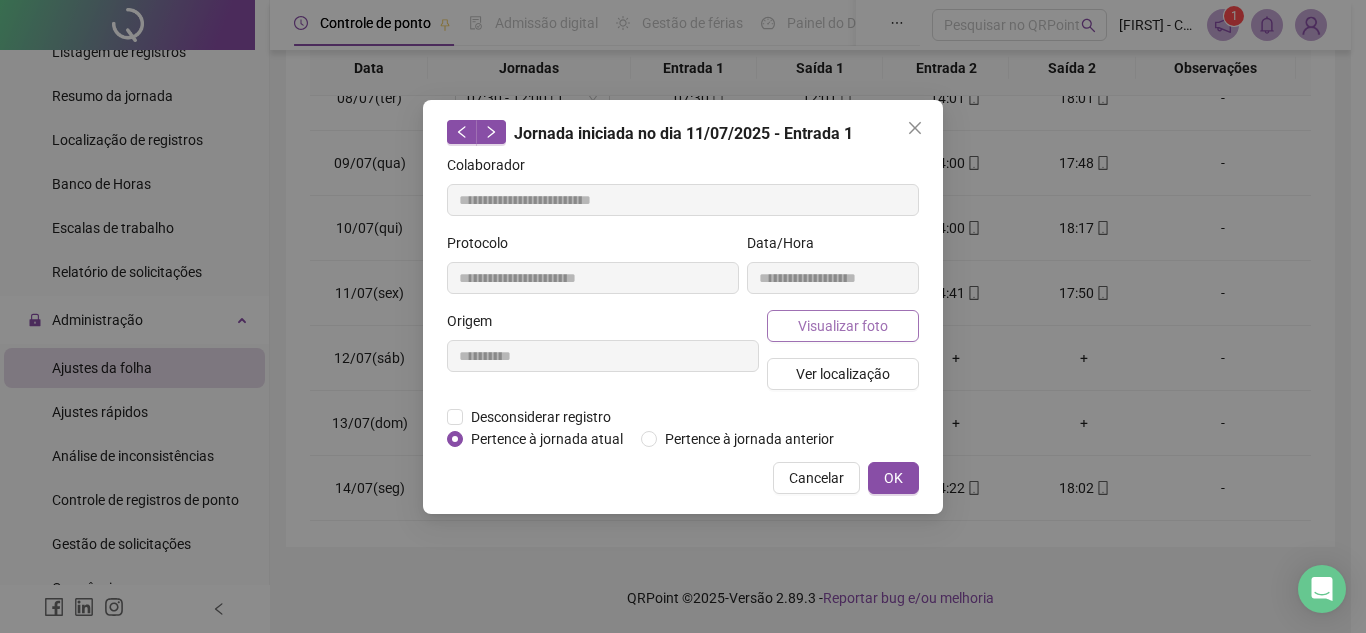 click on "Visualizar foto" at bounding box center [843, 326] 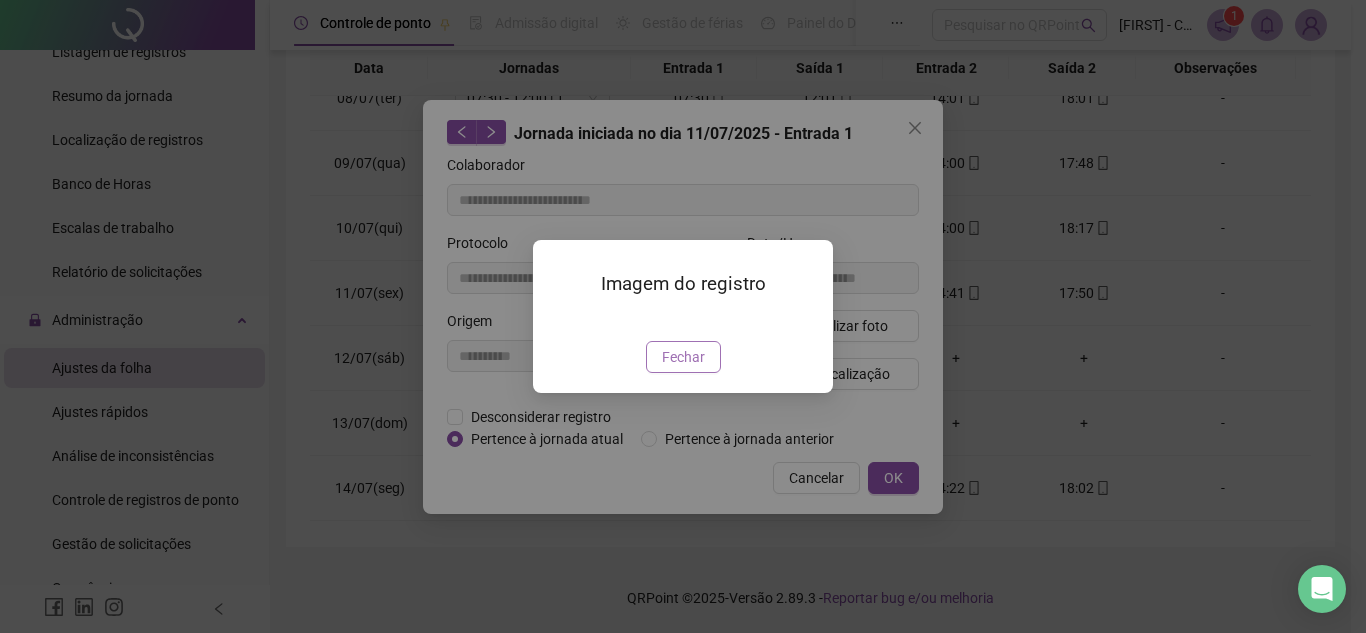 click on "Fechar" at bounding box center [683, 357] 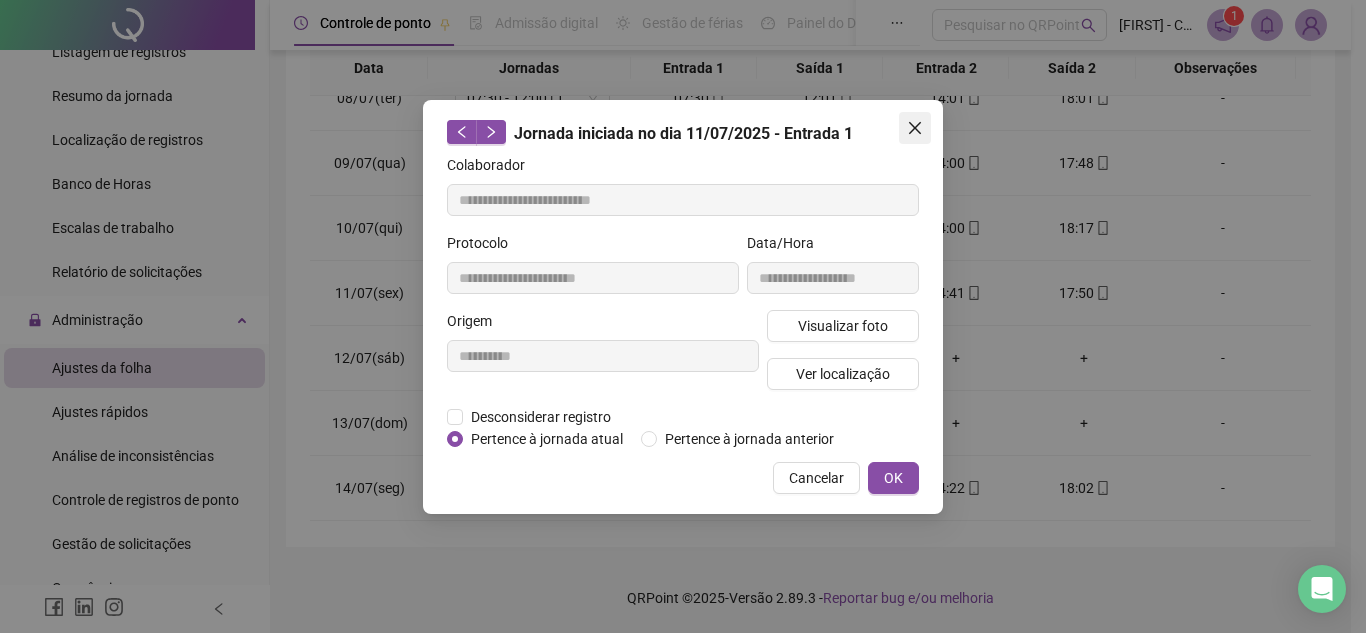 click 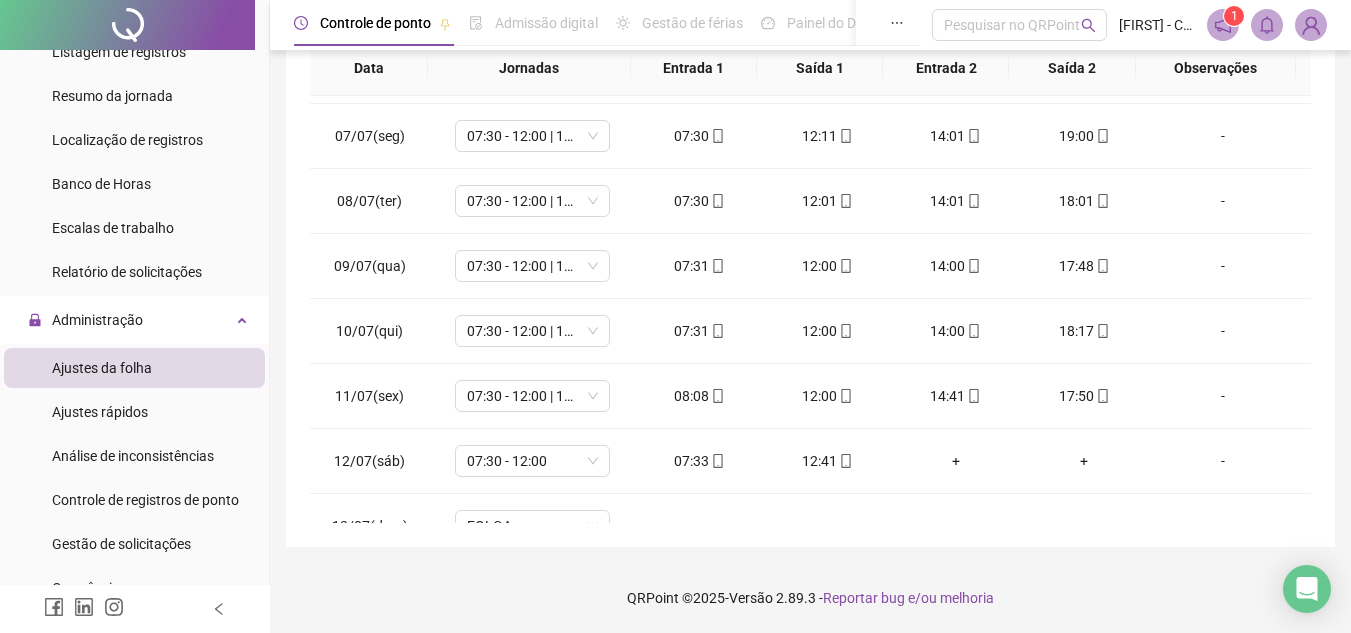 scroll, scrollTop: 376, scrollLeft: 0, axis: vertical 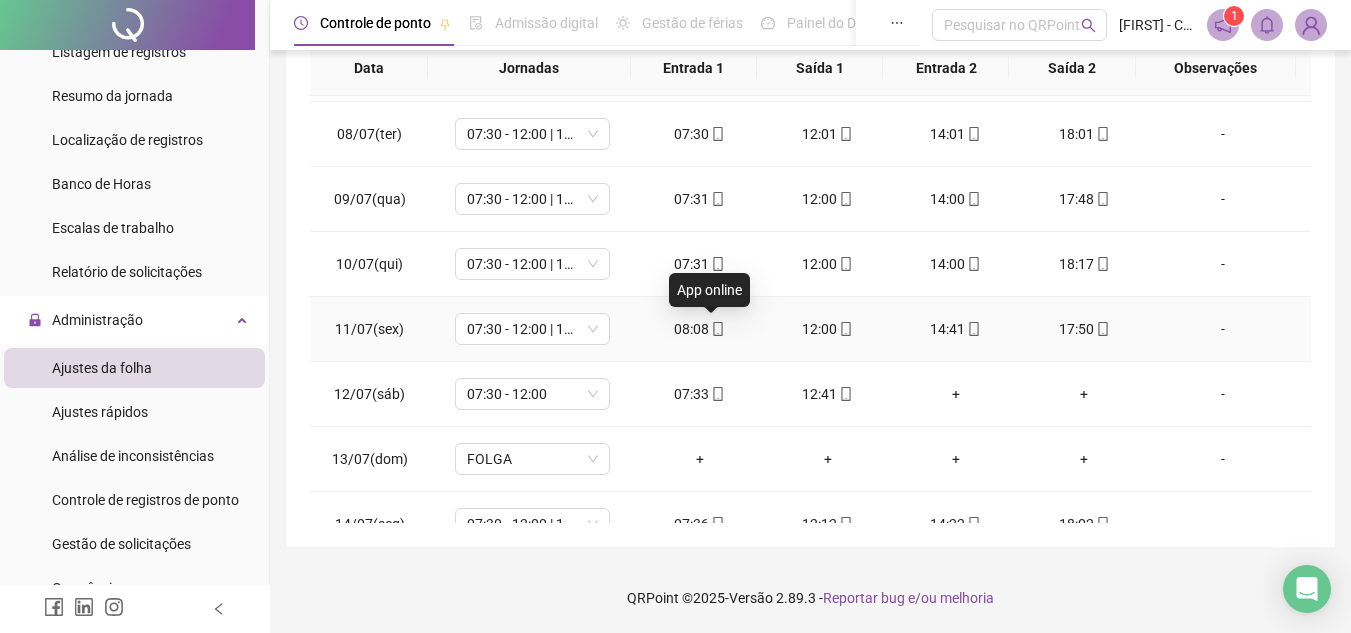click 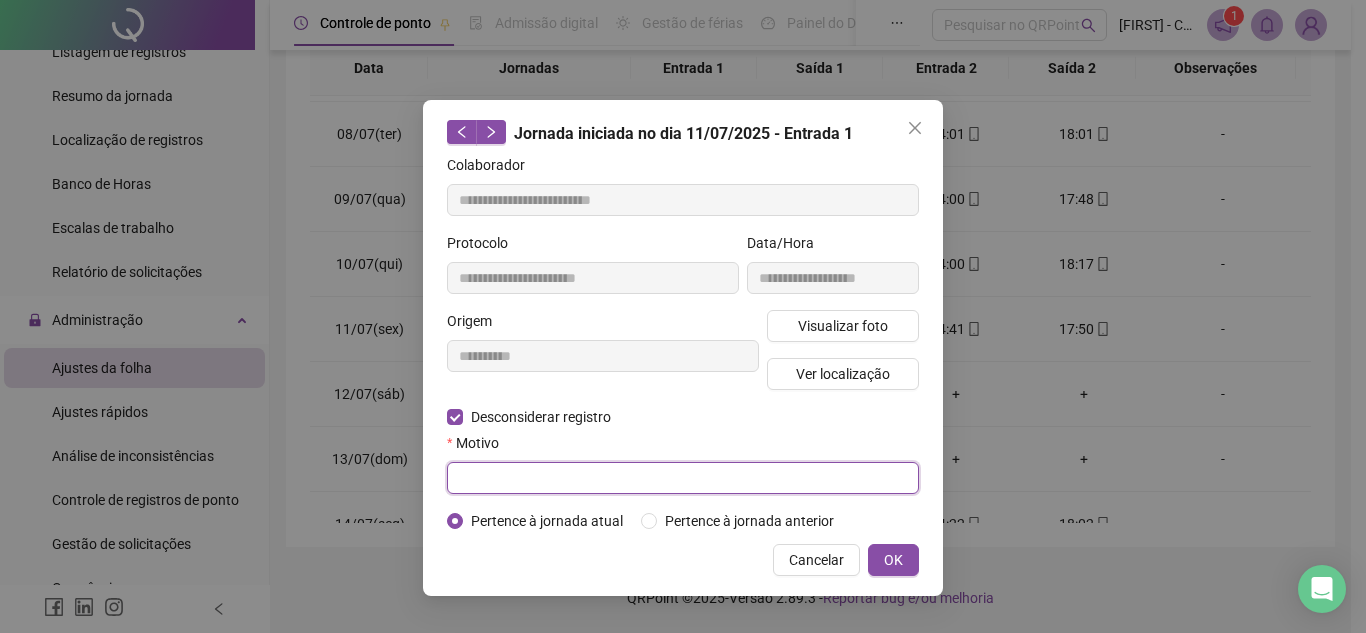 click at bounding box center [683, 478] 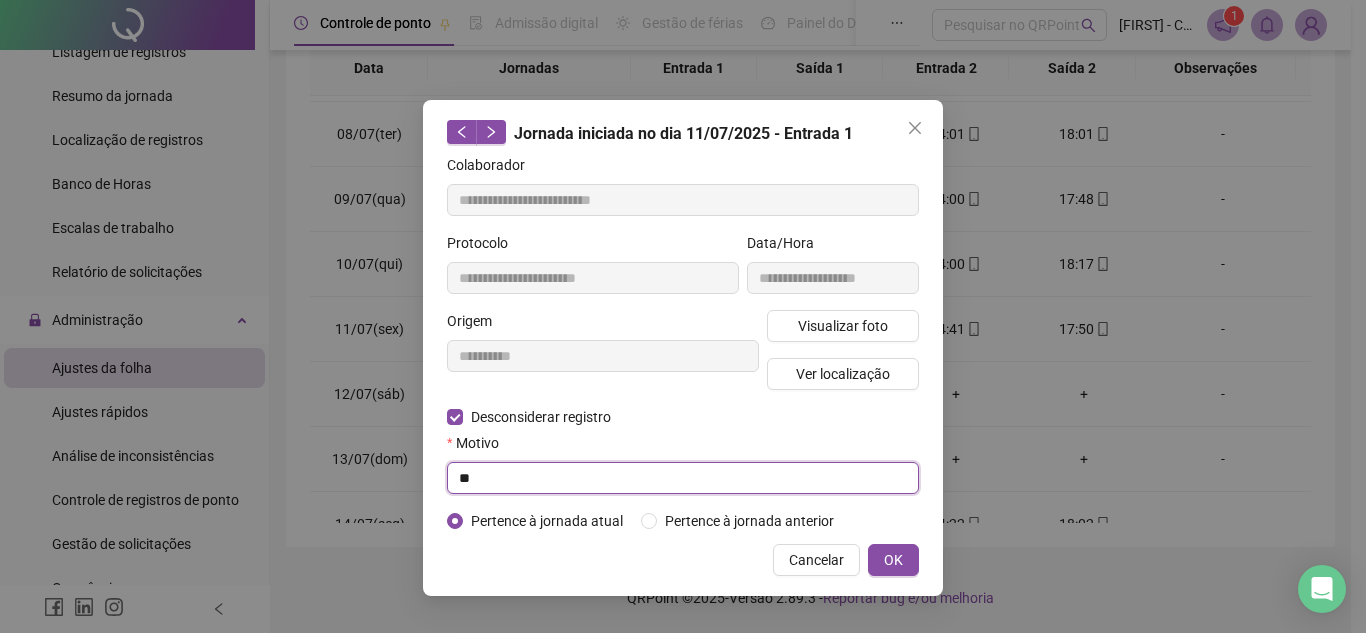 type on "*" 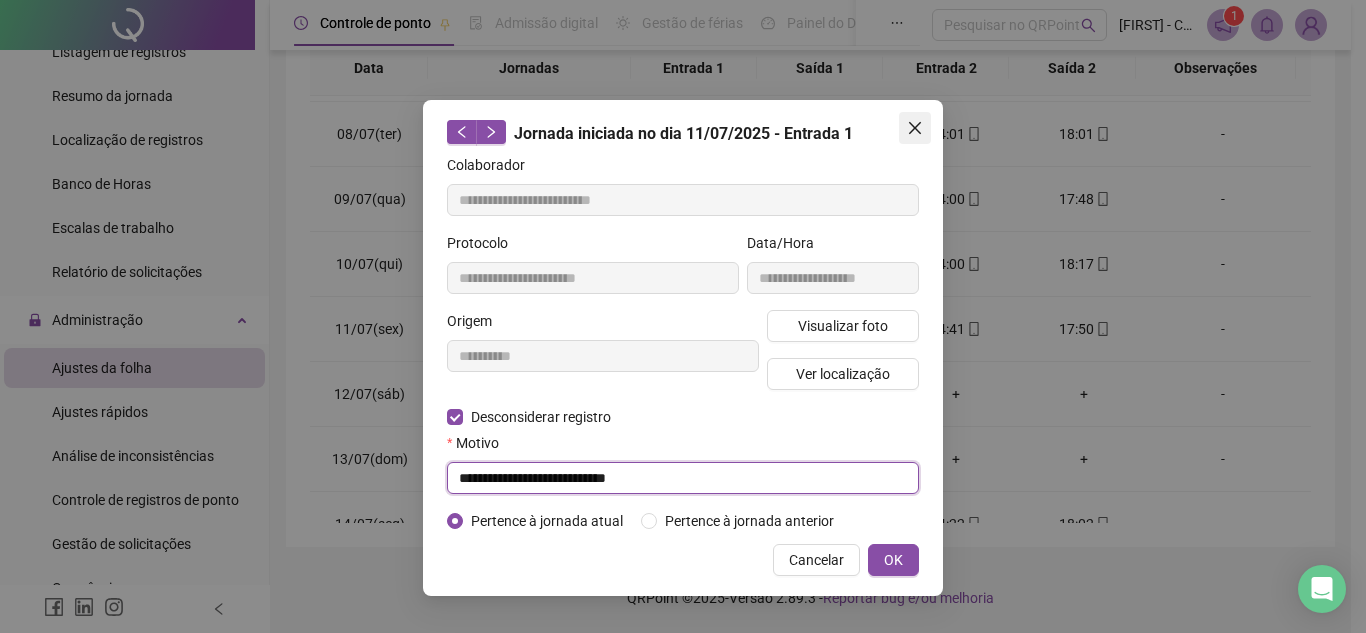 type on "**********" 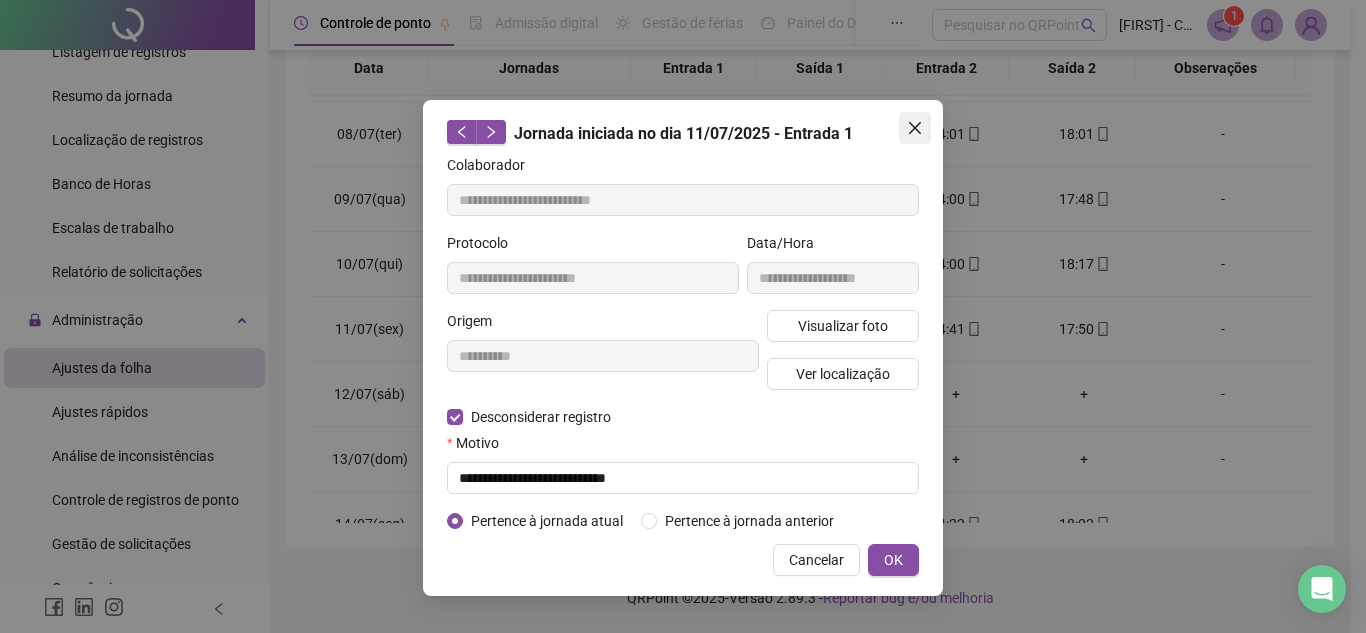 click 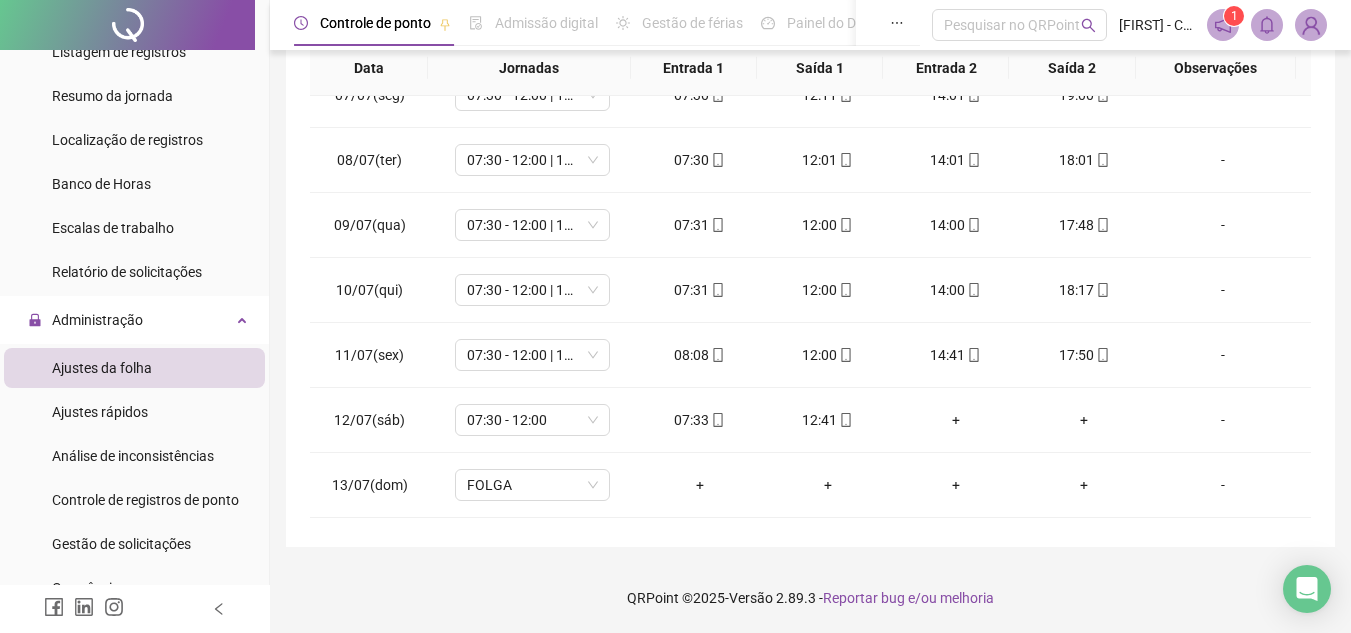 scroll, scrollTop: 418, scrollLeft: 0, axis: vertical 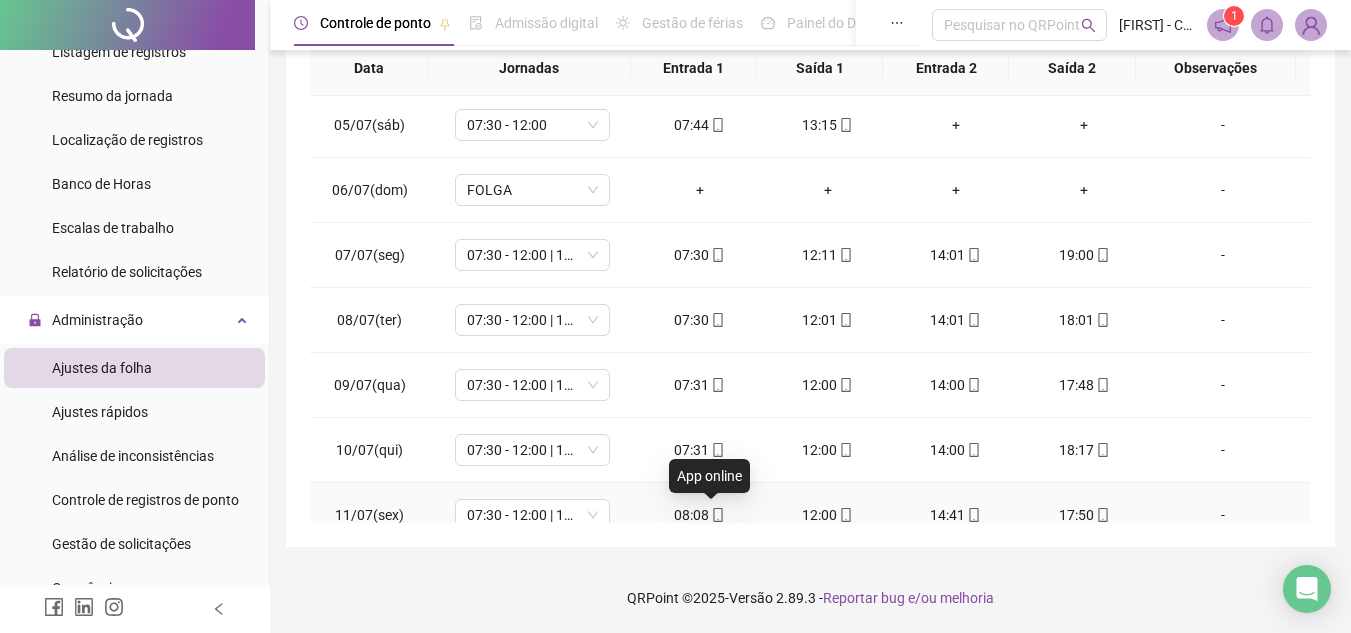 click 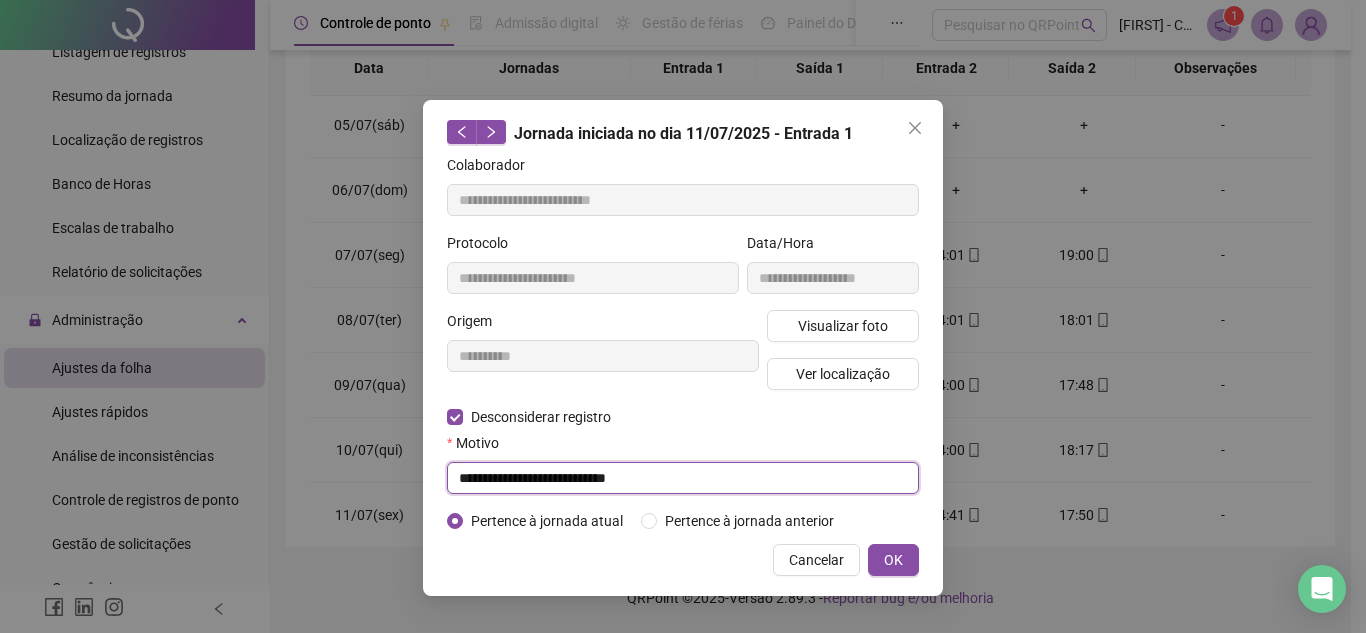 click on "**********" at bounding box center [683, 478] 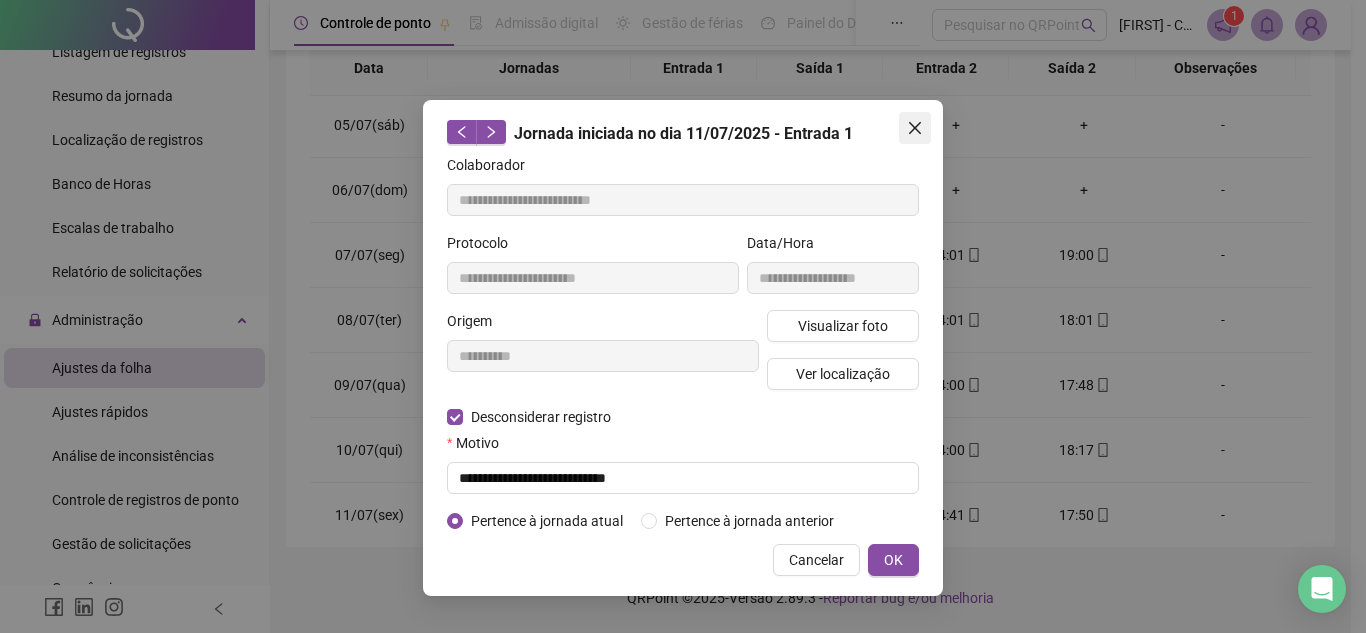 click 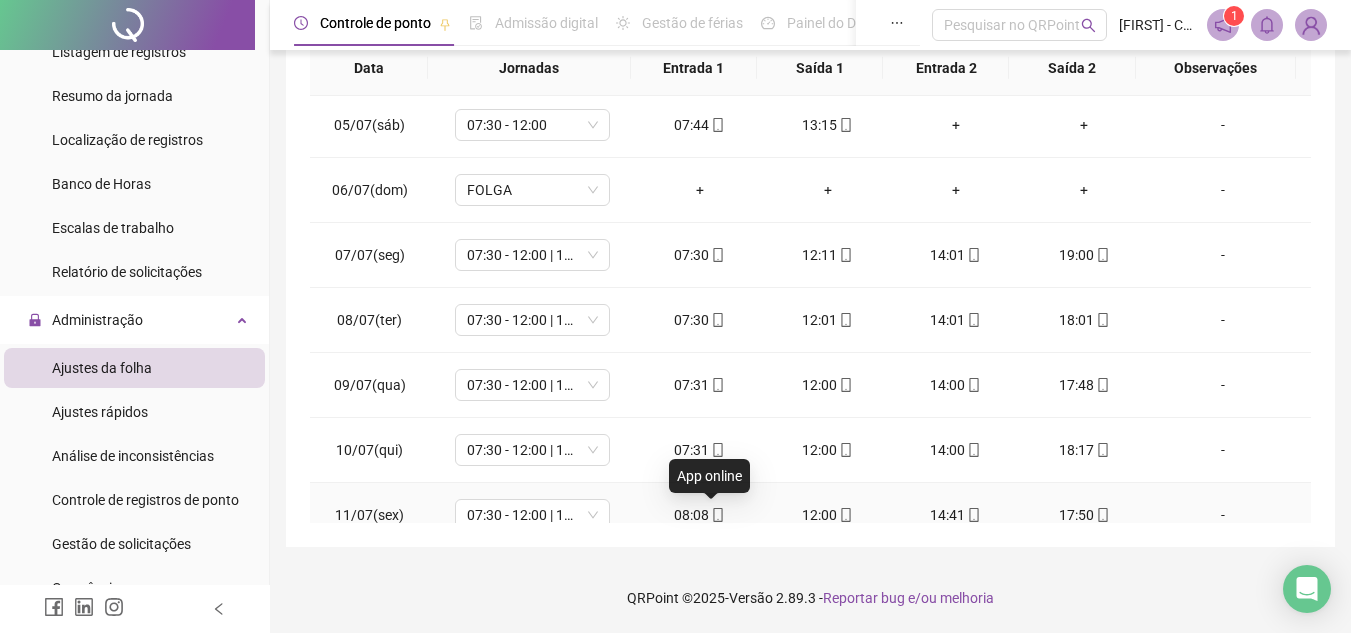 click 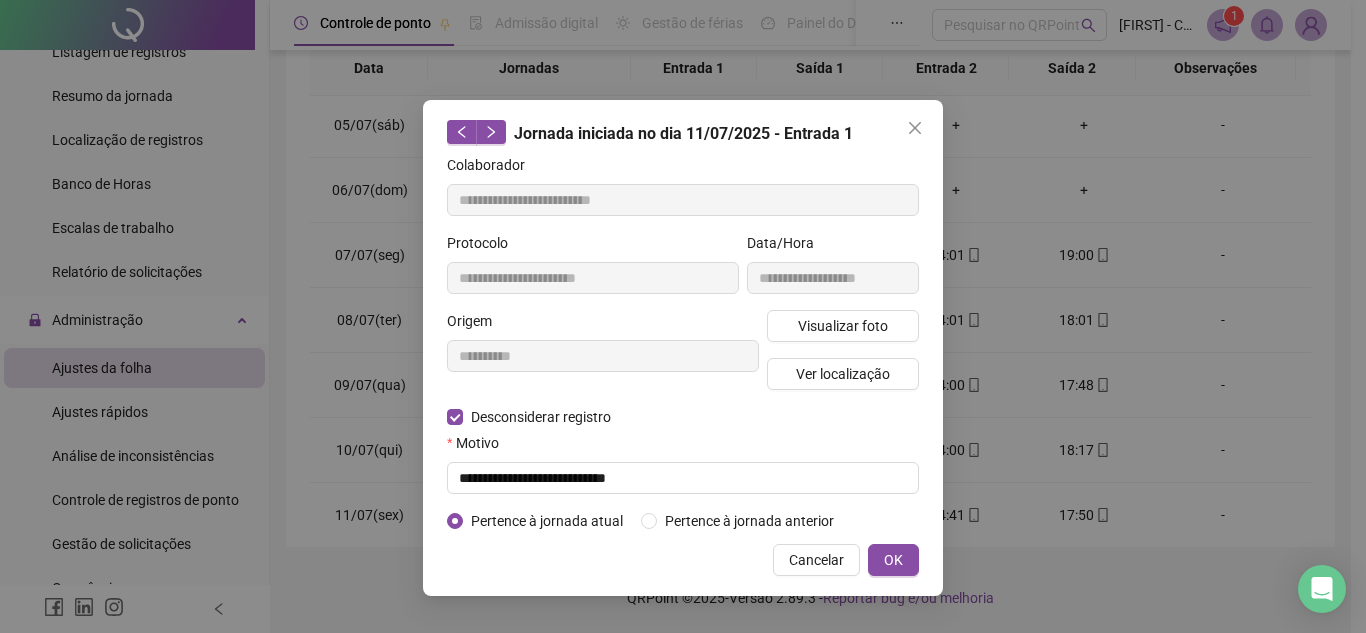 click on "**********" at bounding box center (683, 343) 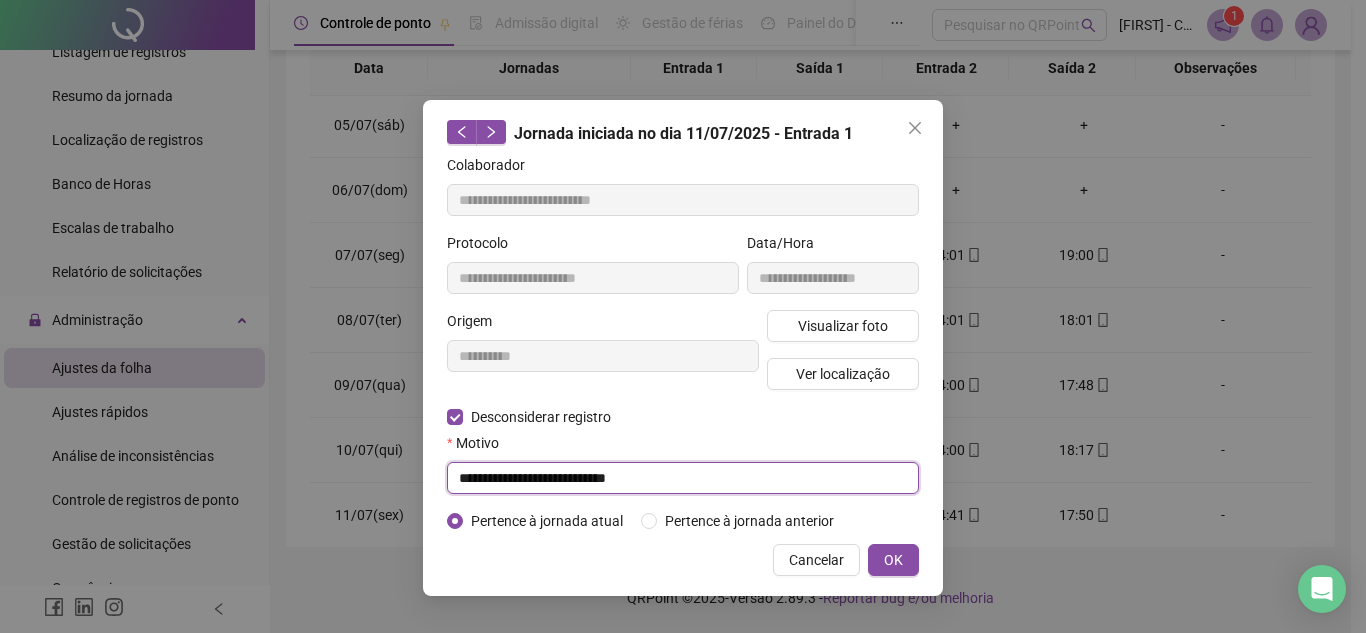 click on "**********" at bounding box center [683, 478] 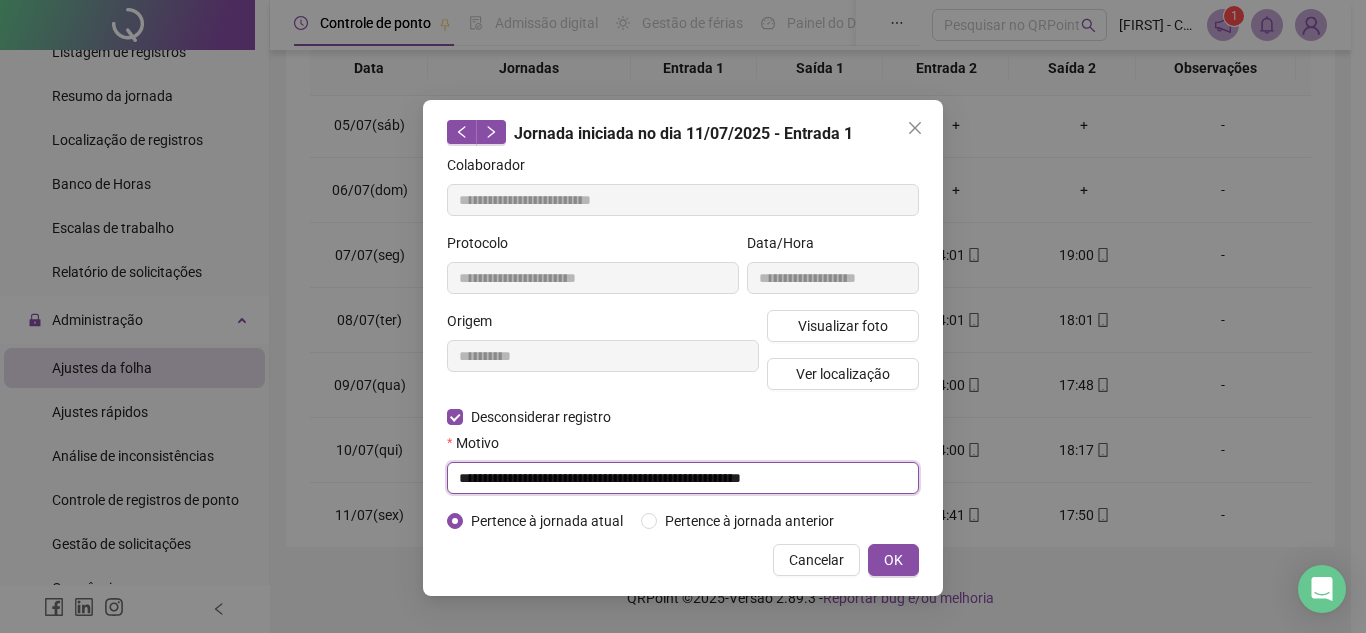 click on "**********" at bounding box center [683, 478] 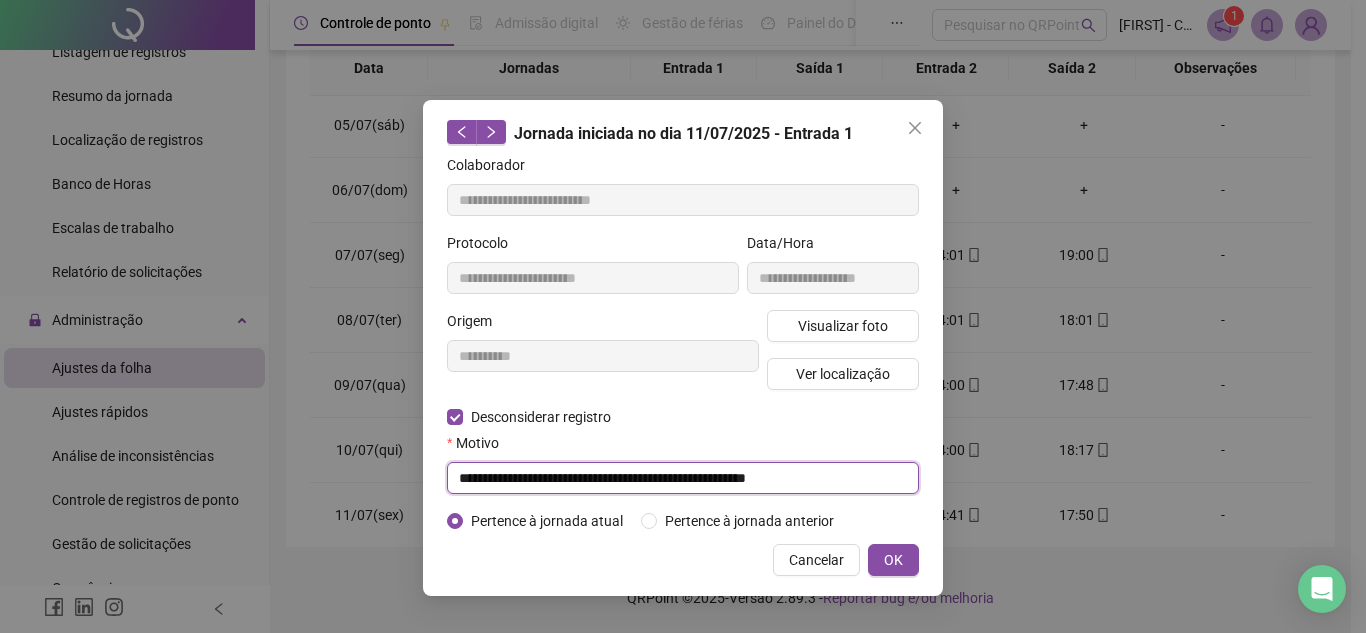 click on "**********" at bounding box center [683, 478] 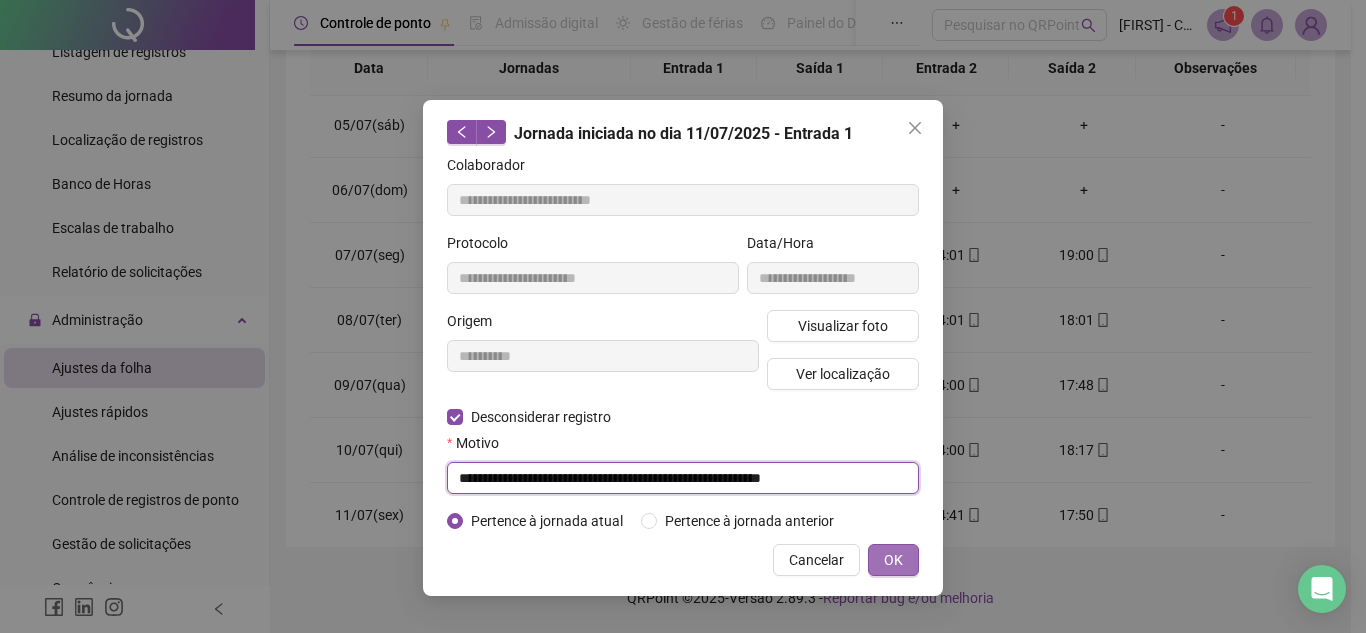 type on "**********" 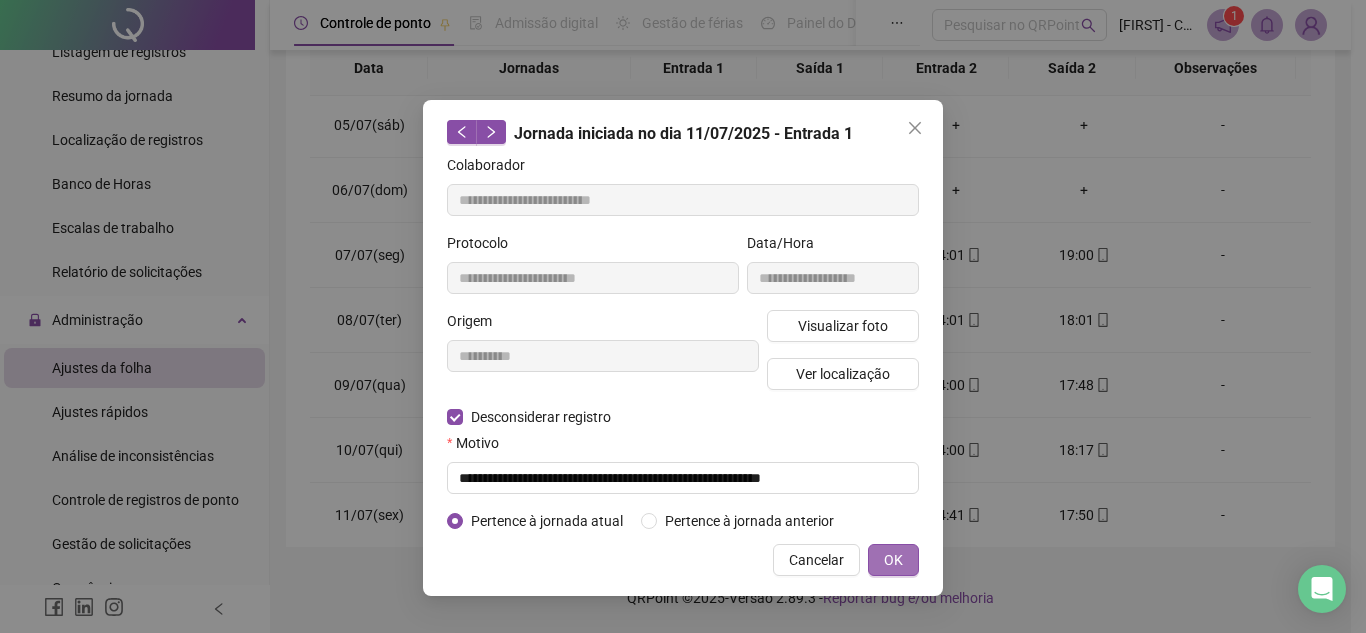 click on "OK" at bounding box center (893, 560) 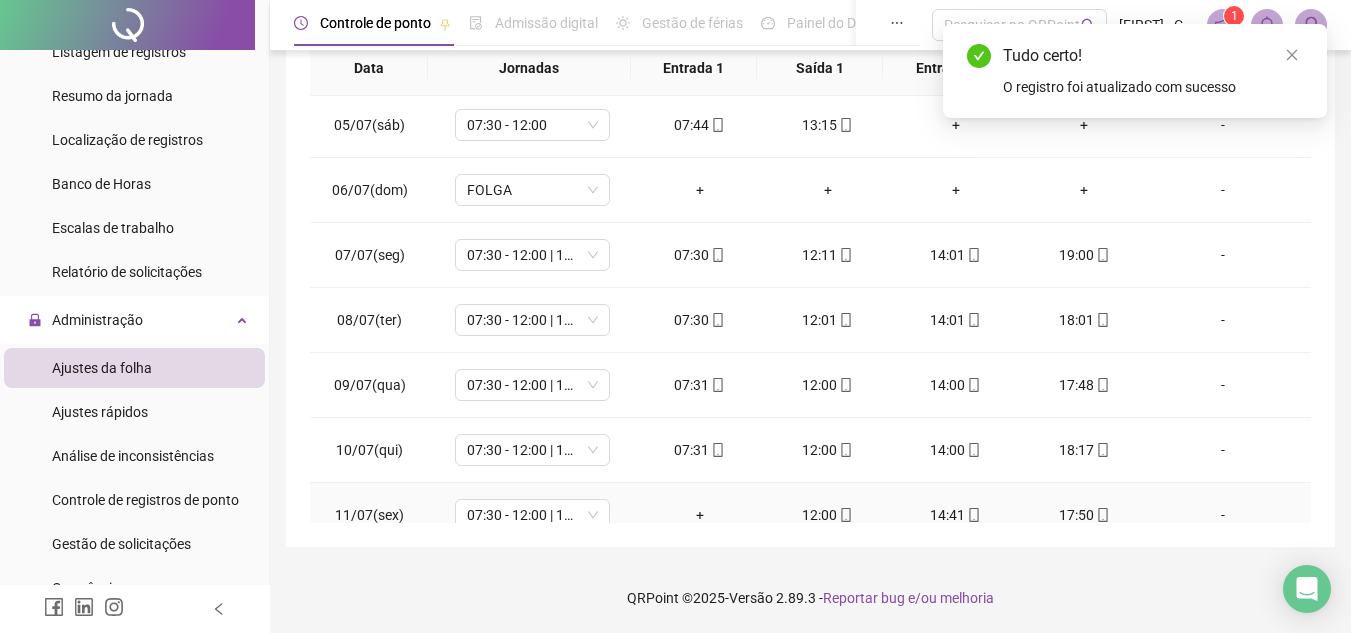 click on "+" at bounding box center [700, 515] 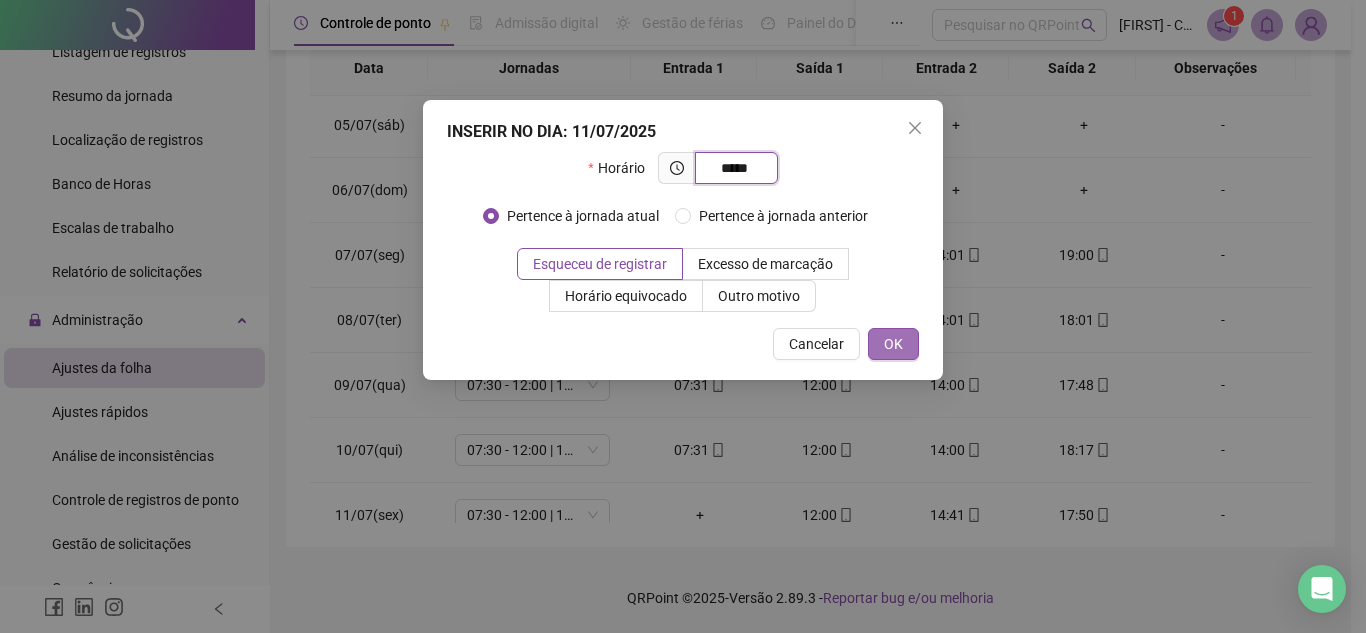 type on "*****" 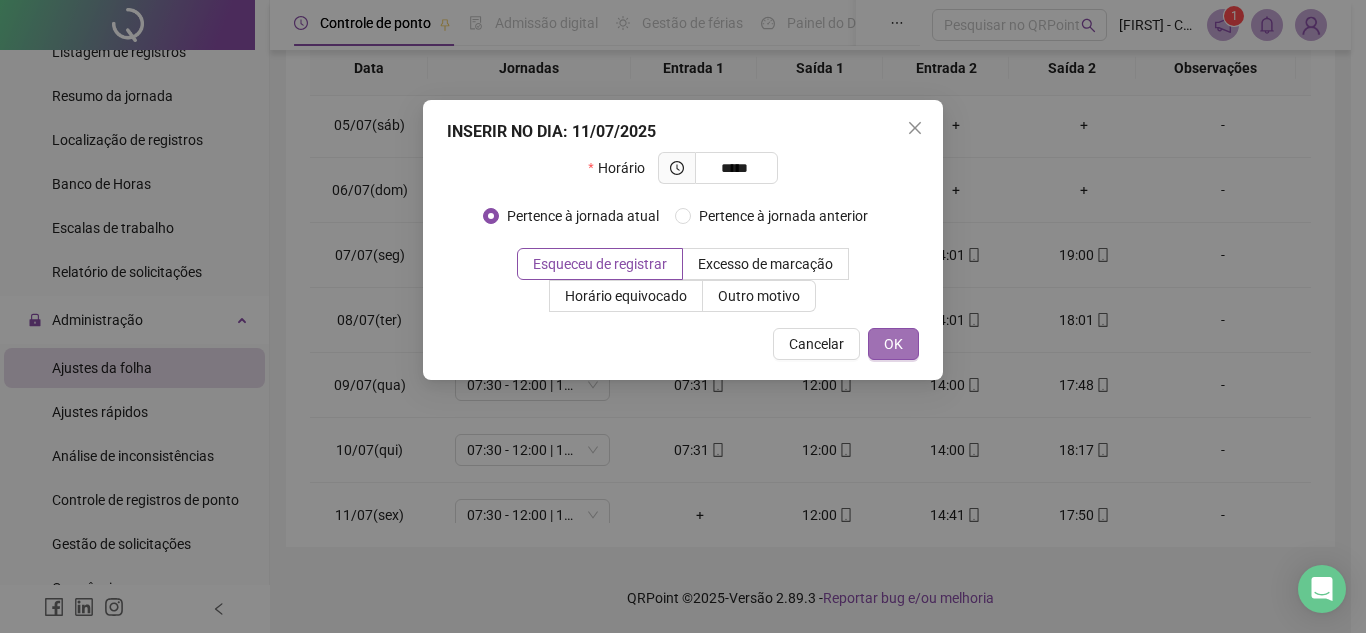 click on "OK" at bounding box center [893, 344] 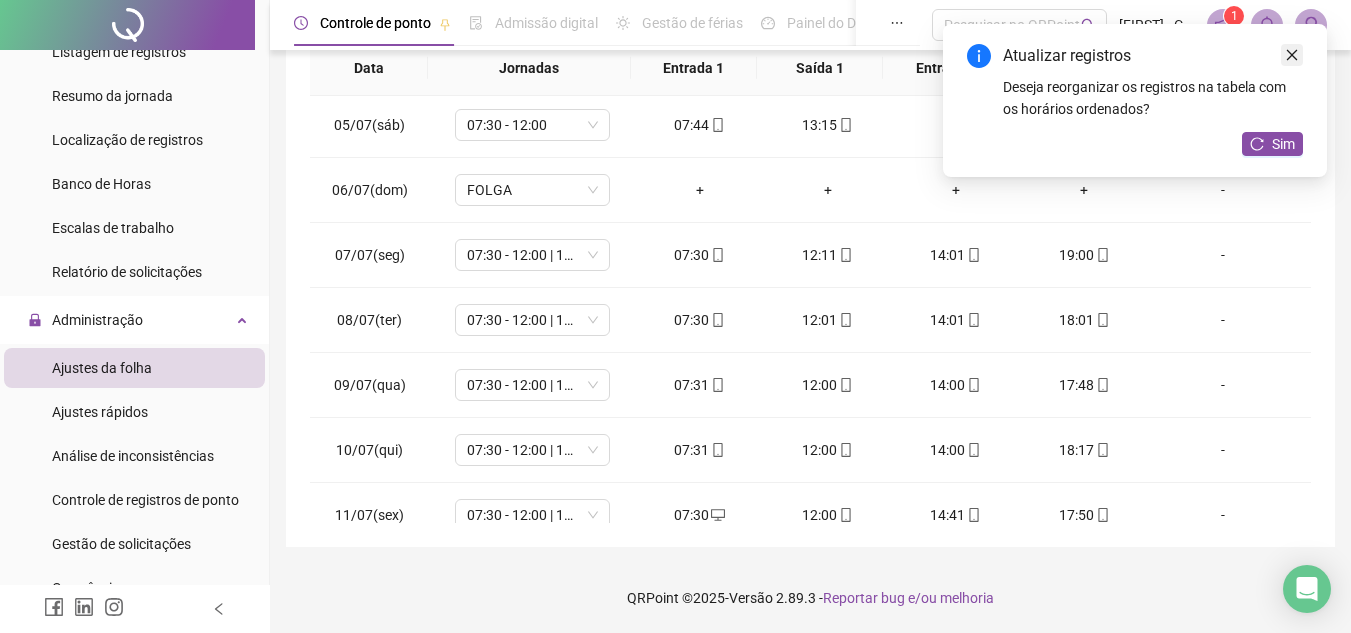 click 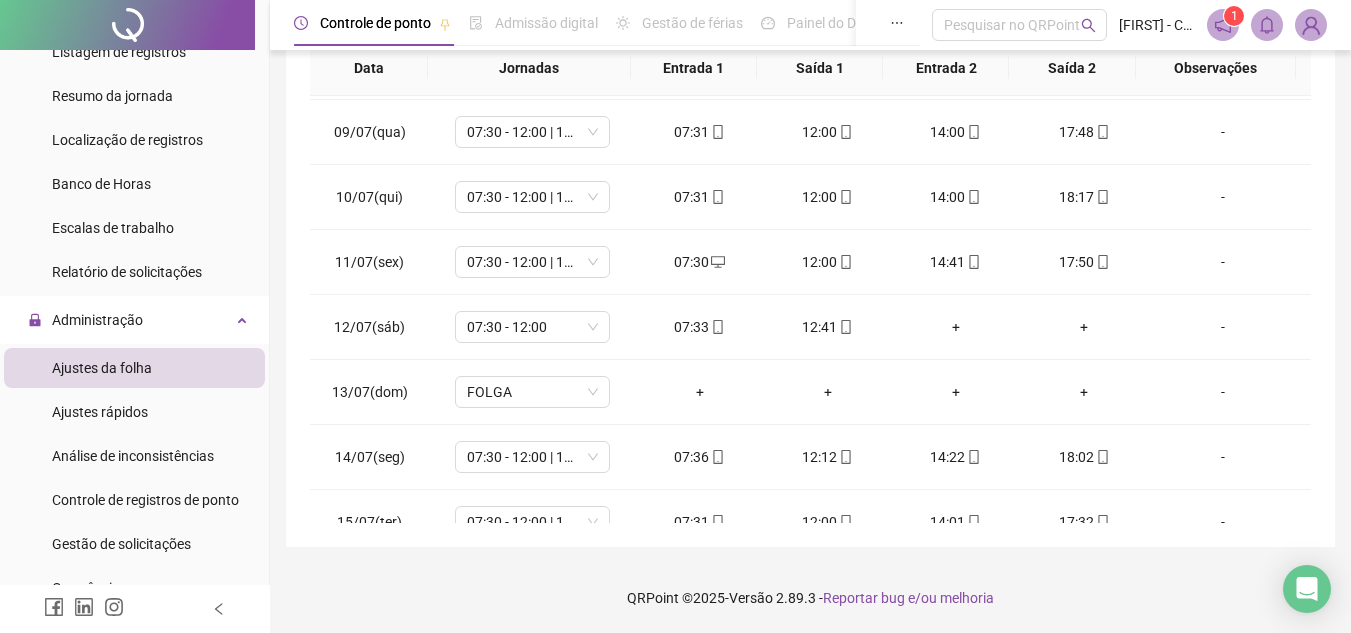scroll, scrollTop: 531, scrollLeft: 0, axis: vertical 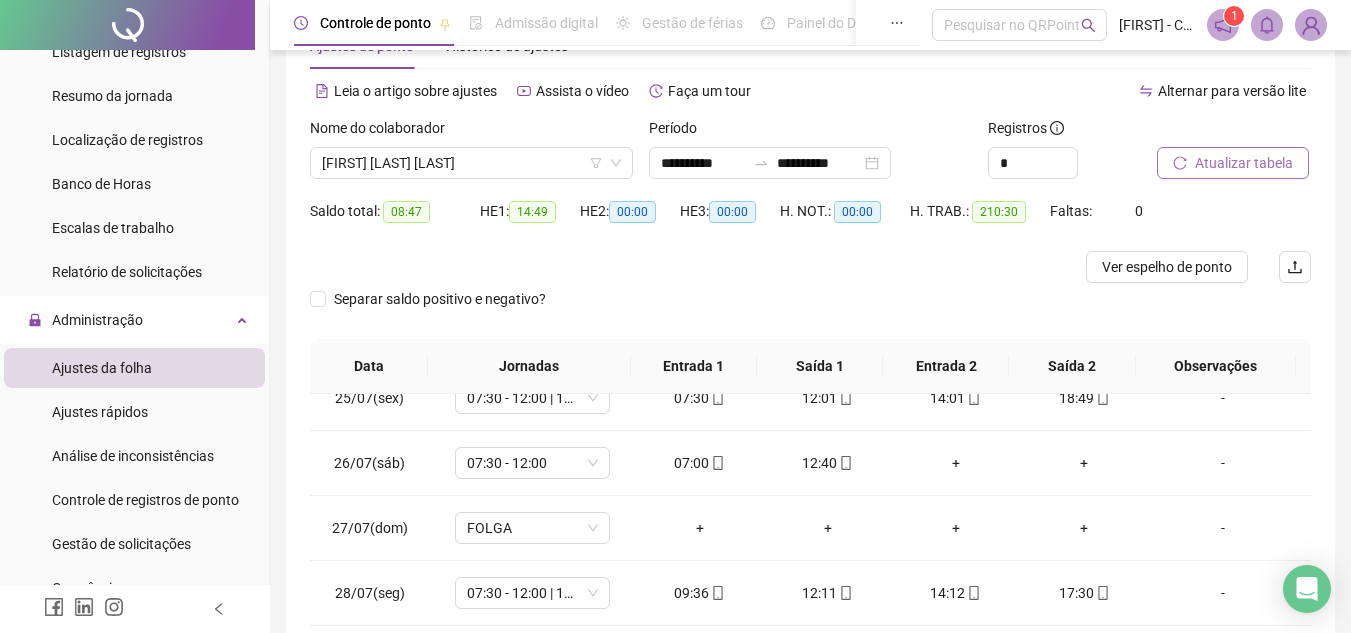 click on "Atualizar tabela" at bounding box center [1244, 163] 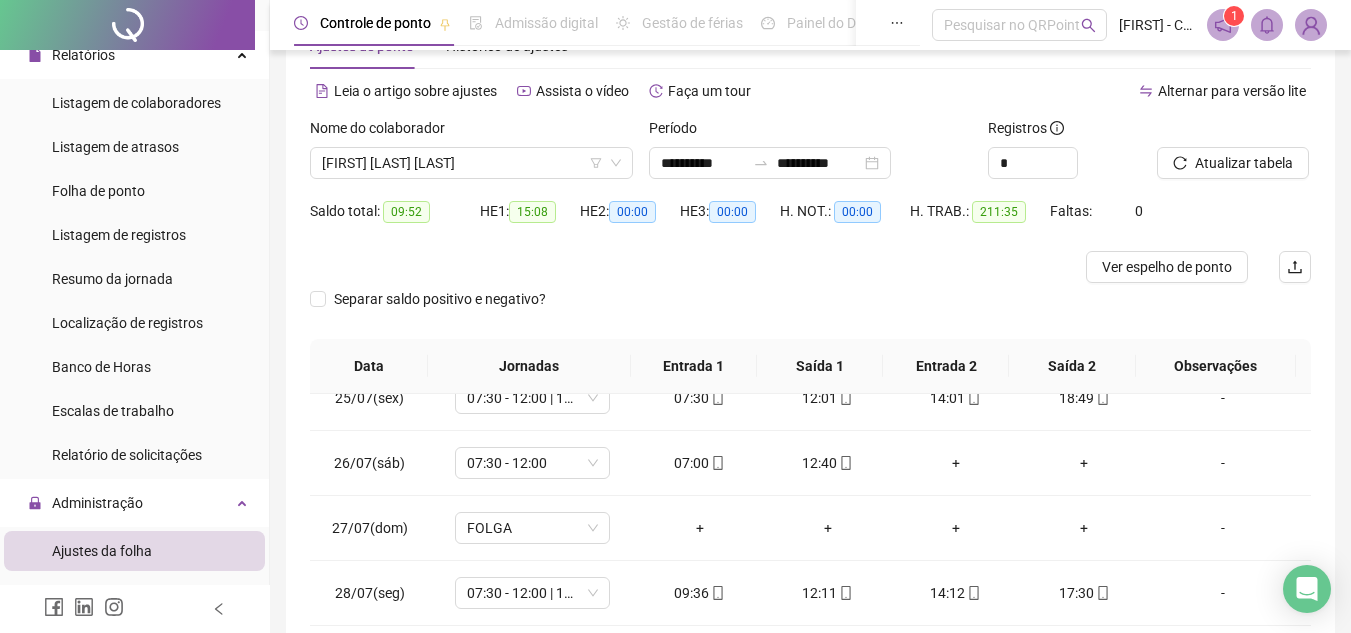 scroll, scrollTop: 417, scrollLeft: 0, axis: vertical 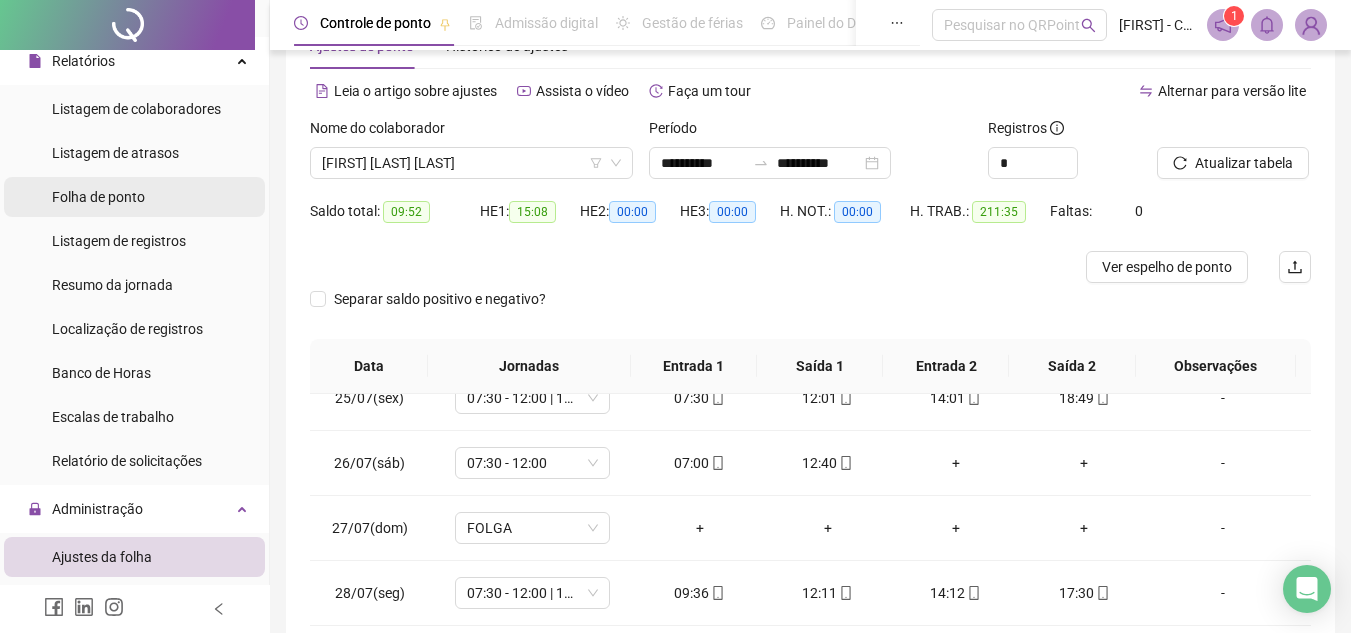 click on "Folha de ponto" at bounding box center [98, 197] 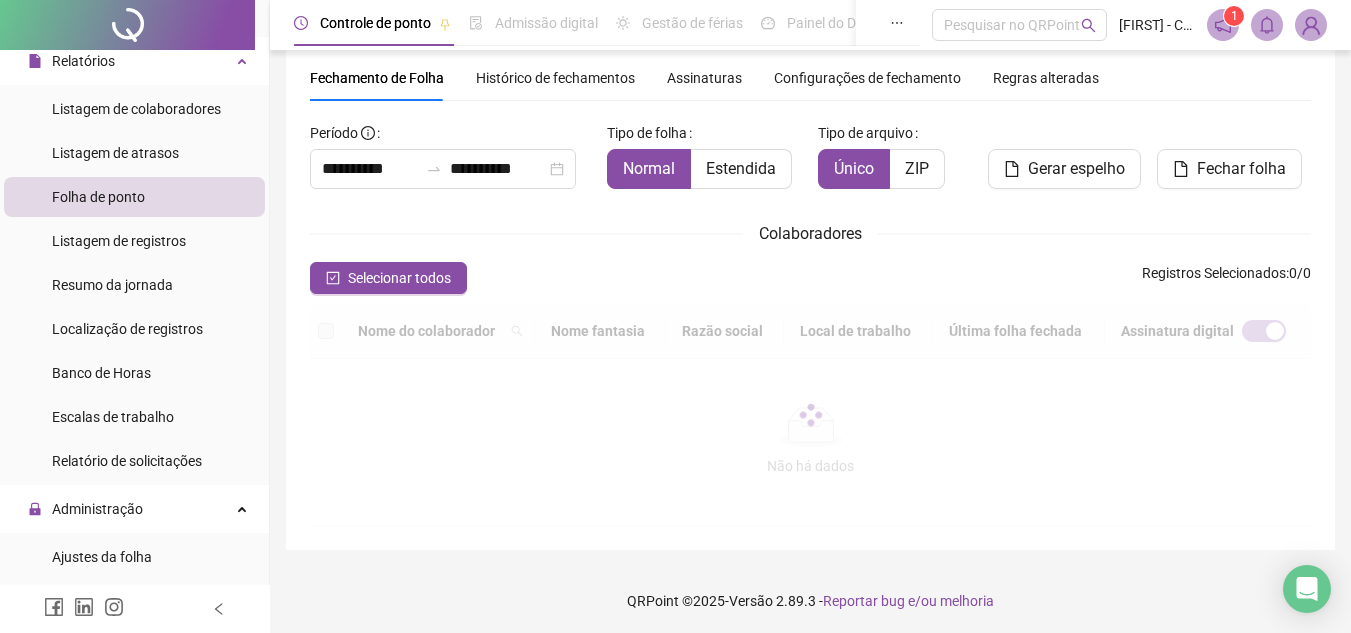 scroll, scrollTop: 93, scrollLeft: 0, axis: vertical 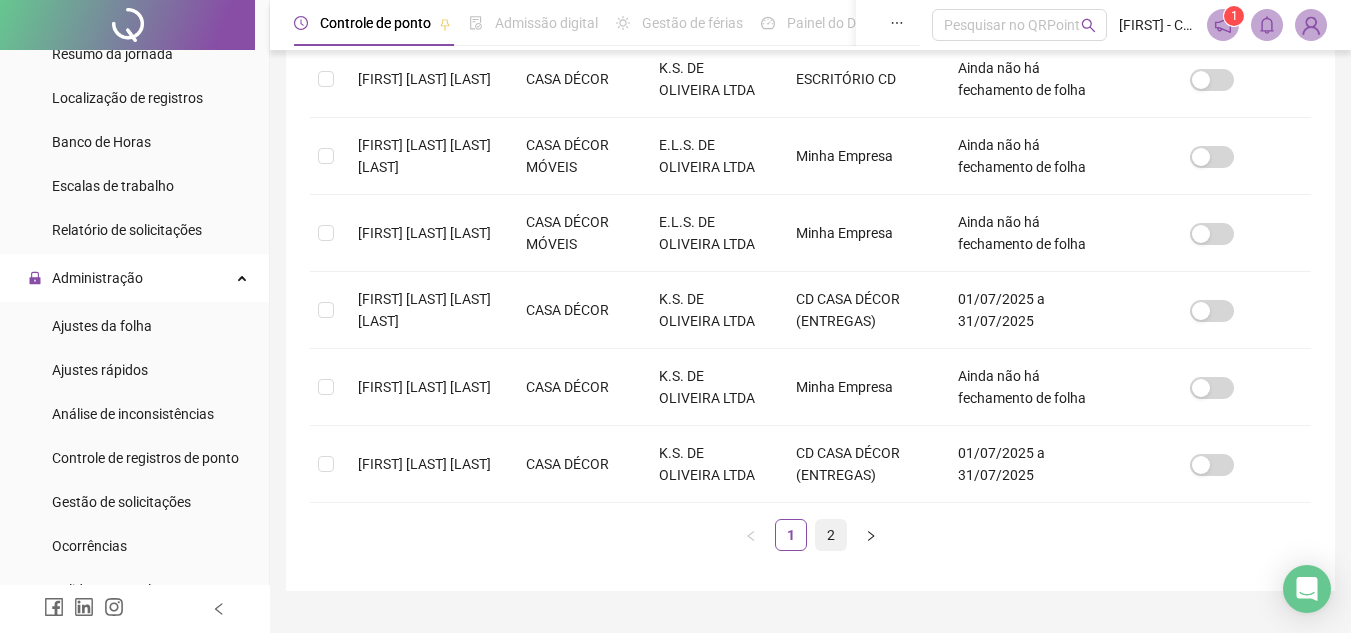 click on "2" at bounding box center [831, 535] 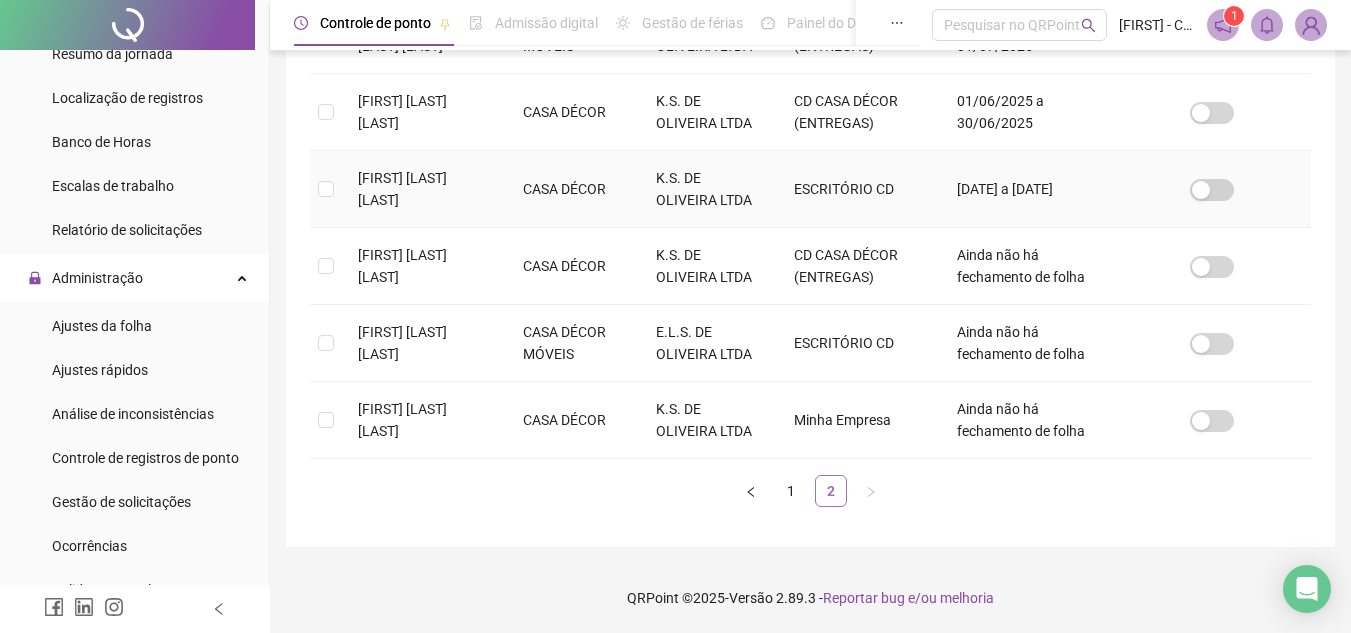 scroll, scrollTop: 93, scrollLeft: 0, axis: vertical 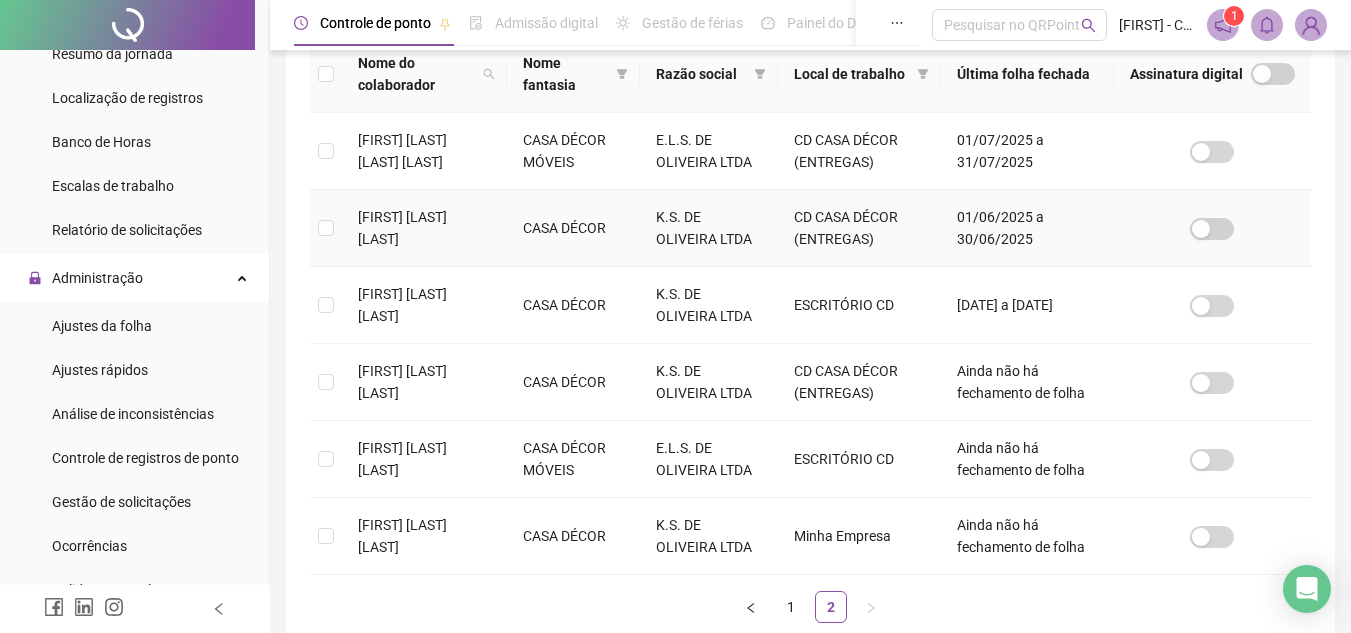 click on "[FIRST] [LAST] [LAST]" at bounding box center (424, 228) 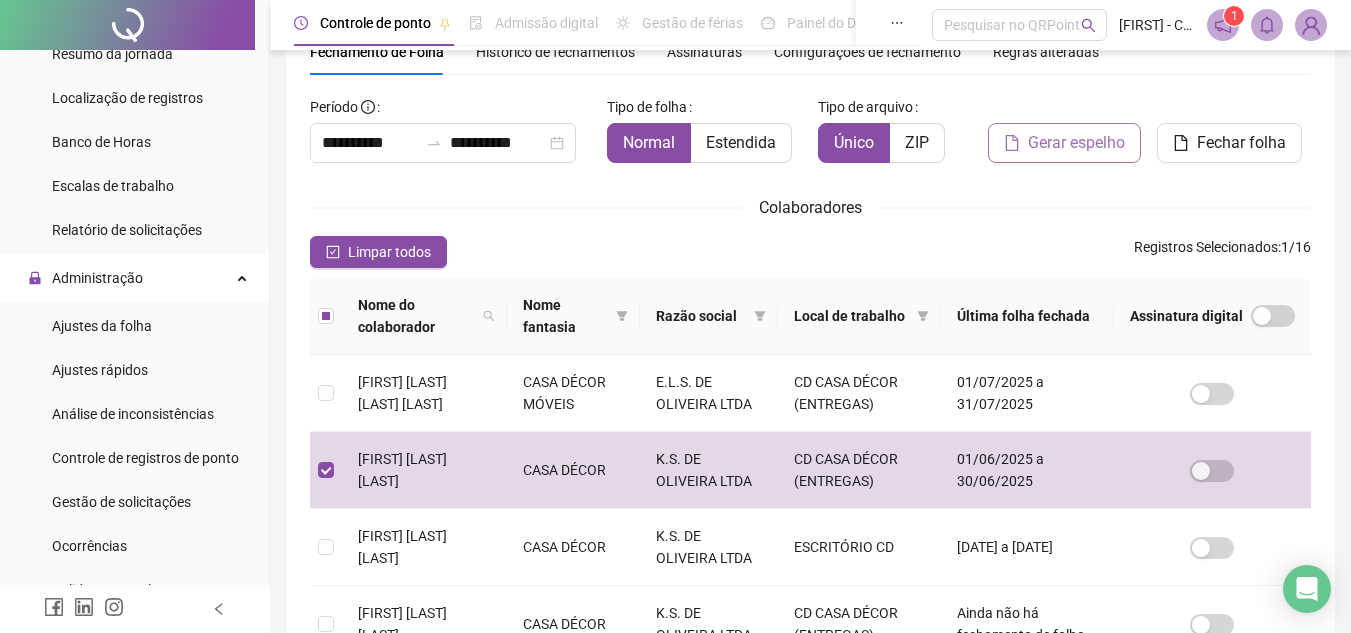 click on "Gerar espelho" at bounding box center (1076, 143) 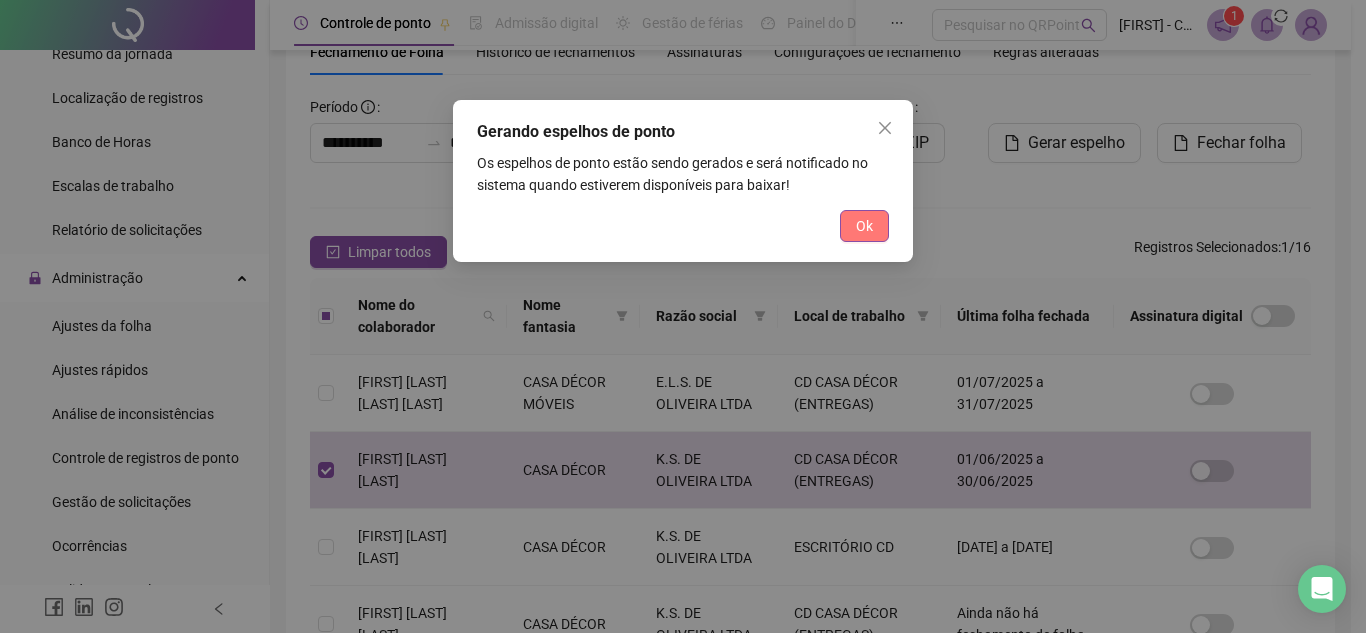 click on "Ok" at bounding box center (864, 226) 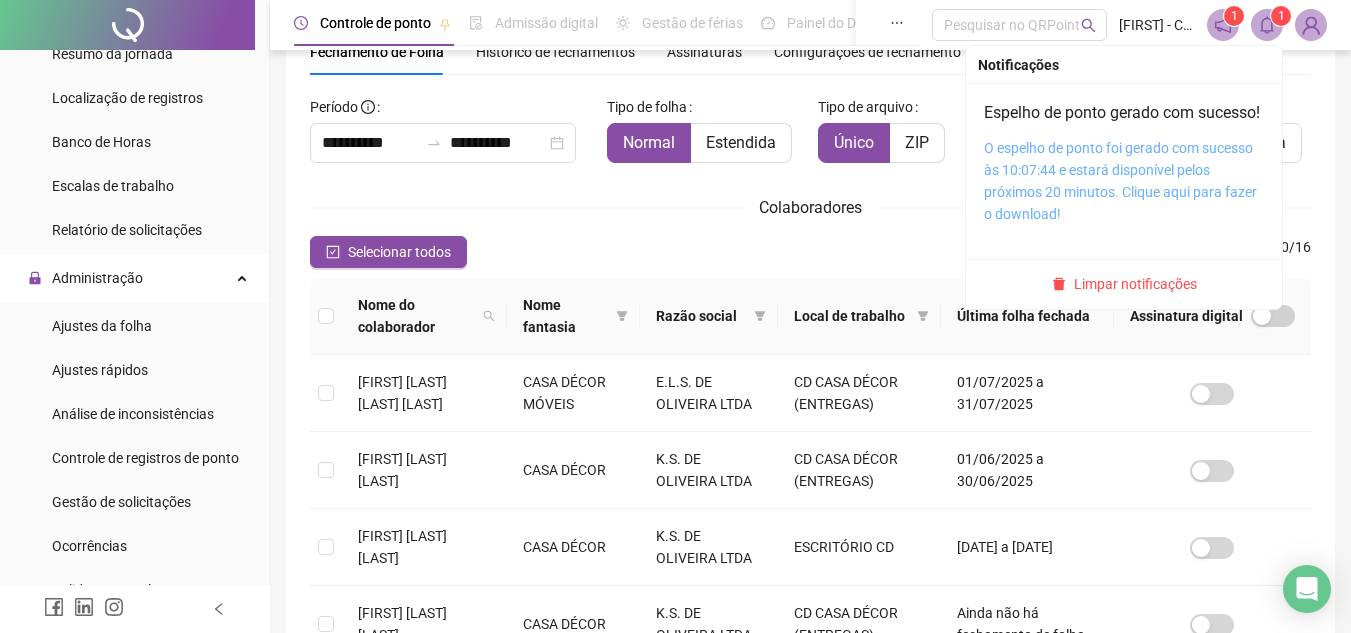 click on "O espelho de ponto foi gerado com sucesso às 10:07:44 e estará disponível pelos próximos 20 minutos.
Clique aqui para fazer o download!" at bounding box center (1120, 181) 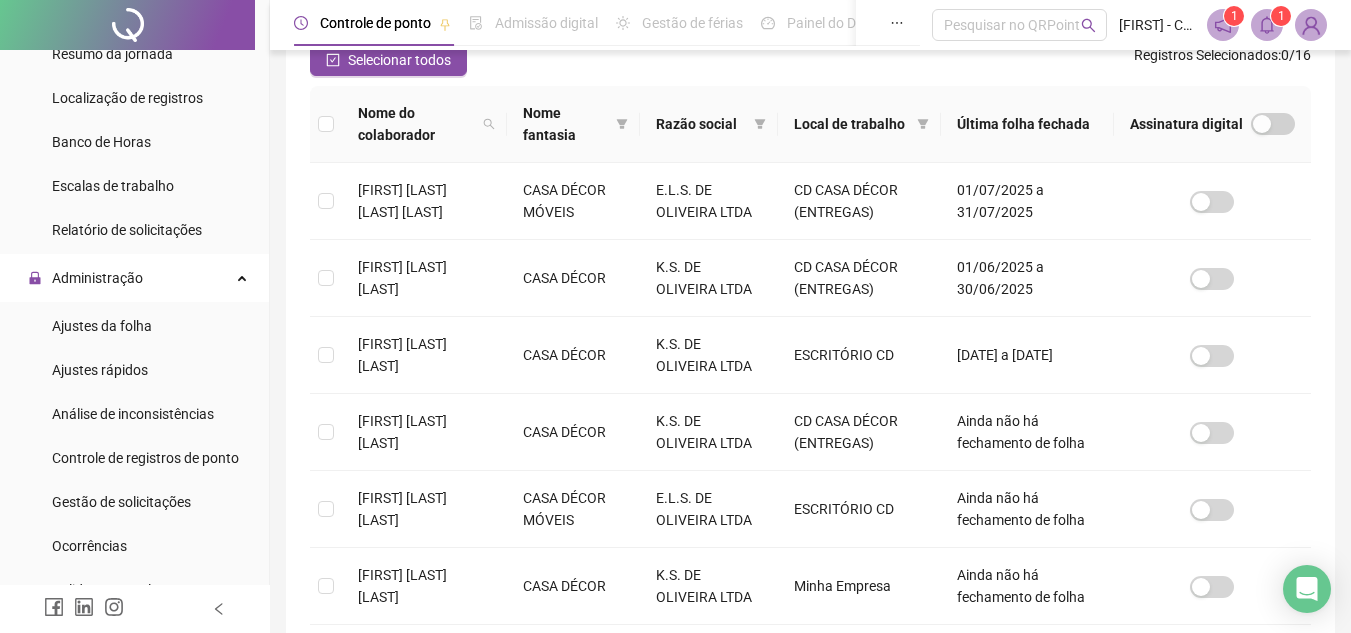 scroll, scrollTop: 307, scrollLeft: 0, axis: vertical 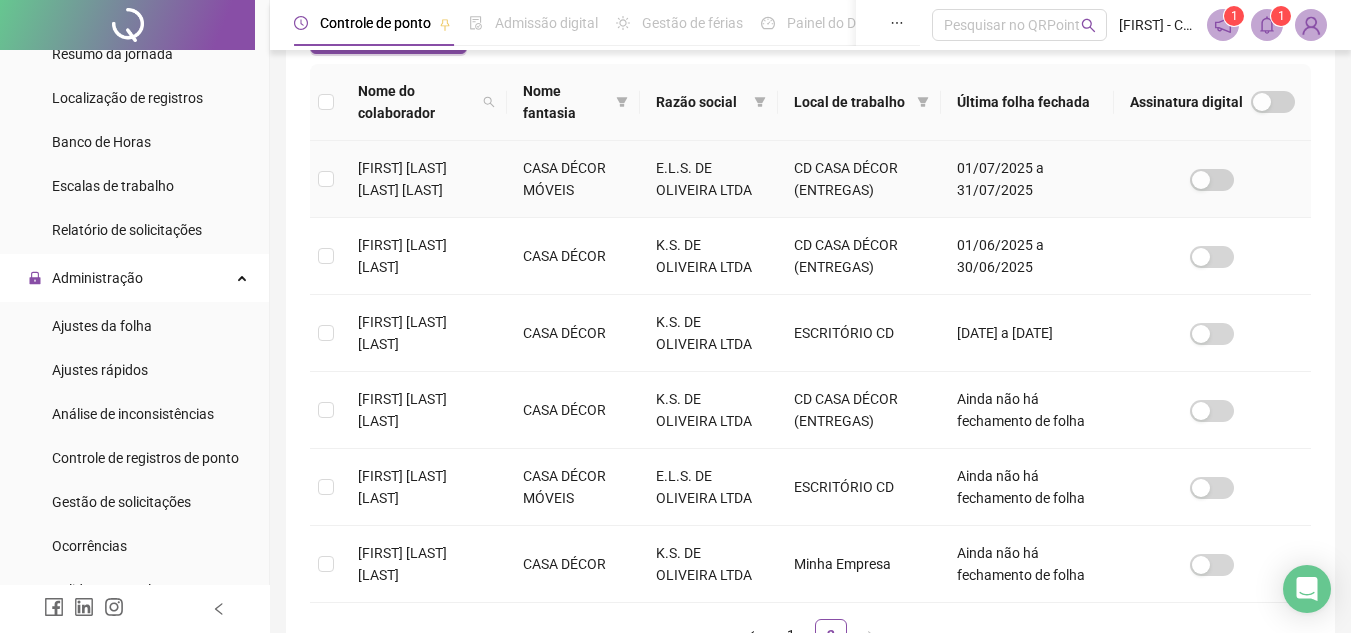 click on "01/07/2025 a 31/07/2025" at bounding box center [1027, 179] 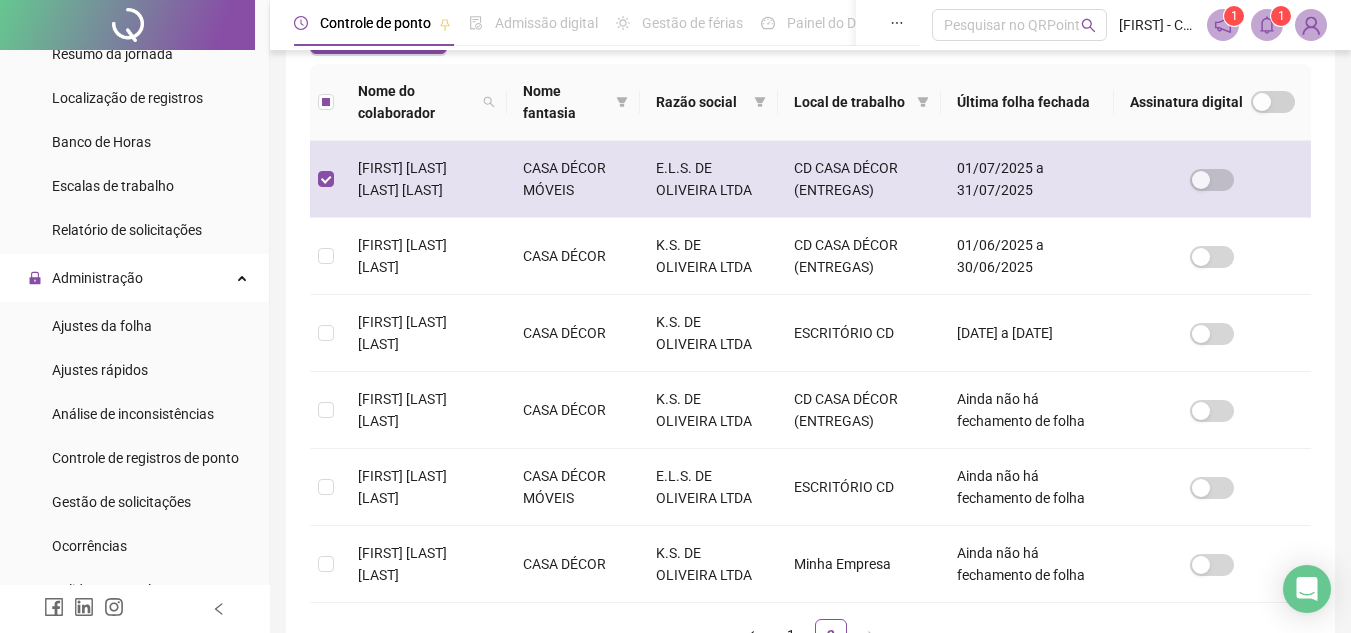 scroll, scrollTop: 93, scrollLeft: 0, axis: vertical 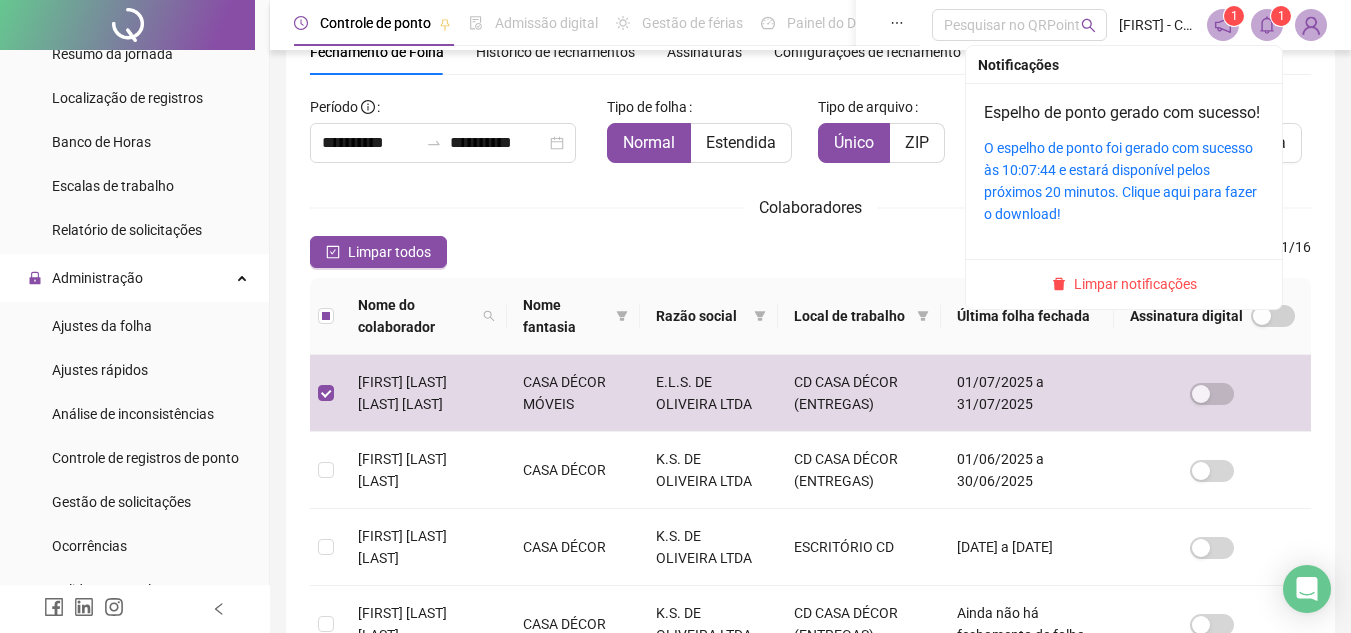 click on "1" at bounding box center (1281, 16) 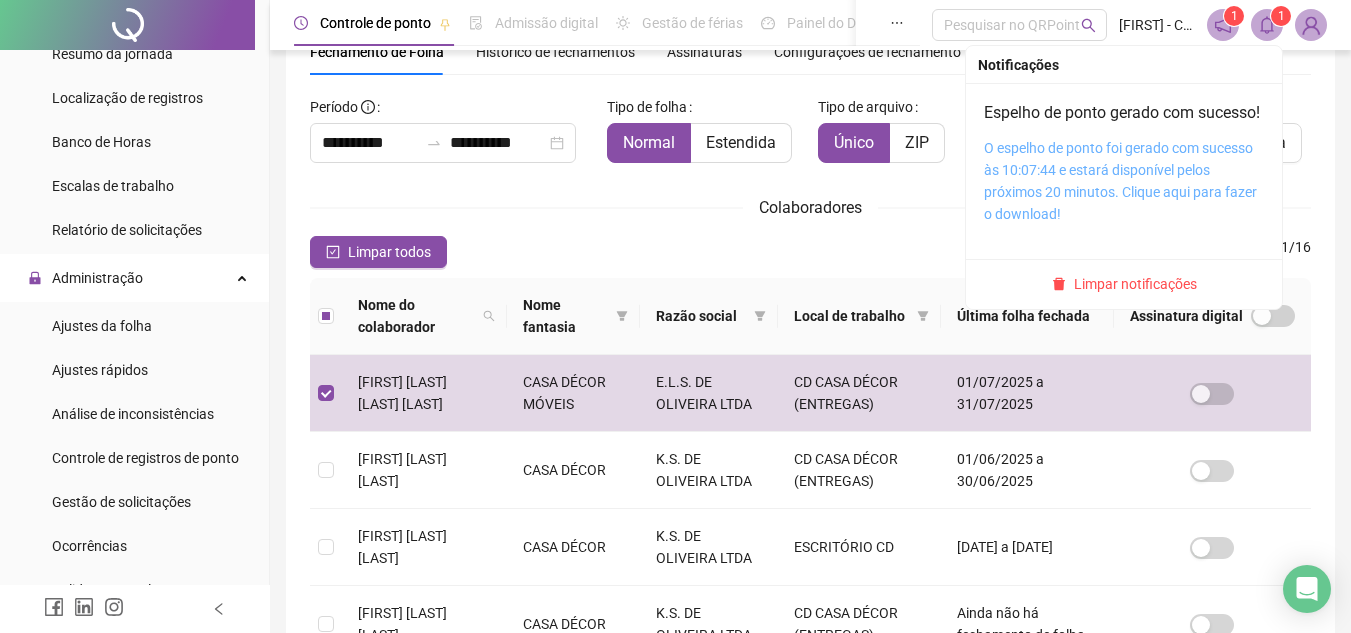 click on "O espelho de ponto foi gerado com sucesso às 10:07:44 e estará disponível pelos próximos 20 minutos.
Clique aqui para fazer o download!" at bounding box center [1120, 181] 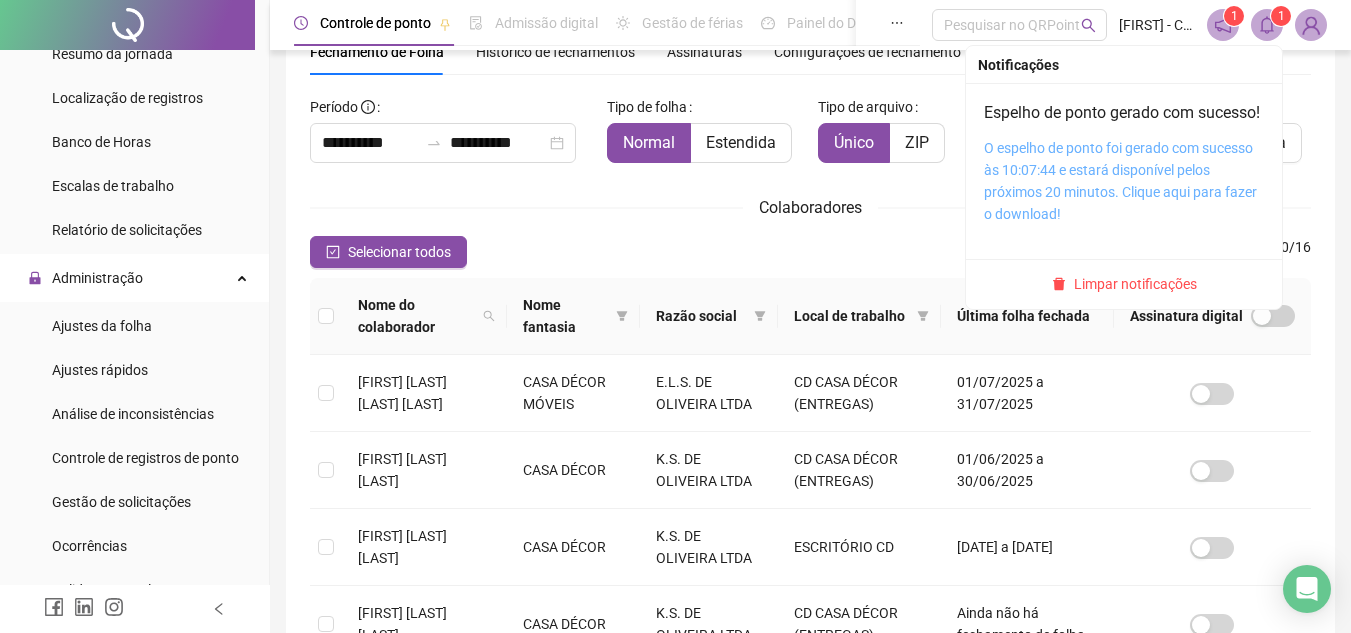 click on "O espelho de ponto foi gerado com sucesso às 10:07:44 e estará disponível pelos próximos 20 minutos.
Clique aqui para fazer o download!" at bounding box center (1120, 181) 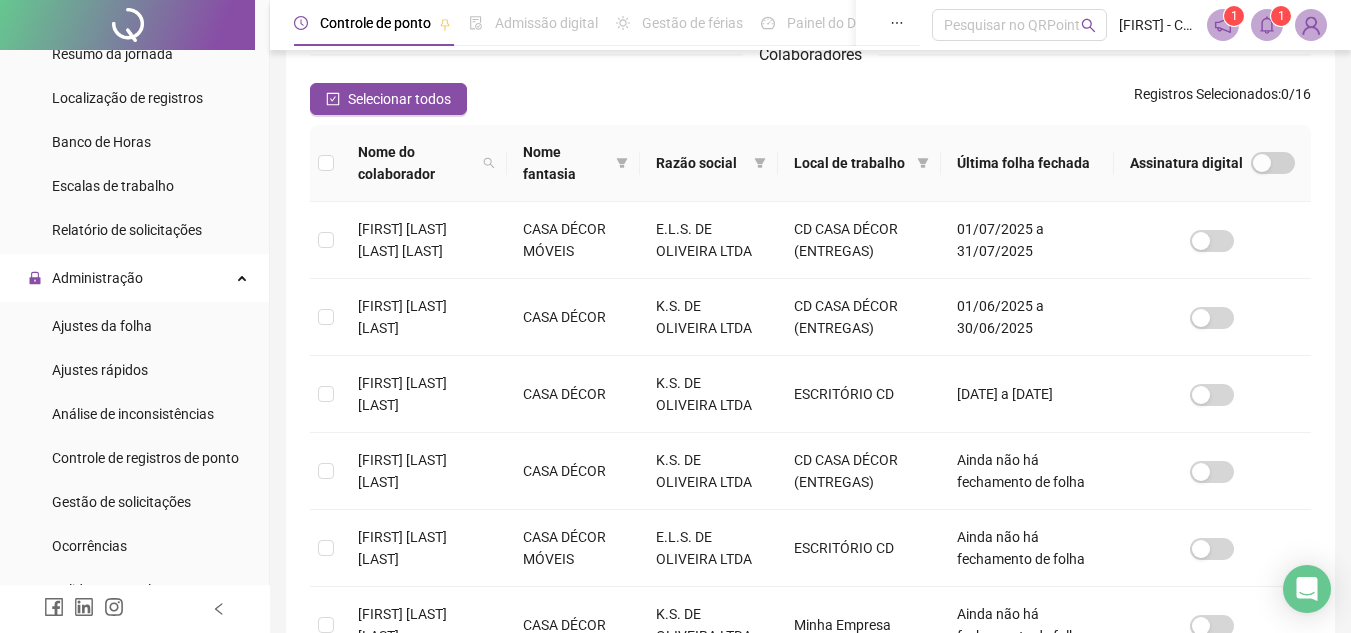 scroll, scrollTop: 248, scrollLeft: 0, axis: vertical 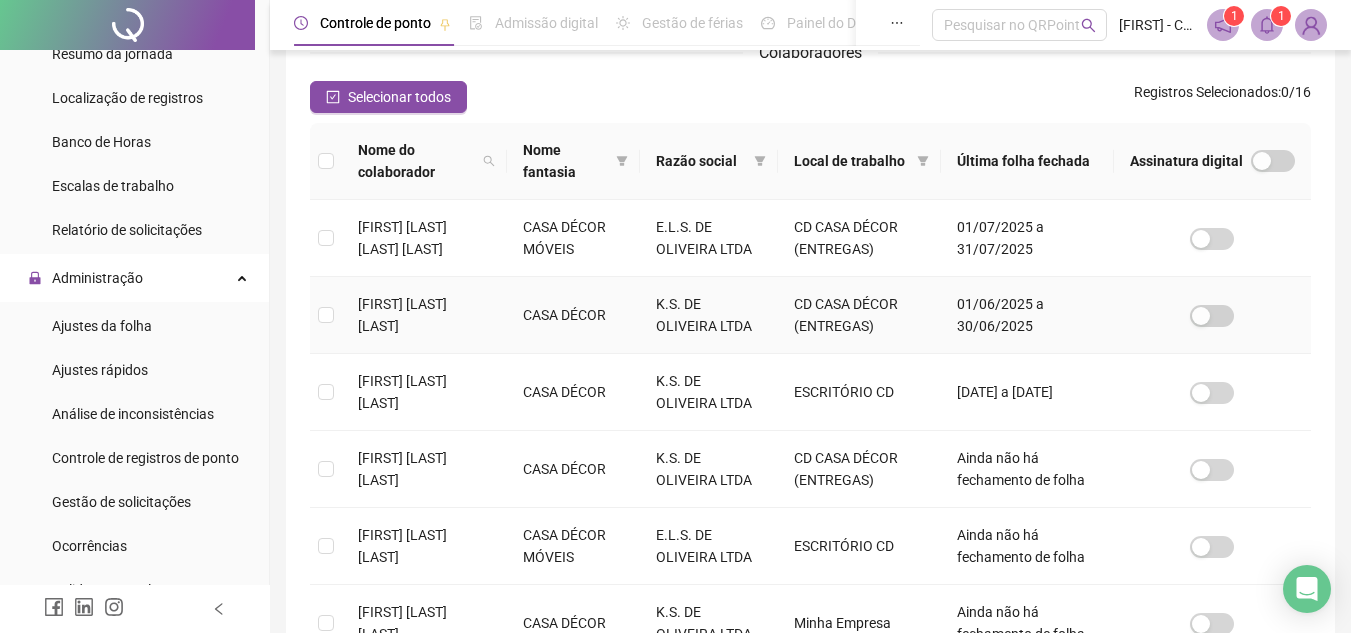 click at bounding box center (326, 315) 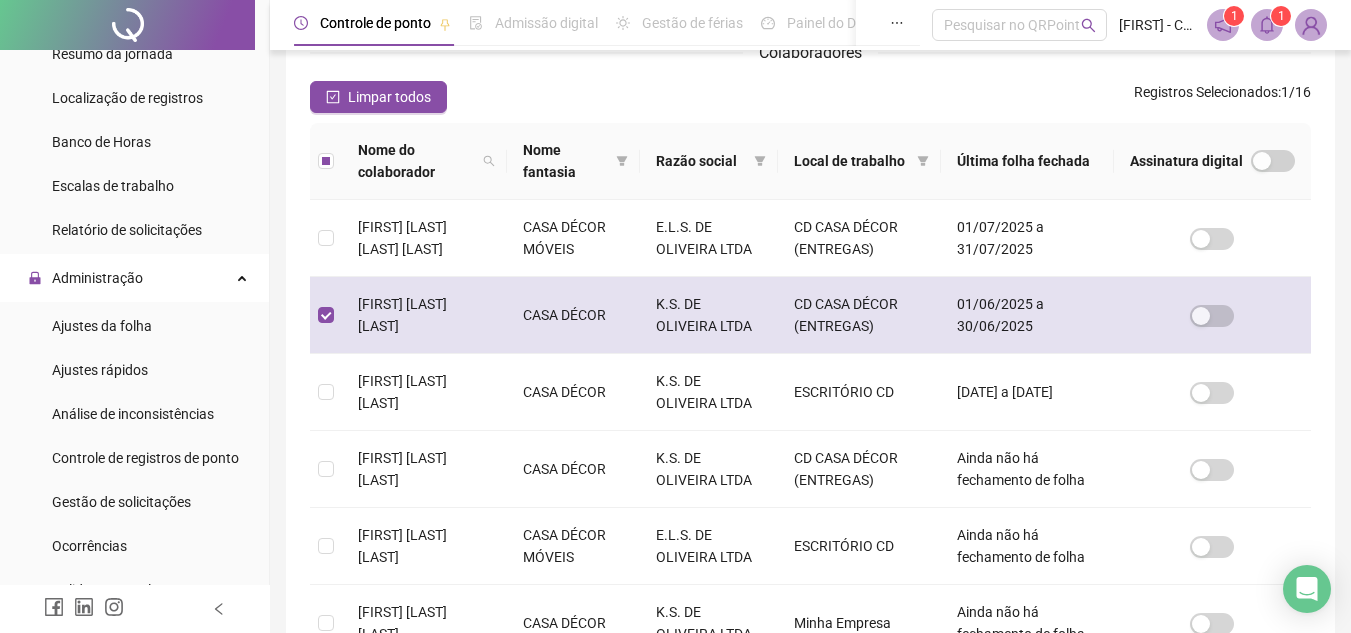 scroll, scrollTop: 93, scrollLeft: 0, axis: vertical 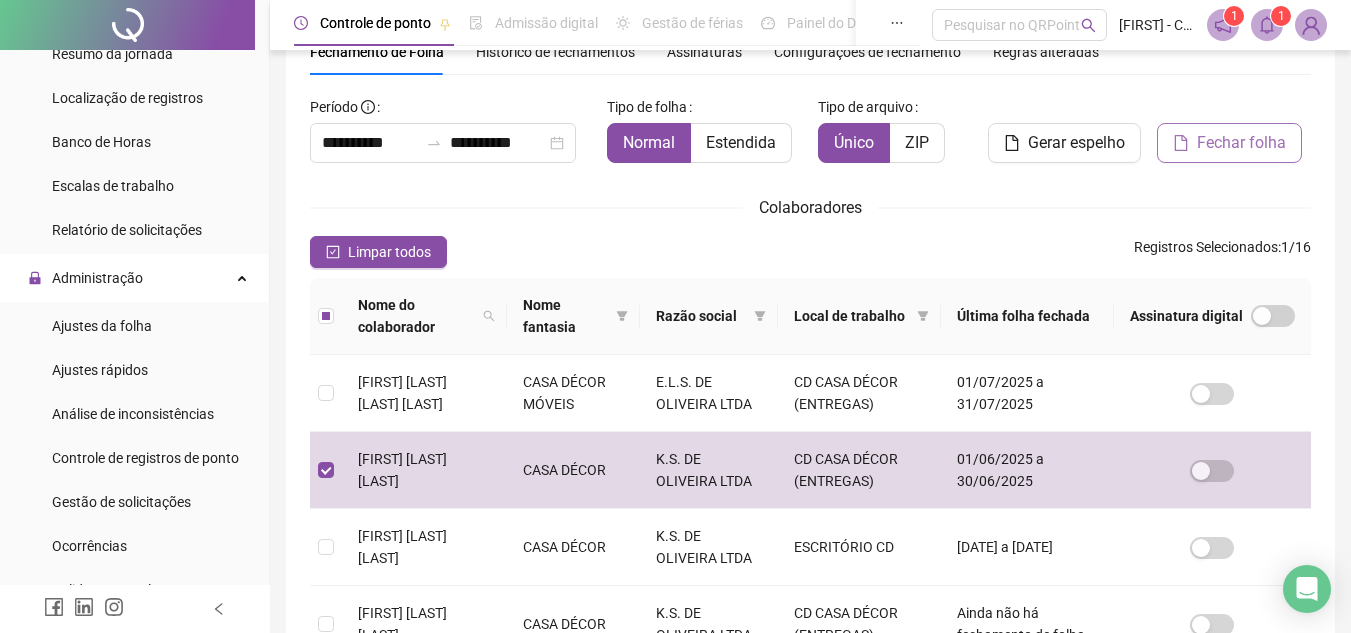 click on "Fechar folha" at bounding box center (1241, 143) 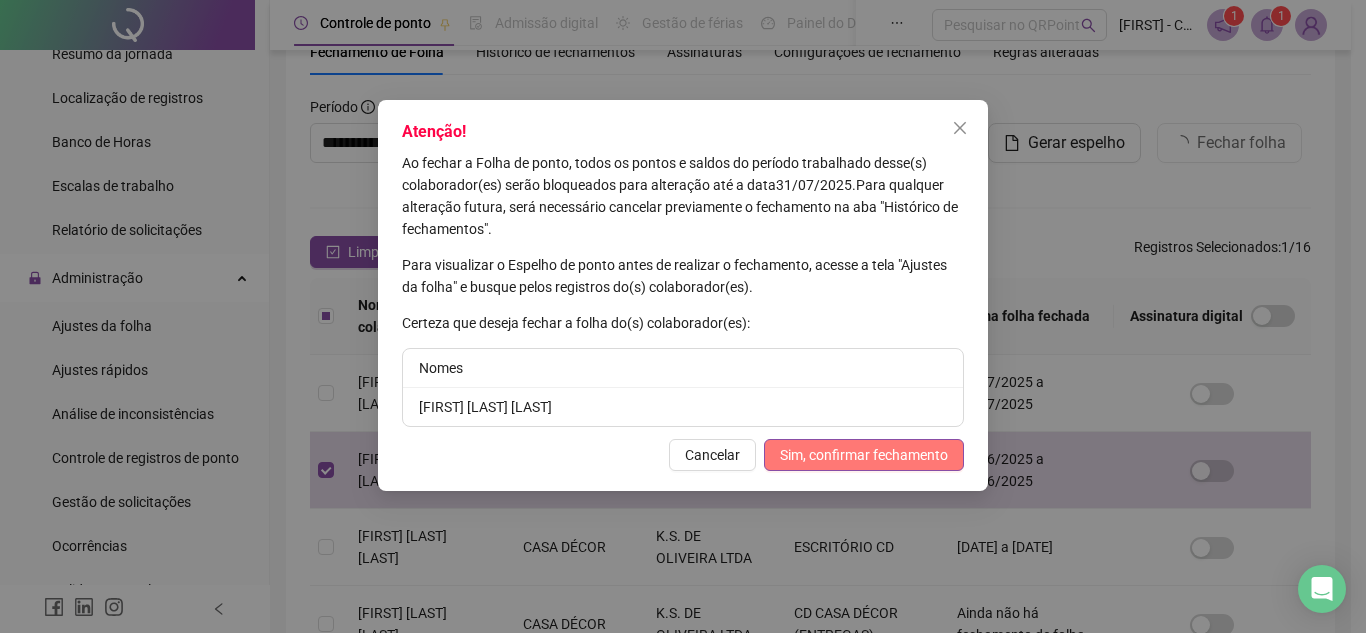 click on "Sim, confirmar fechamento" at bounding box center (864, 455) 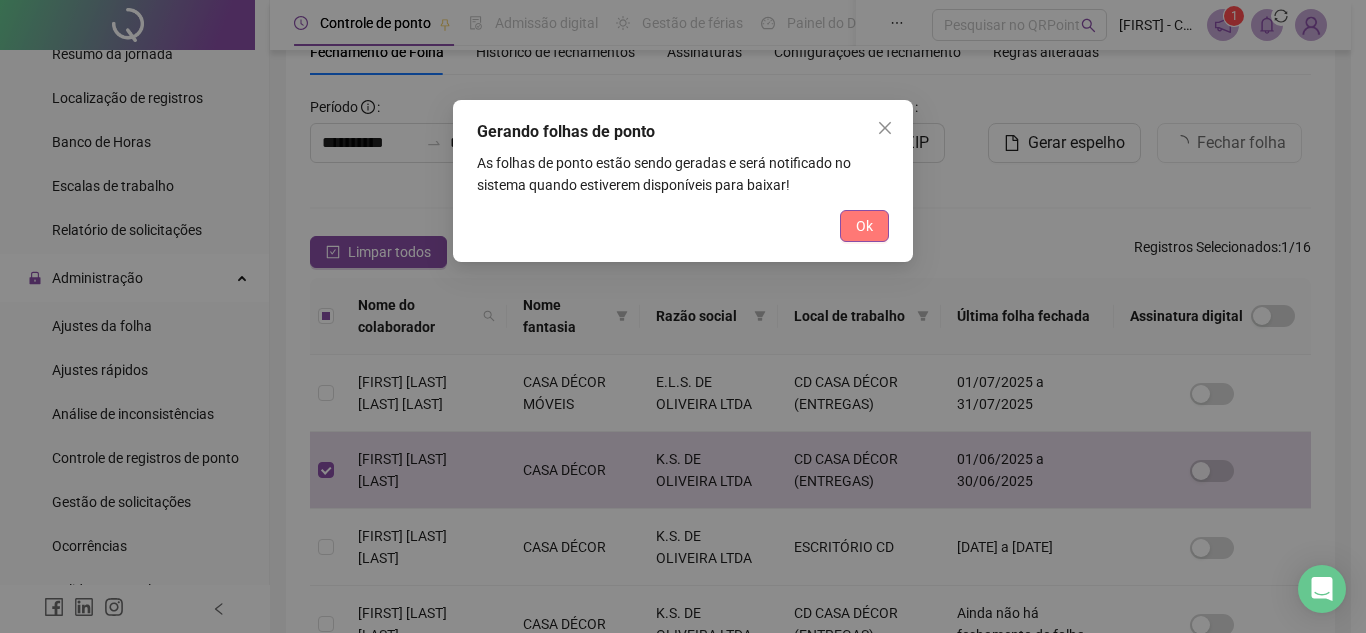 click on "Ok" at bounding box center [864, 226] 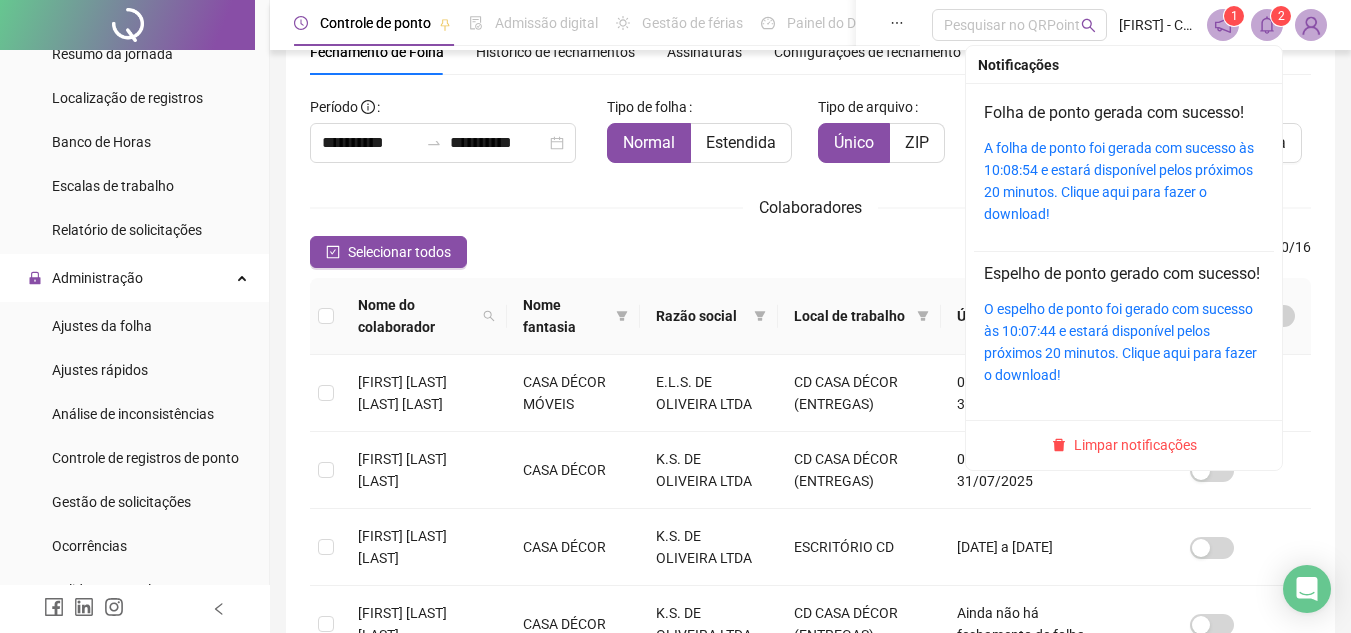 click 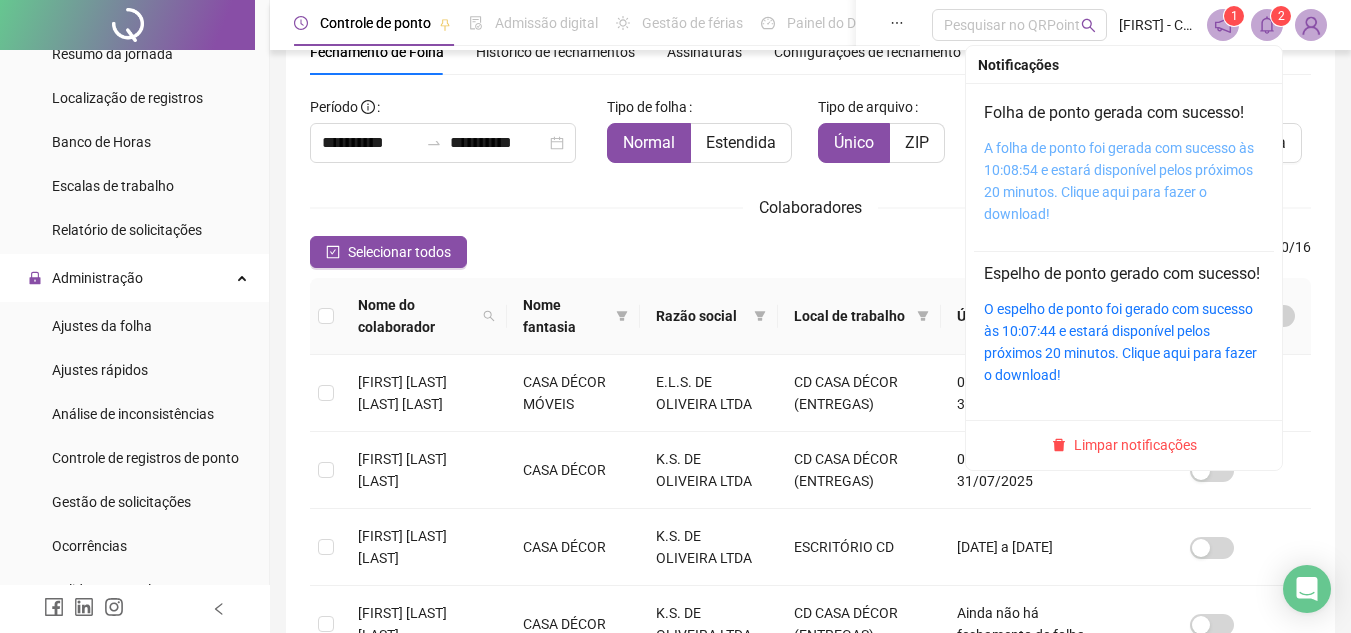 click on "A folha de ponto foi gerada com sucesso às 10:08:54 e estará disponível pelos próximos 20 minutos.
Clique aqui para fazer o download!" at bounding box center [1119, 181] 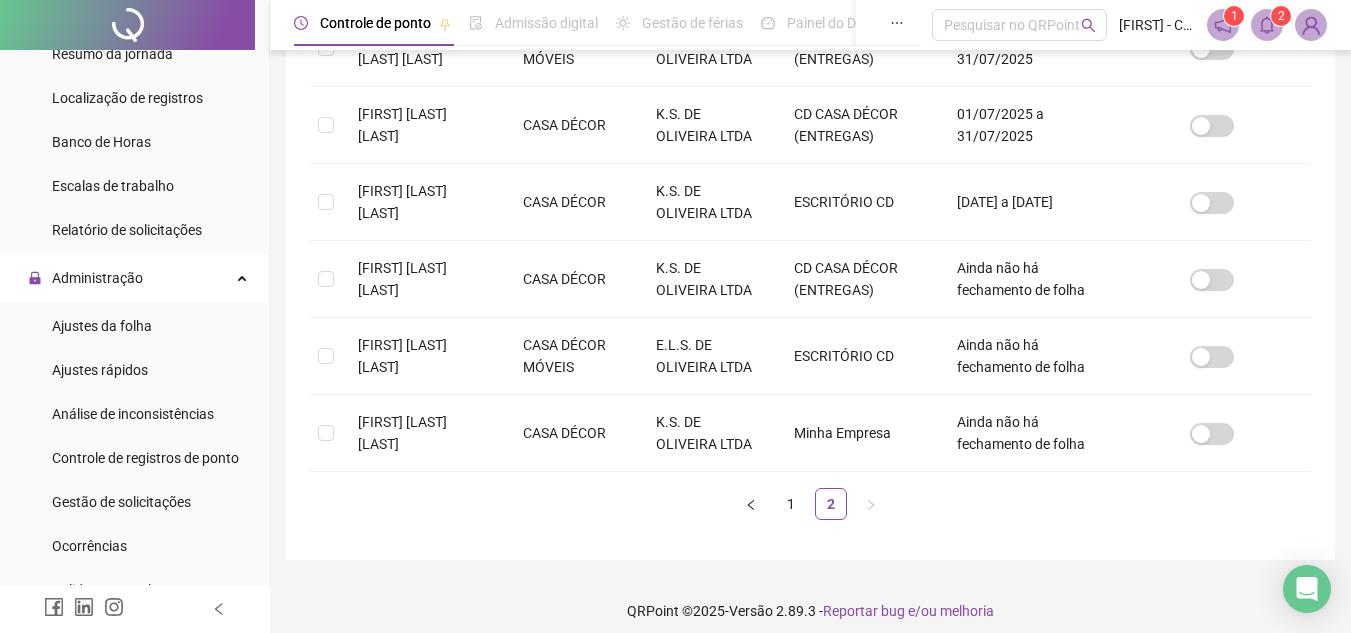 scroll, scrollTop: 440, scrollLeft: 0, axis: vertical 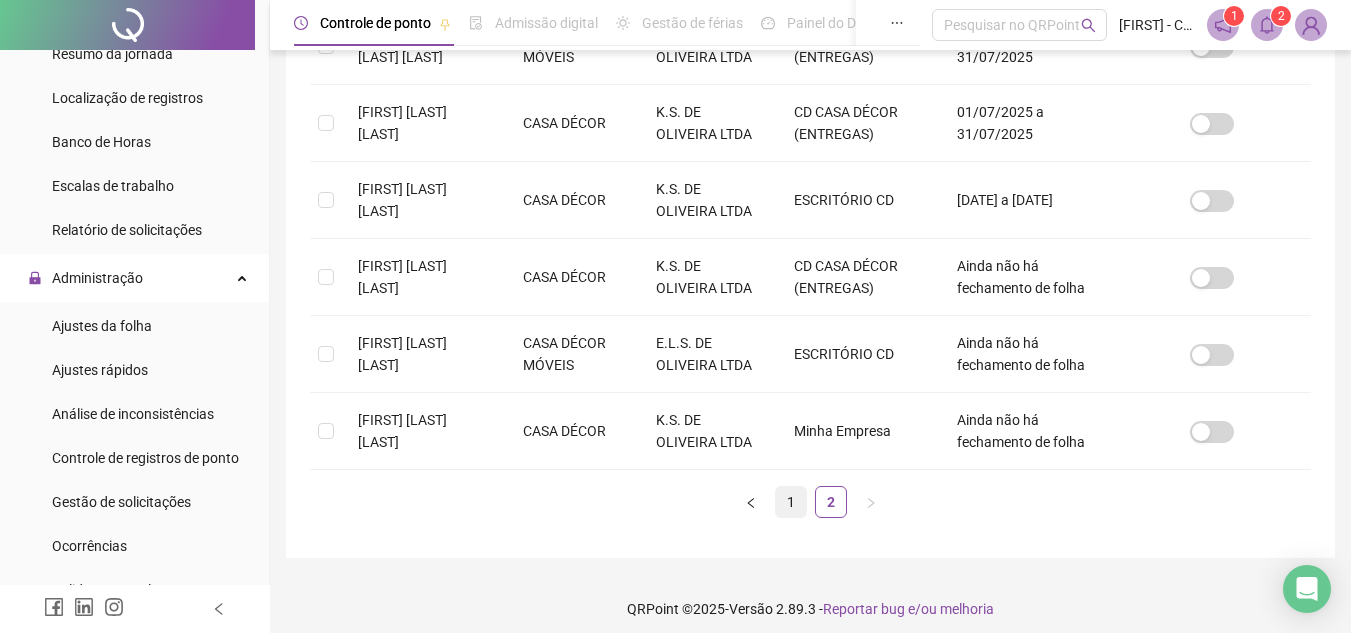 click on "1" at bounding box center (791, 502) 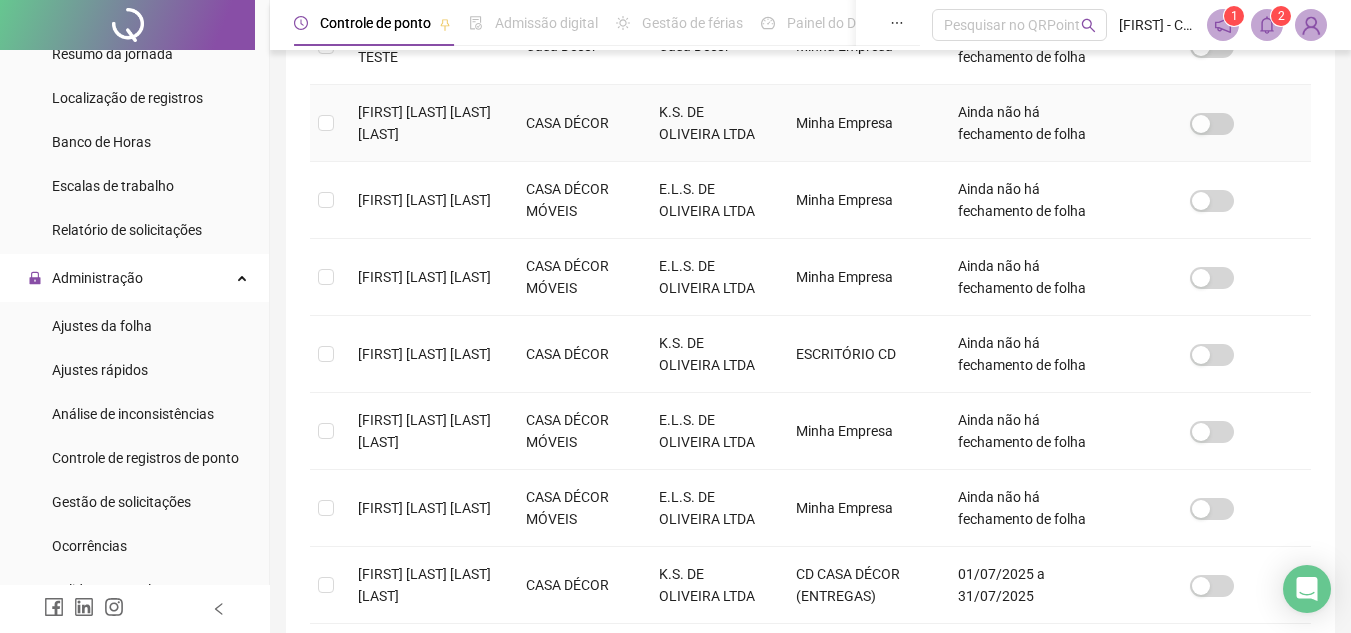 scroll, scrollTop: 93, scrollLeft: 0, axis: vertical 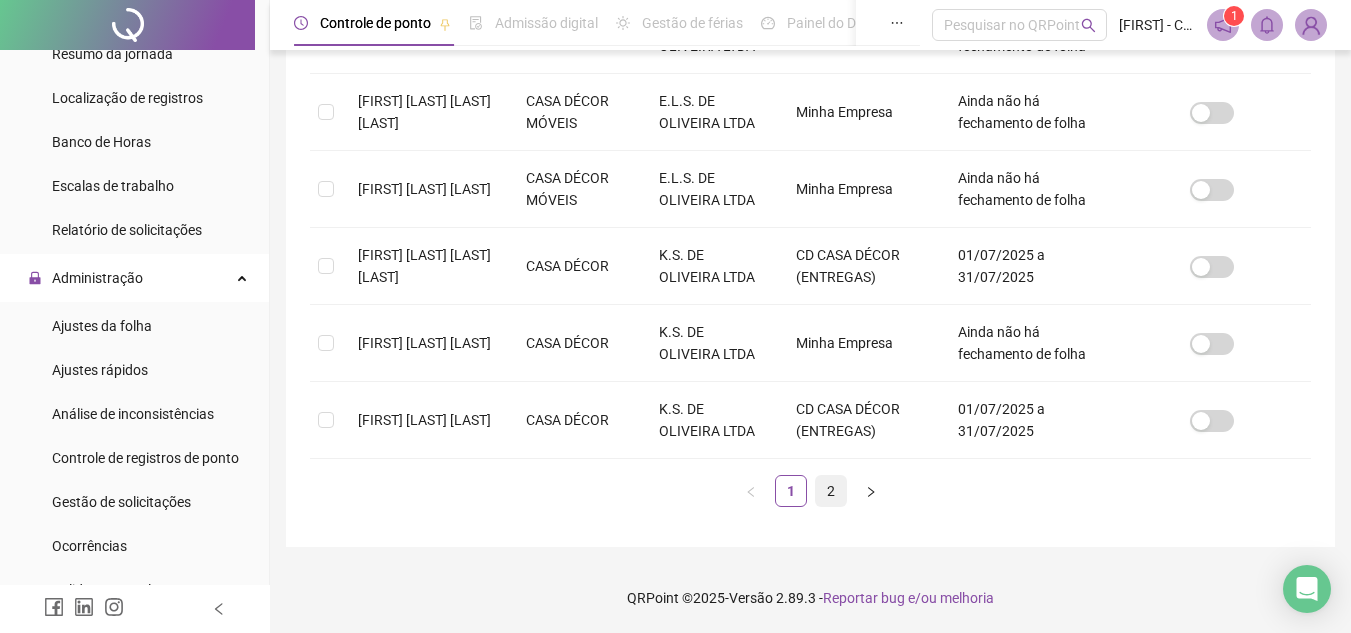 click on "2" at bounding box center [831, 491] 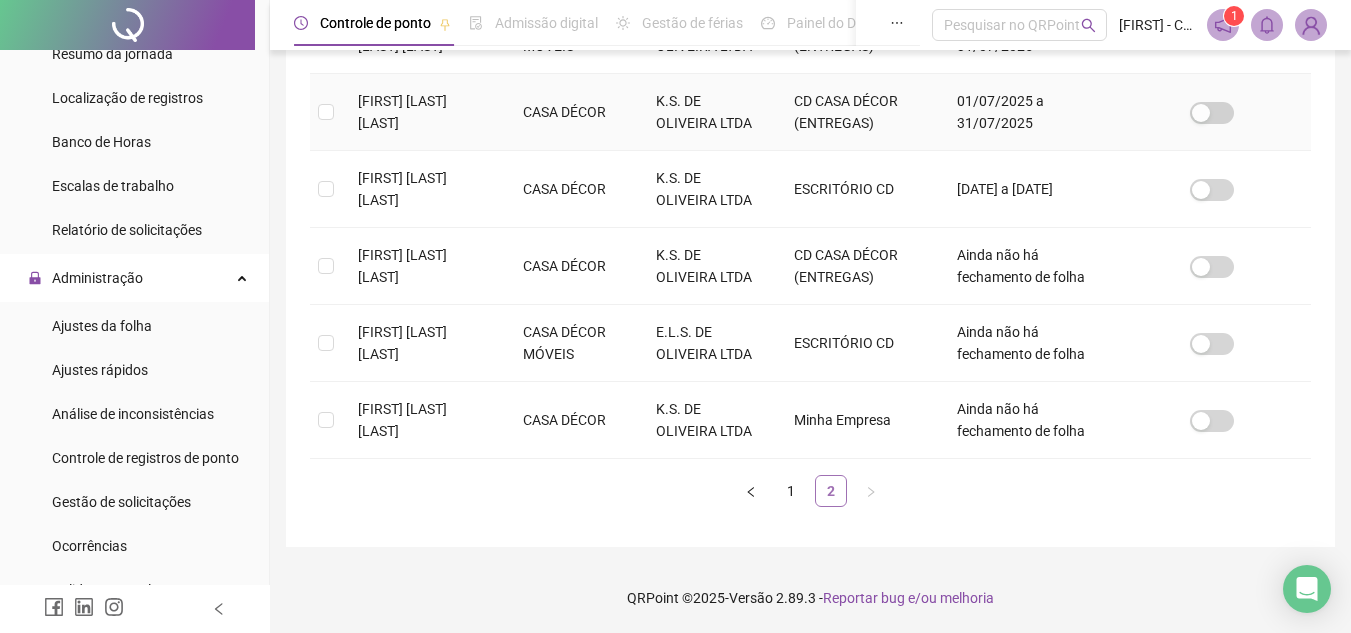 scroll, scrollTop: 93, scrollLeft: 0, axis: vertical 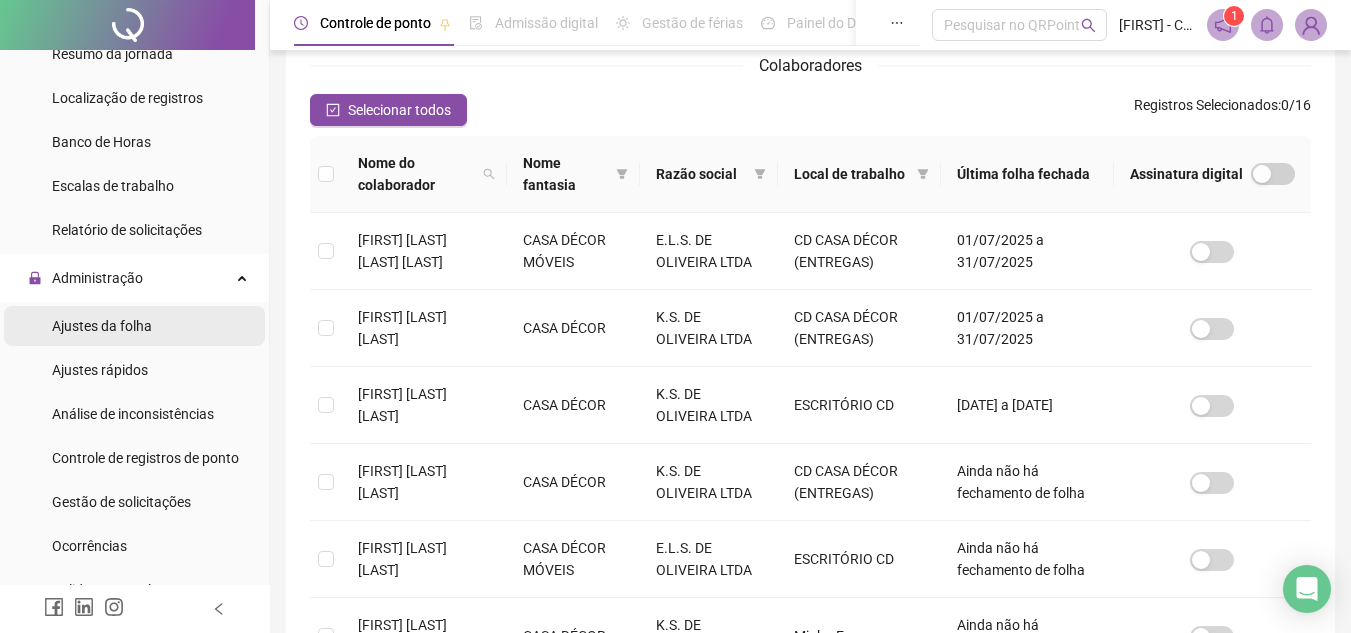 click on "Ajustes da folha" at bounding box center [102, 326] 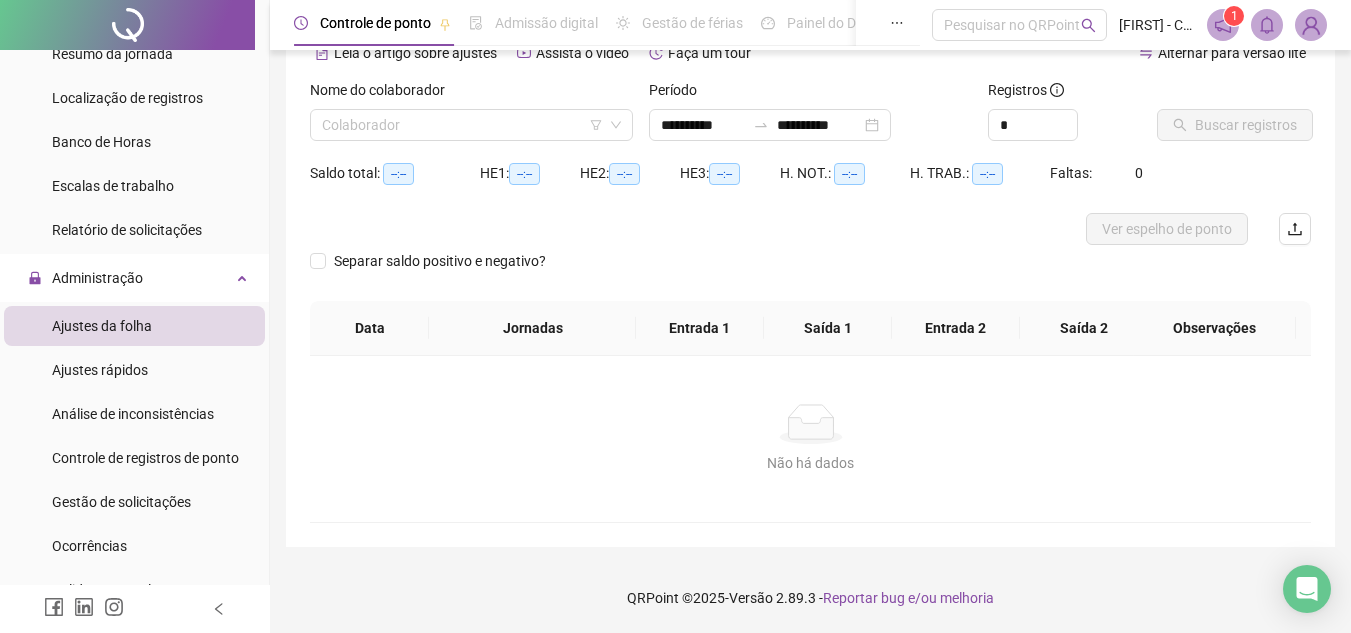 scroll, scrollTop: 105, scrollLeft: 0, axis: vertical 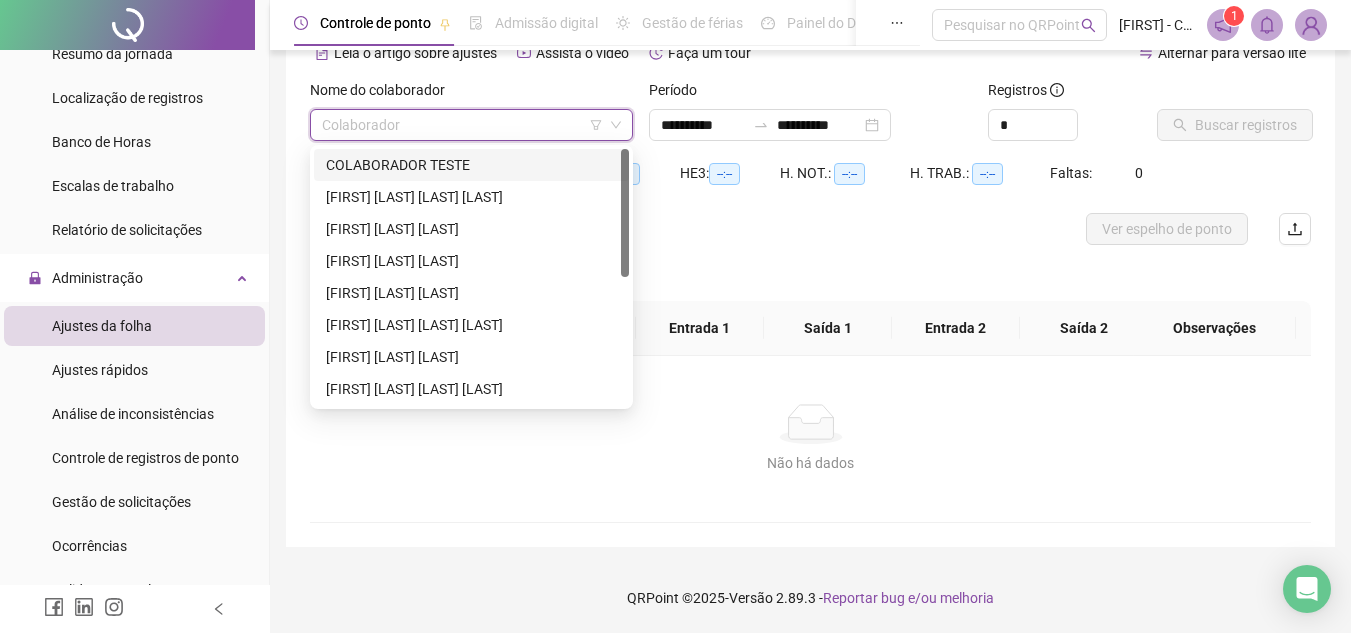 click at bounding box center [462, 125] 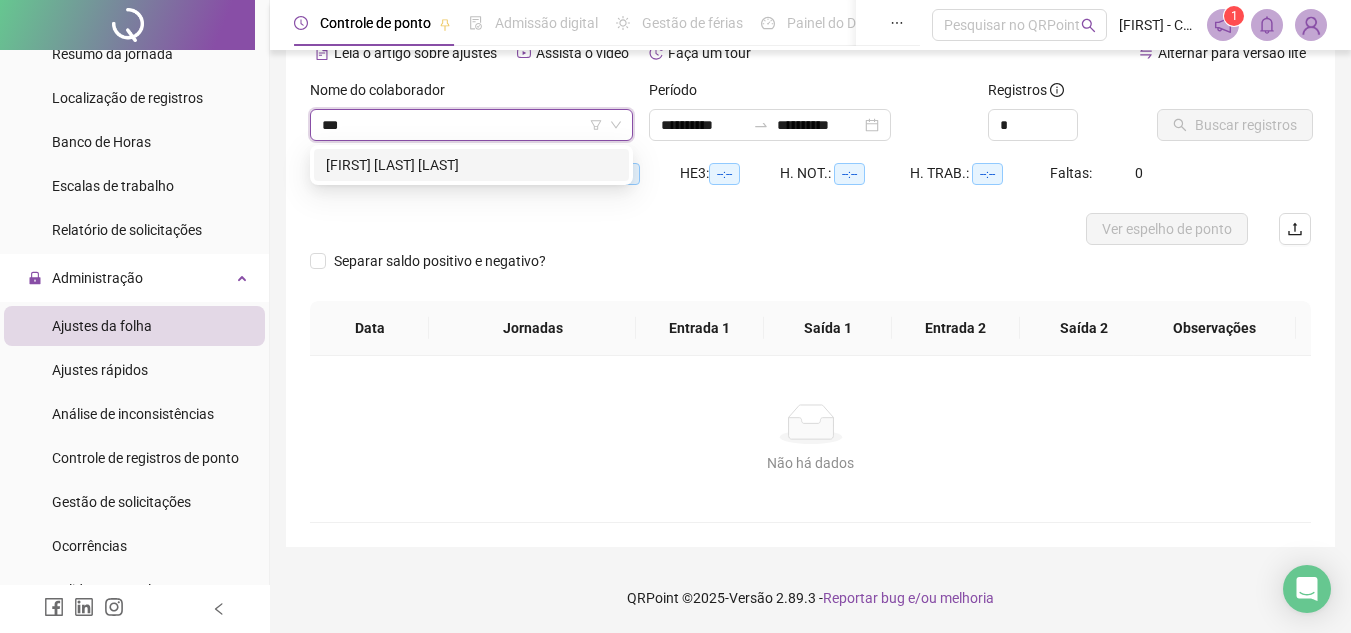 type on "****" 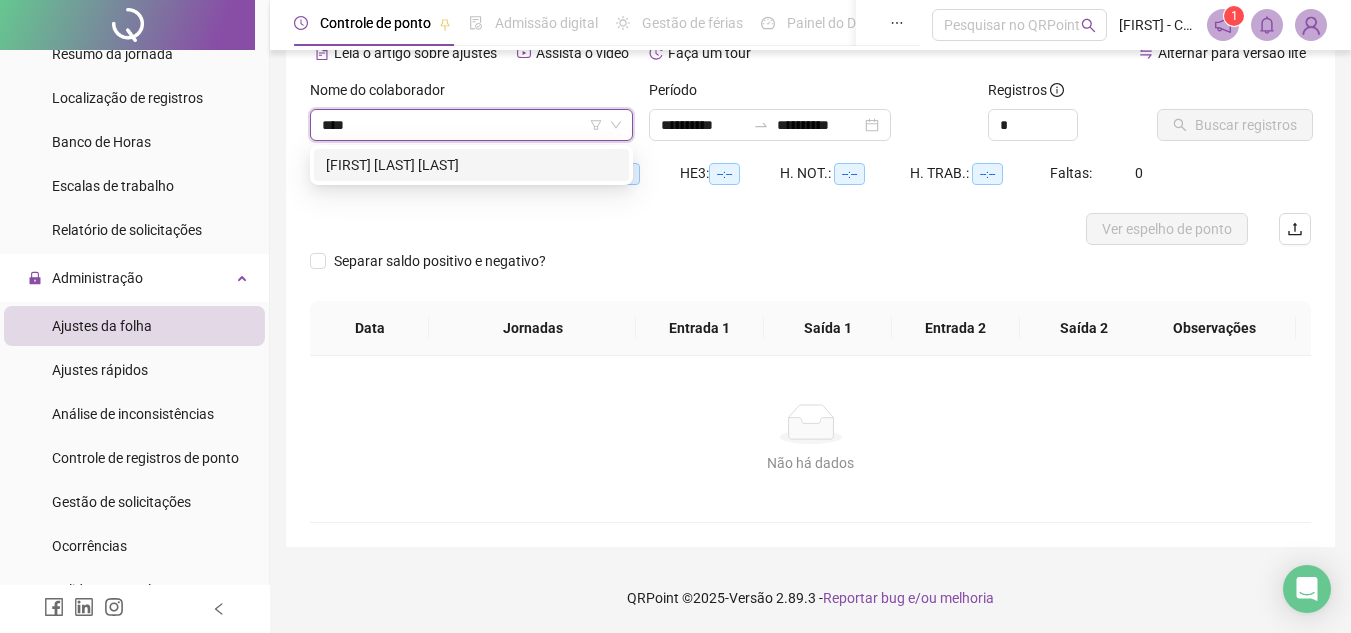 click on "[FIRST] [LAST] [LAST]" at bounding box center [471, 165] 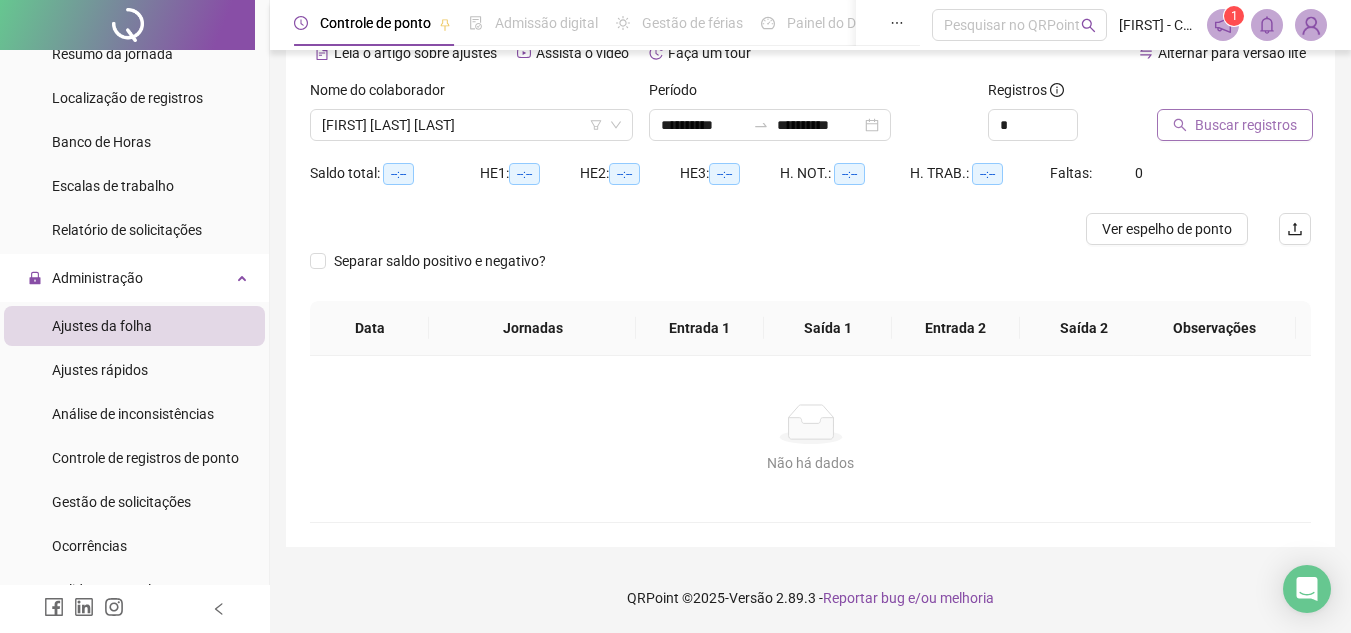 click on "Buscar registros" at bounding box center (1246, 125) 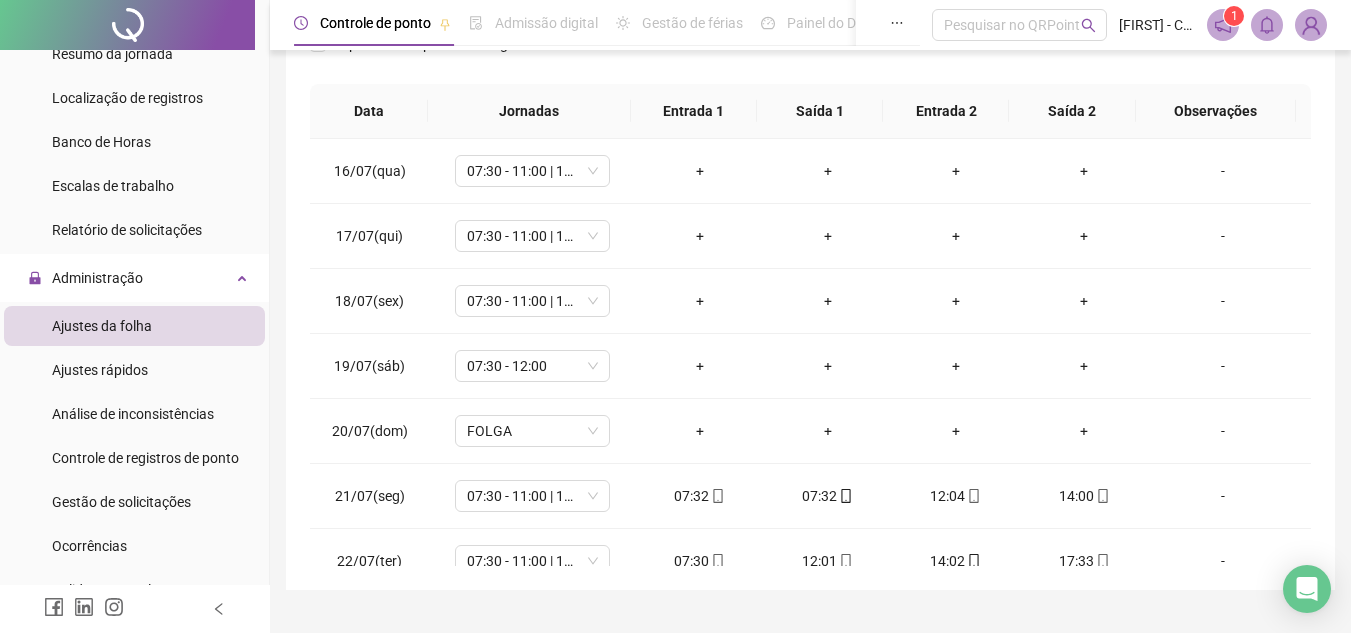 scroll, scrollTop: 365, scrollLeft: 0, axis: vertical 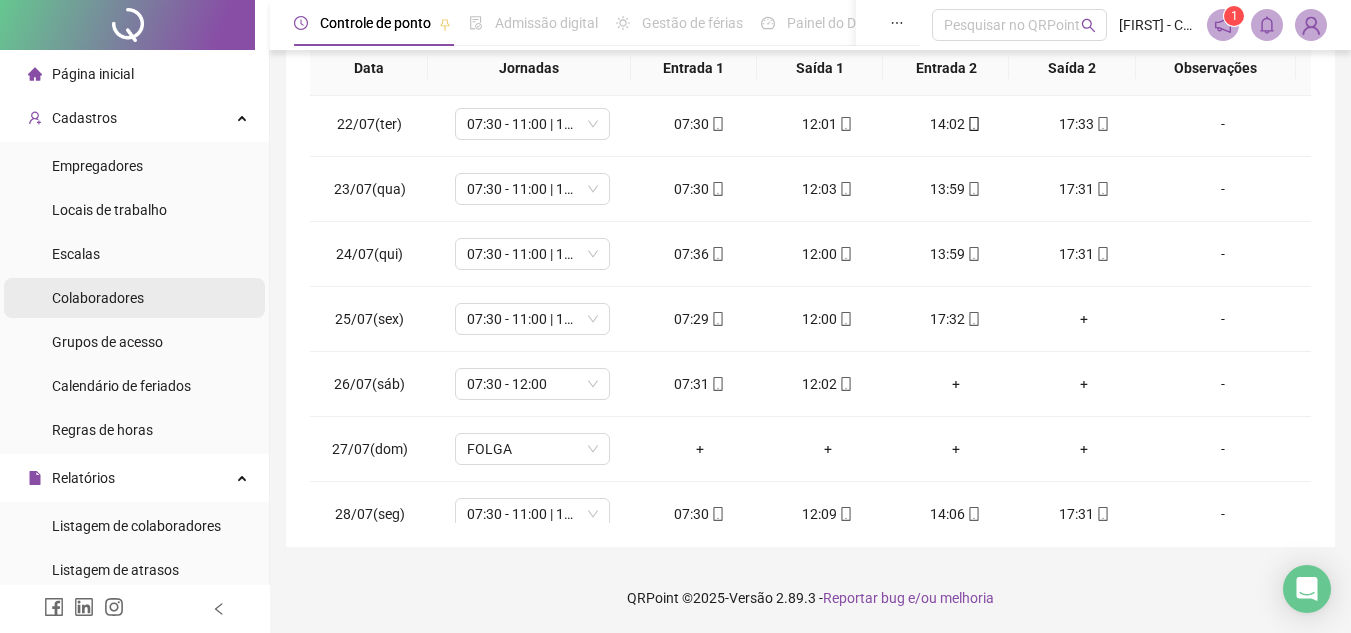 click on "Colaboradores" at bounding box center [134, 298] 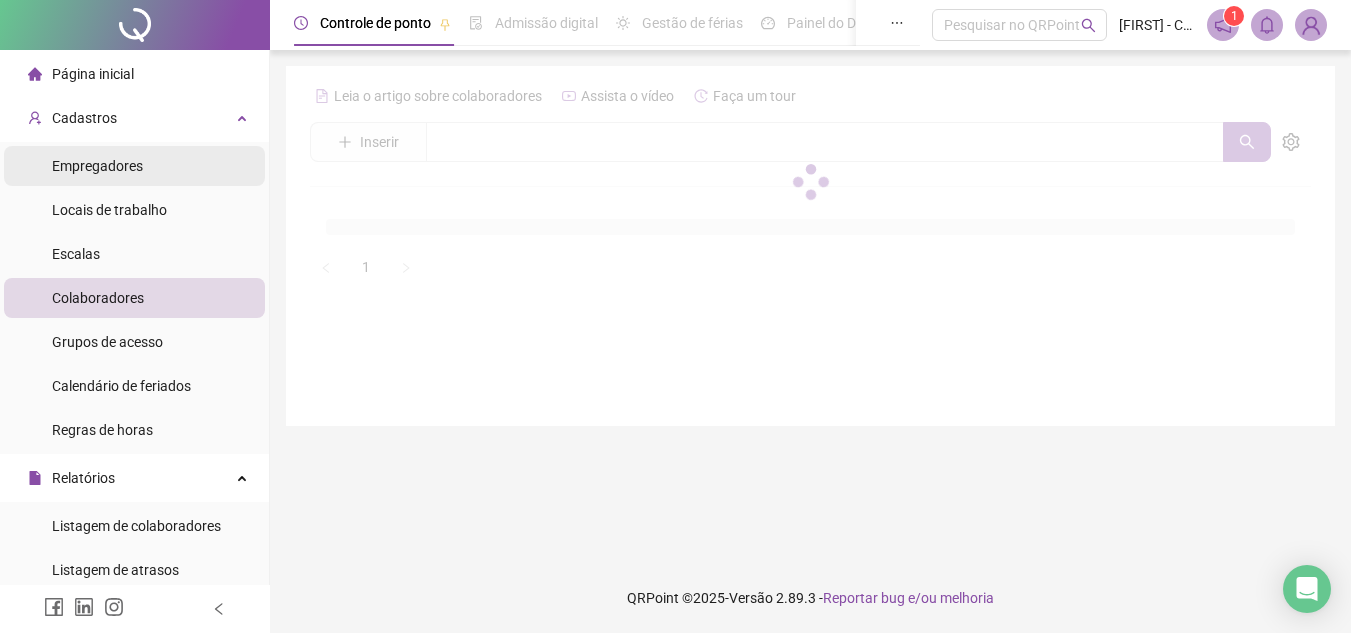 scroll, scrollTop: 0, scrollLeft: 0, axis: both 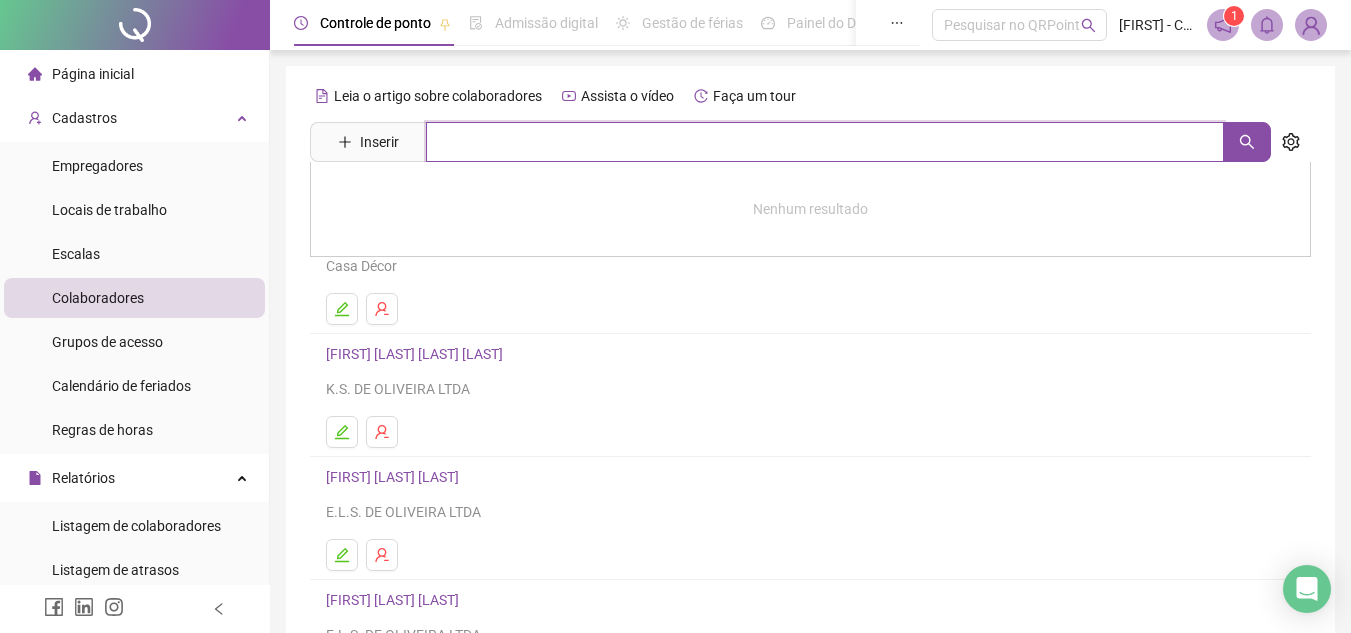 click at bounding box center [825, 142] 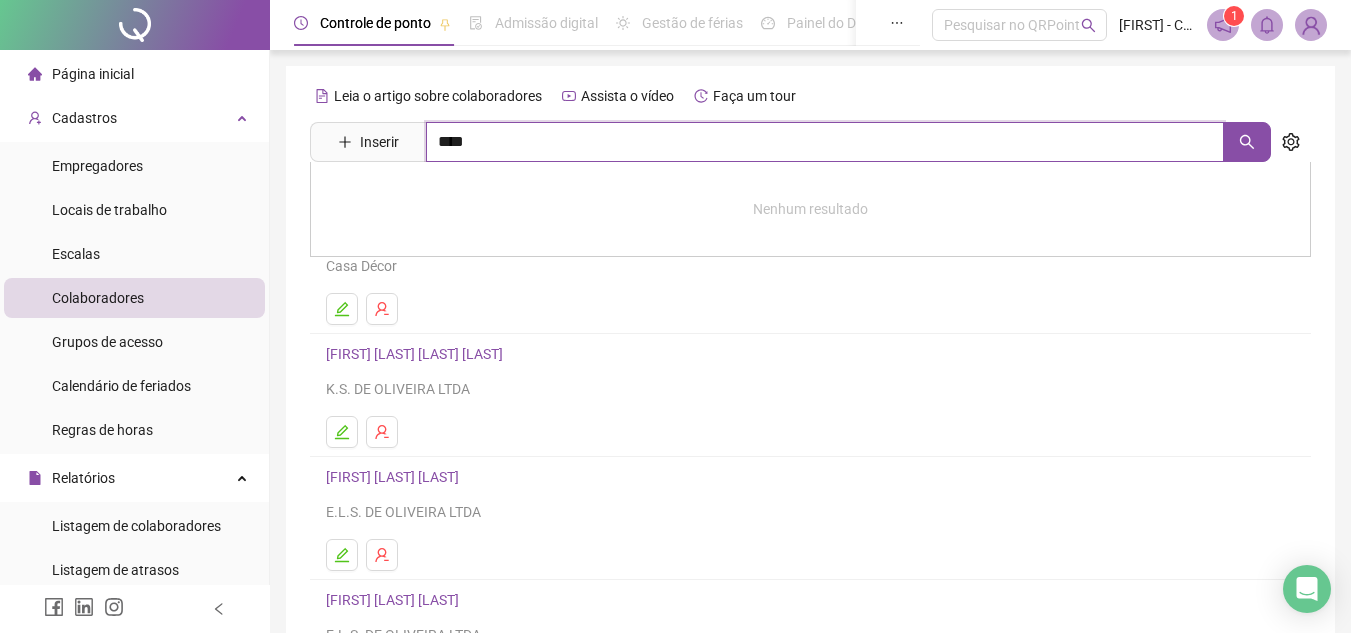 type on "****" 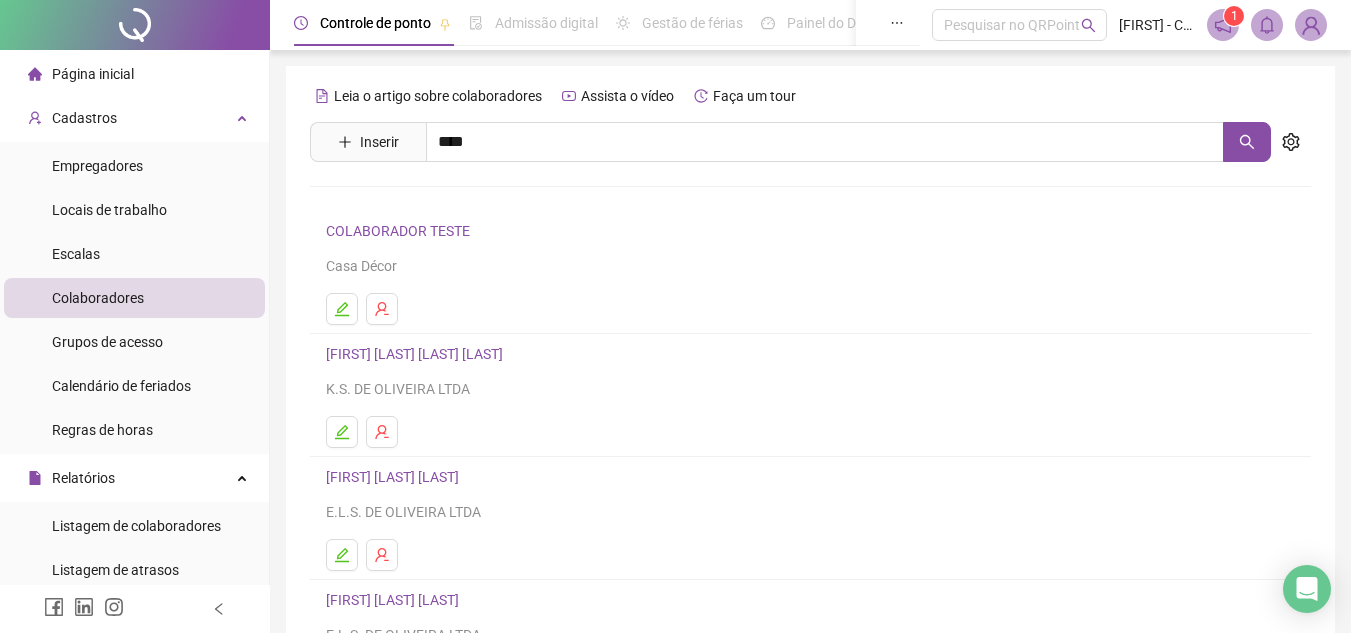 click on "[FIRST] [LAST] [LAST]" at bounding box center (413, 201) 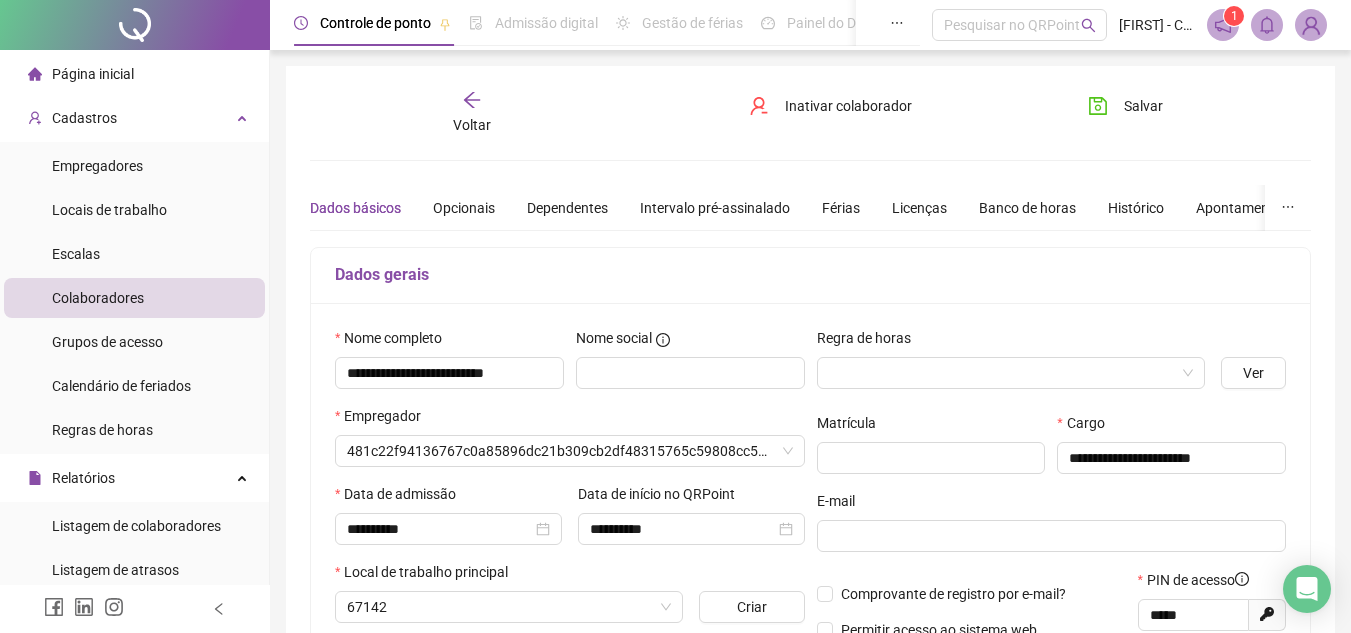 type on "**********" 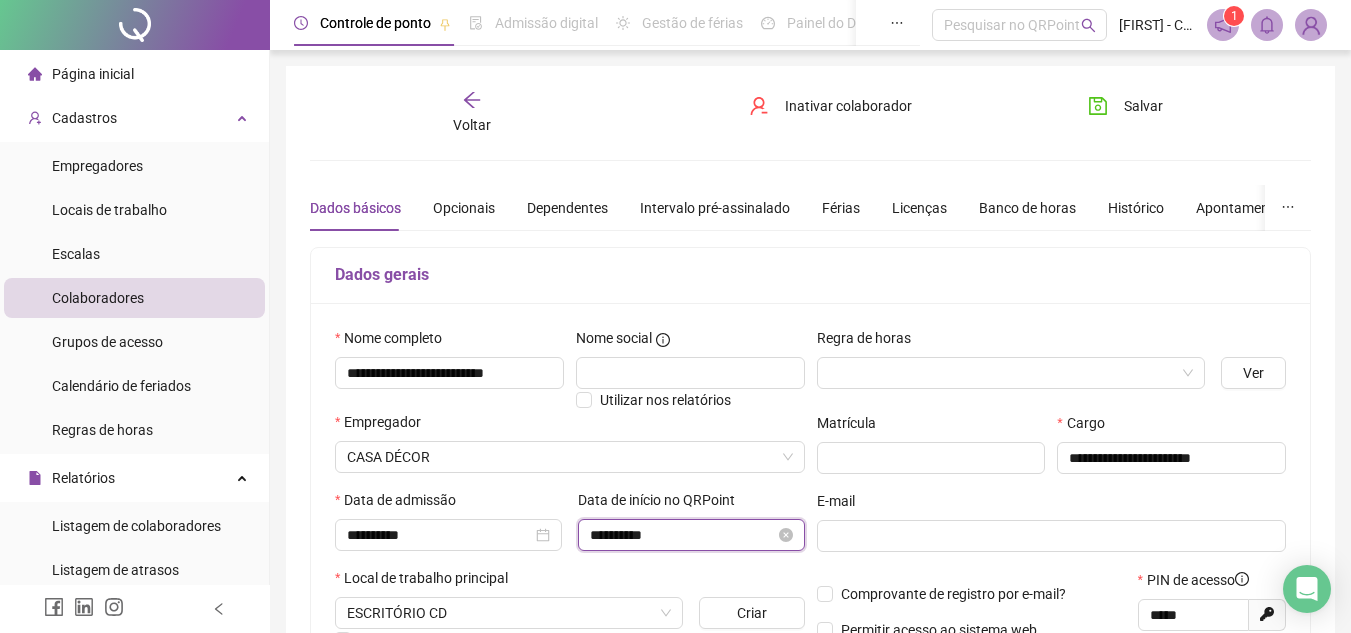 click on "**********" at bounding box center [682, 535] 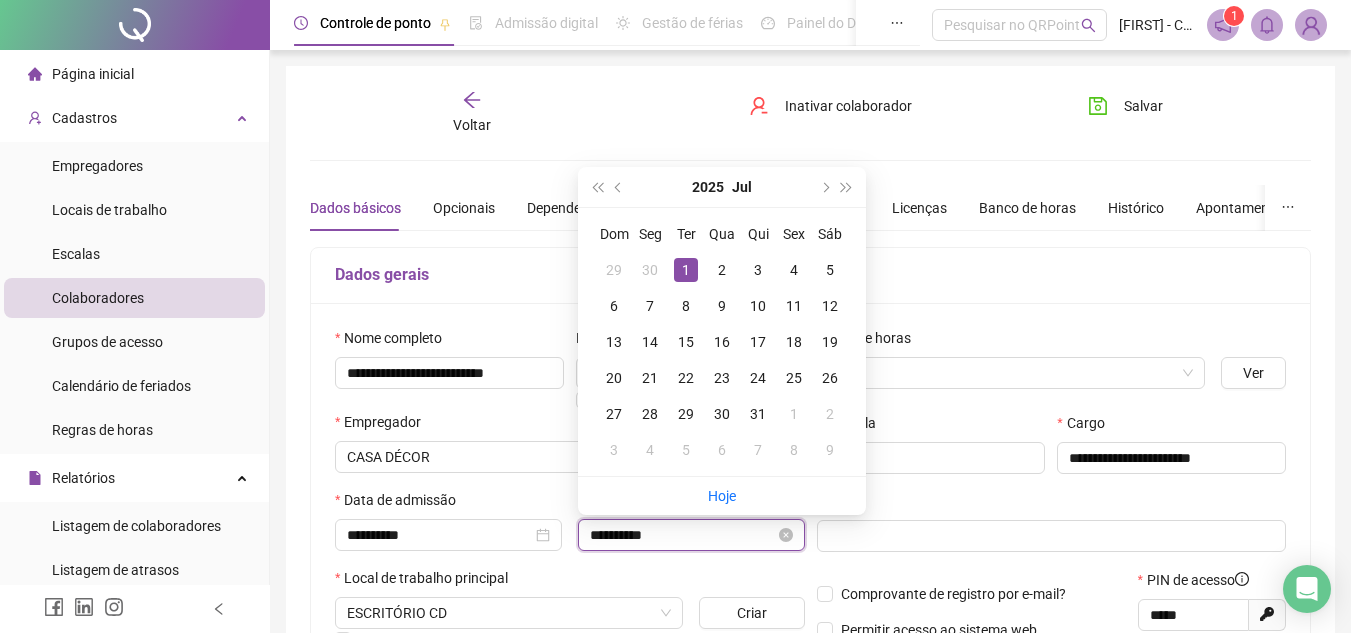 click on "**********" at bounding box center [682, 535] 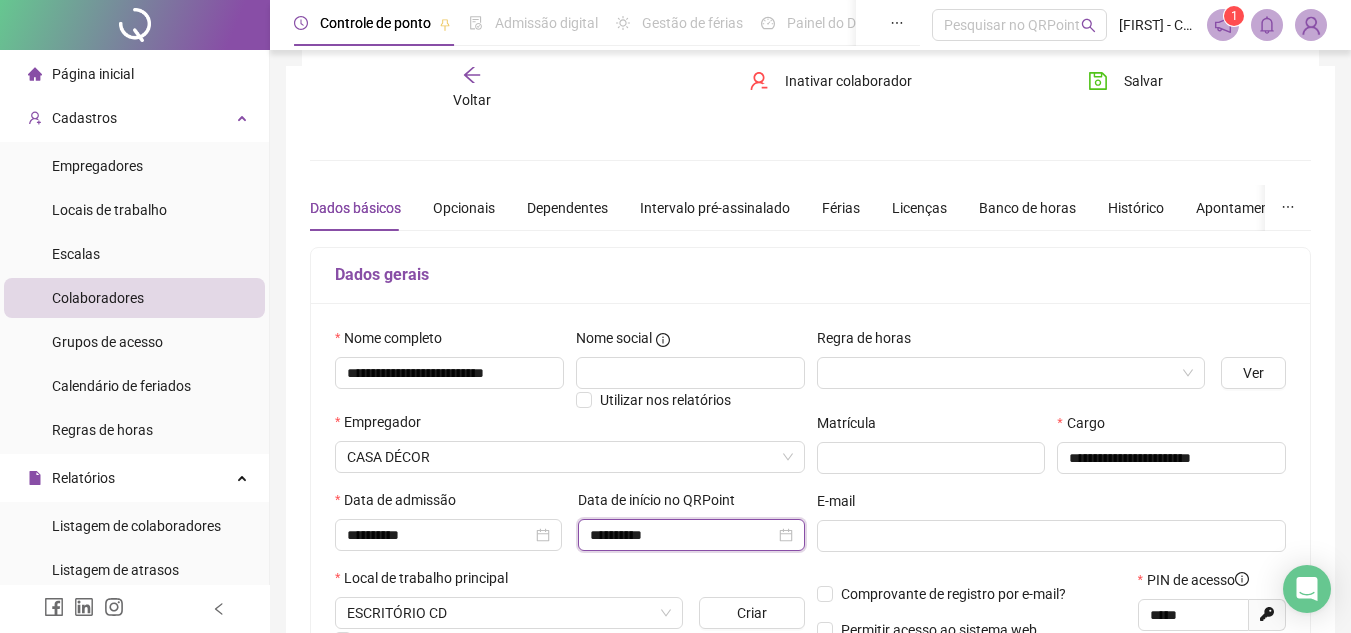 scroll, scrollTop: 323, scrollLeft: 0, axis: vertical 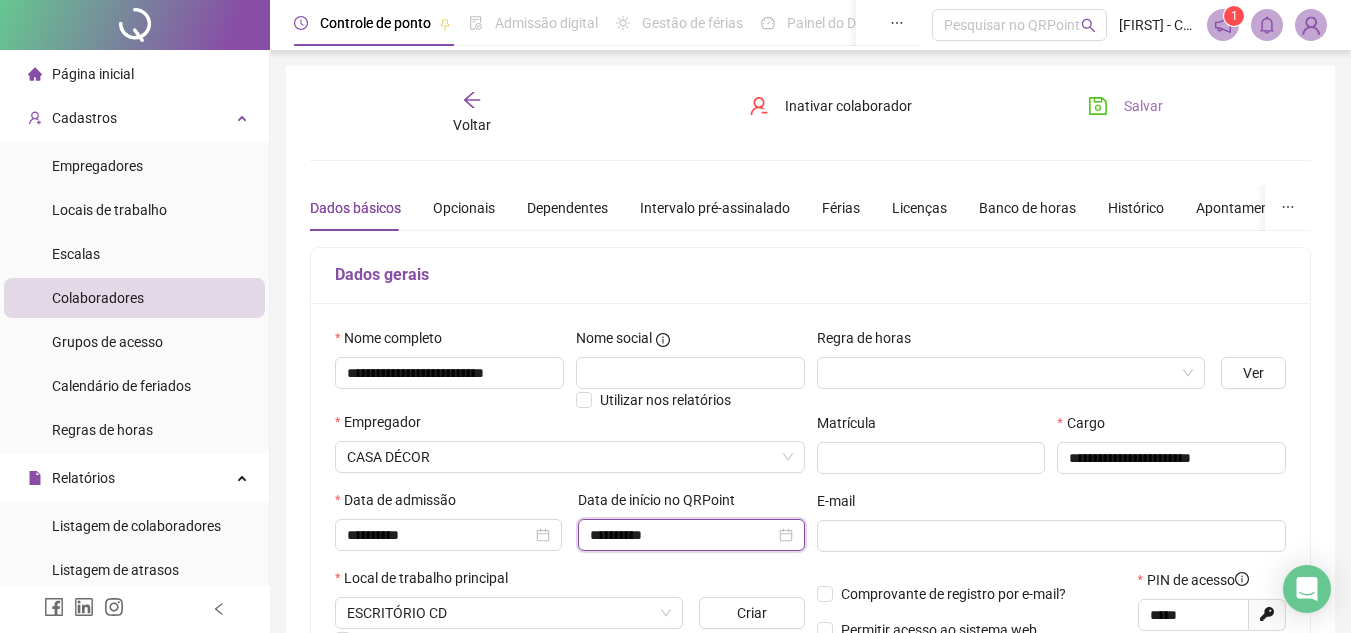 type on "**********" 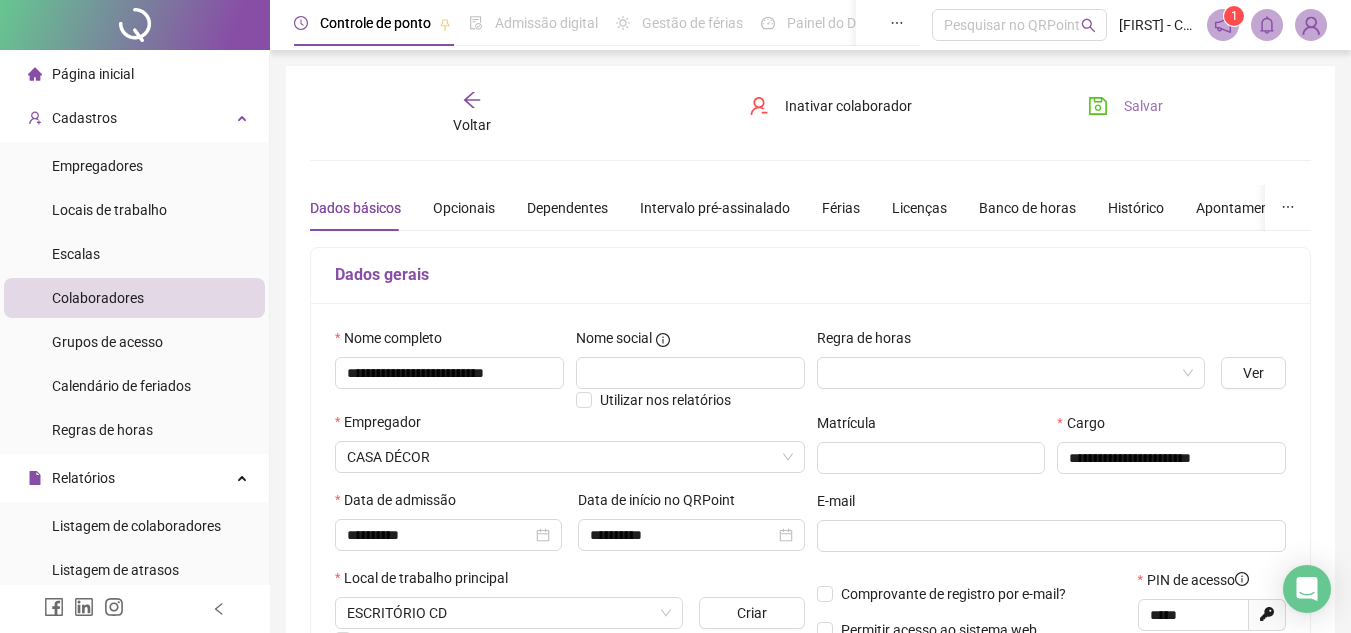 click on "Salvar" at bounding box center (1143, 106) 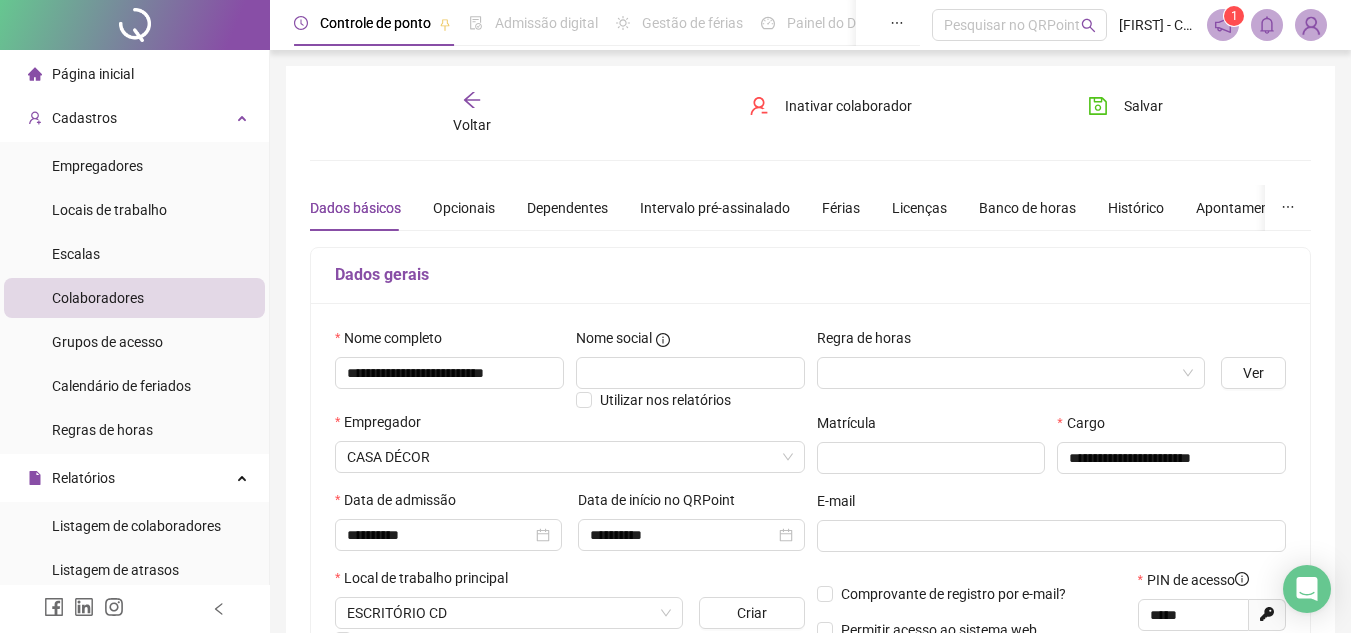 click on "Página inicial" at bounding box center (134, 74) 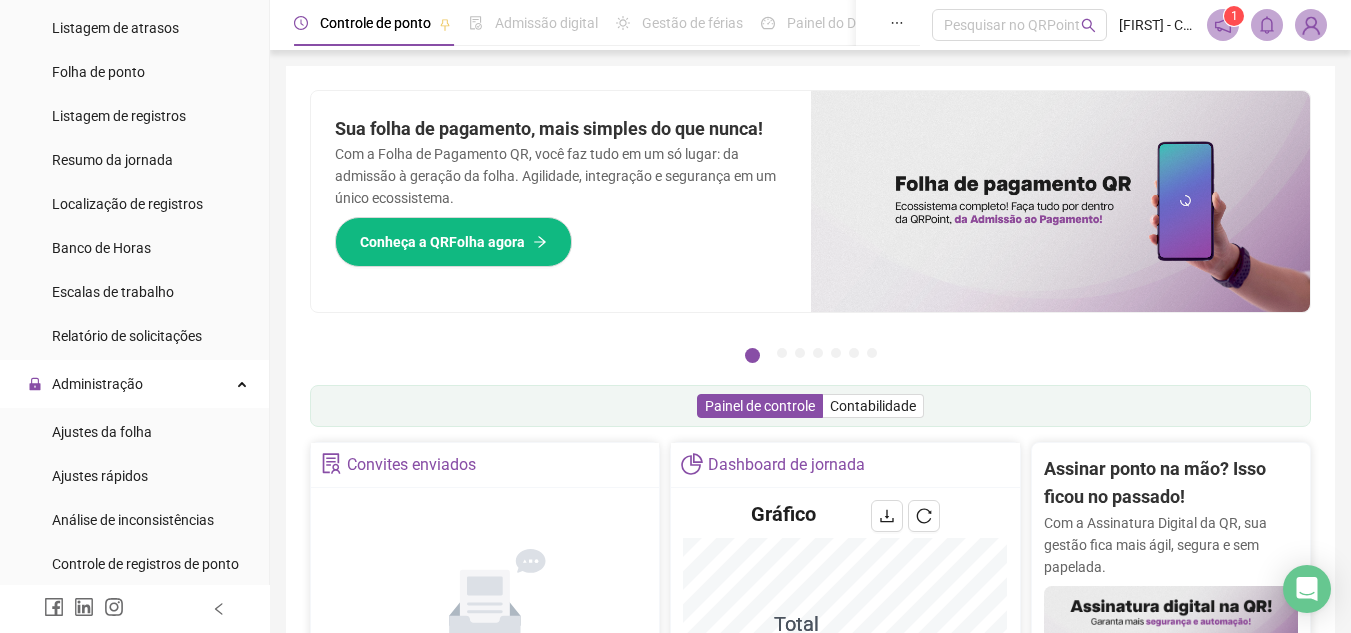 scroll, scrollTop: 545, scrollLeft: 0, axis: vertical 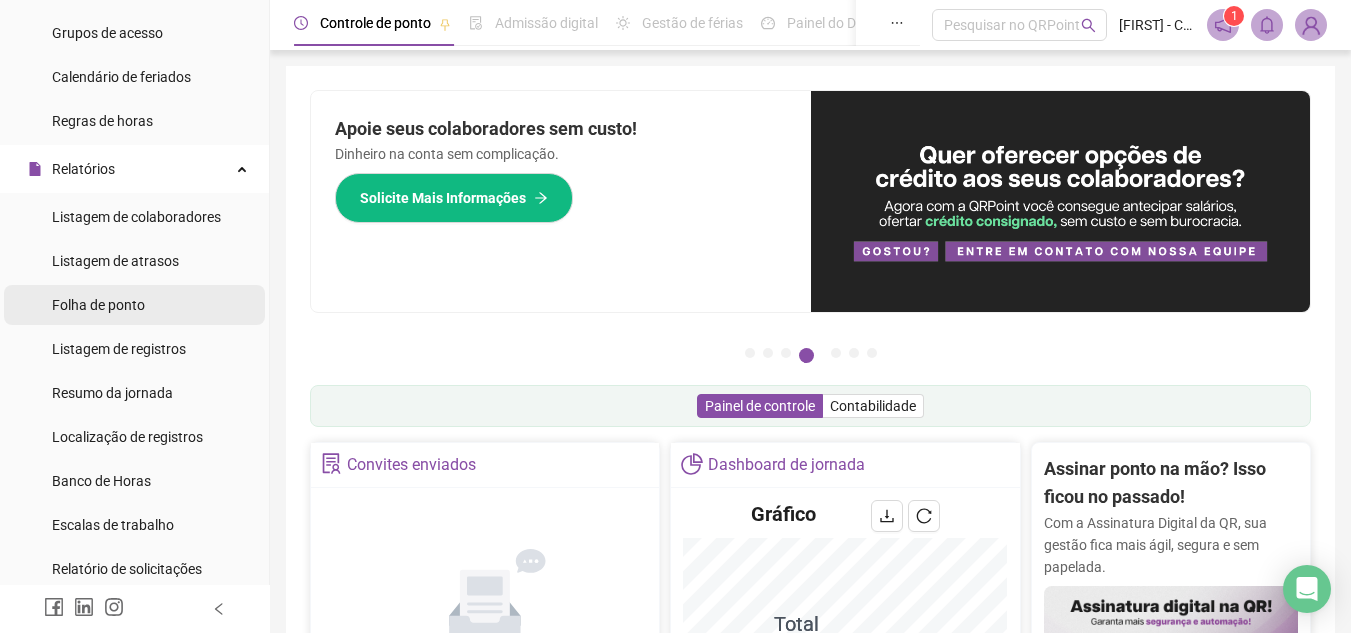 click on "Folha de ponto" at bounding box center [98, 305] 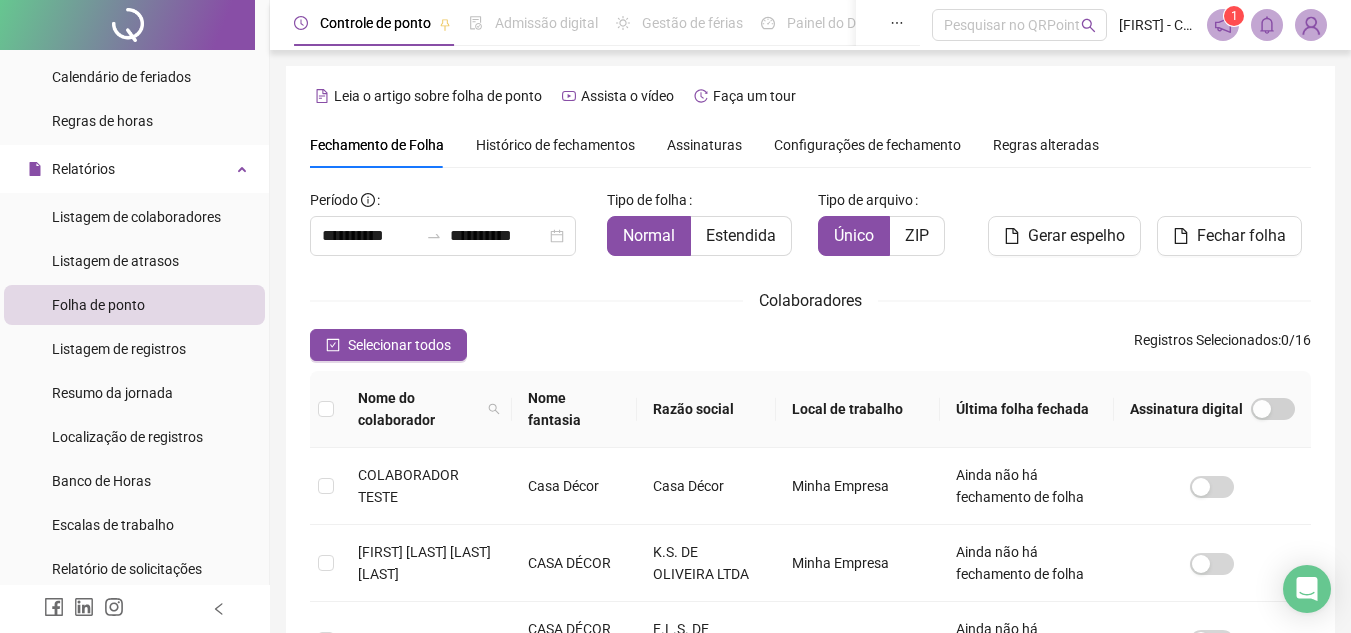 scroll, scrollTop: 93, scrollLeft: 0, axis: vertical 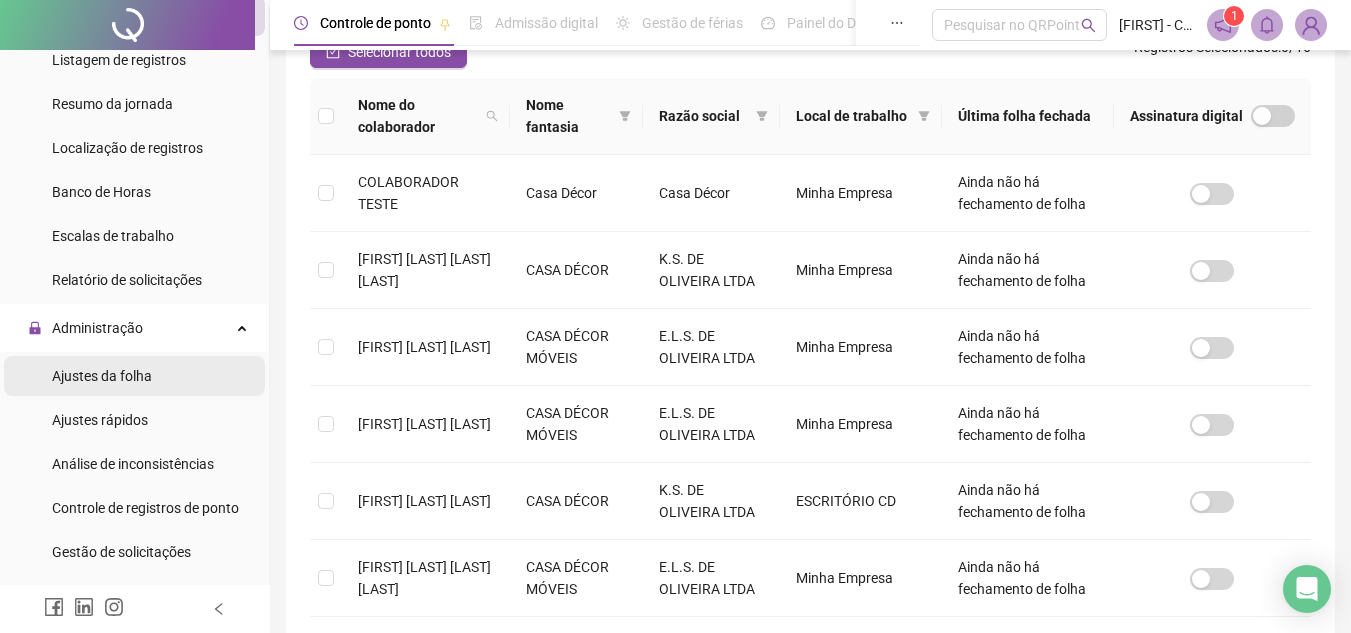 click on "Ajustes da folha" at bounding box center (102, 376) 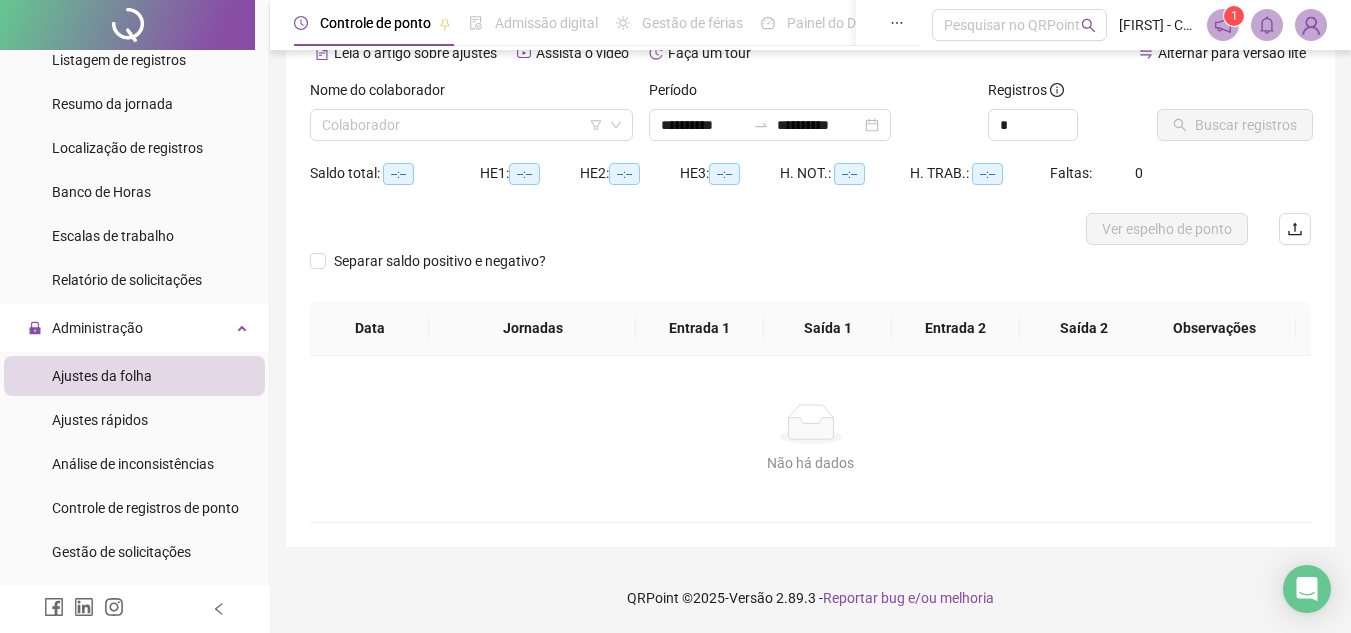 scroll, scrollTop: 105, scrollLeft: 0, axis: vertical 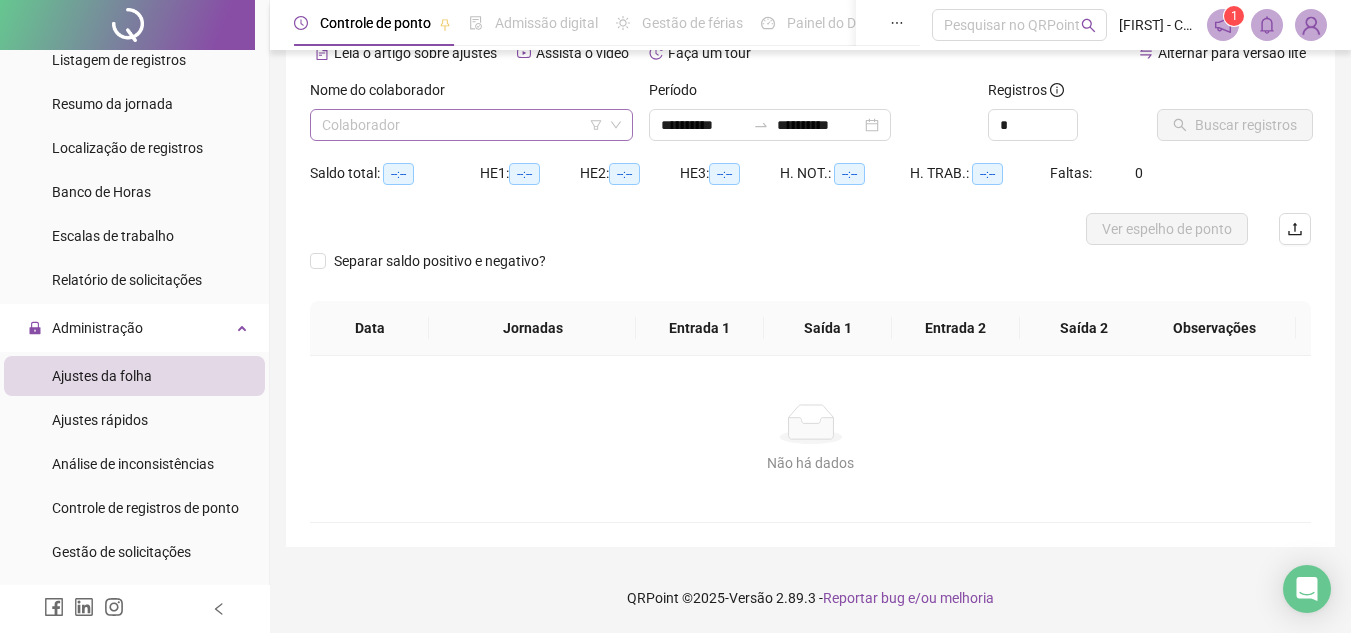 click at bounding box center [462, 125] 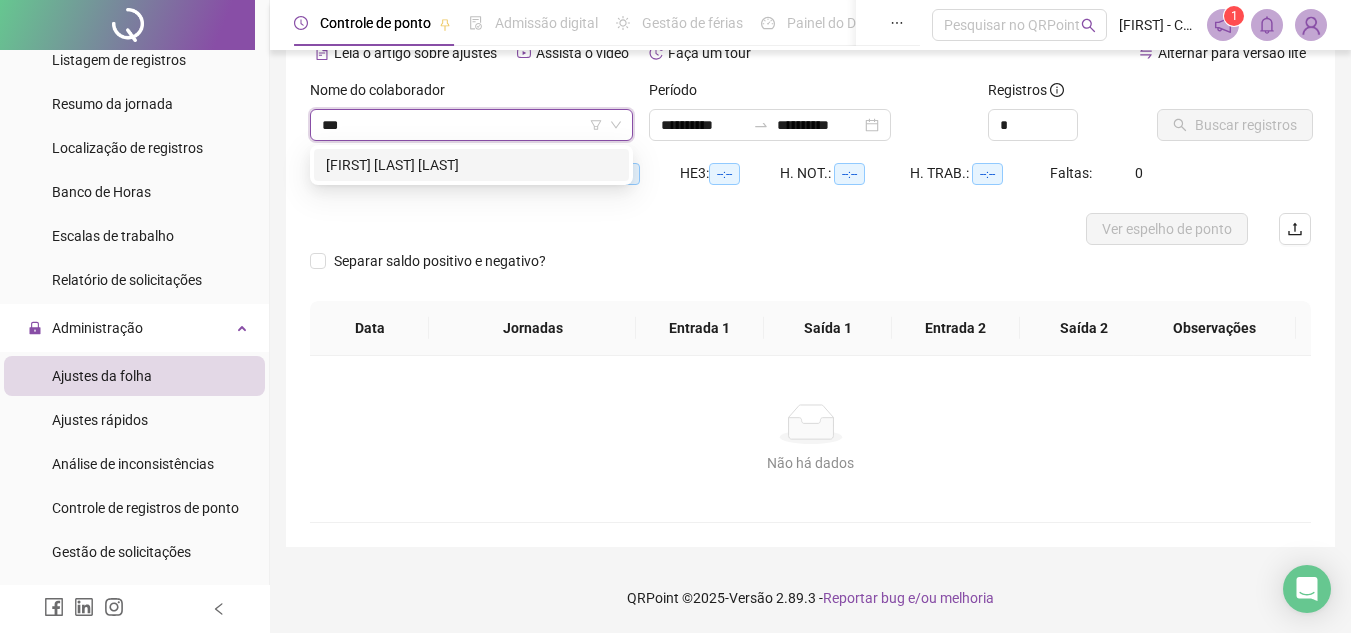 type on "****" 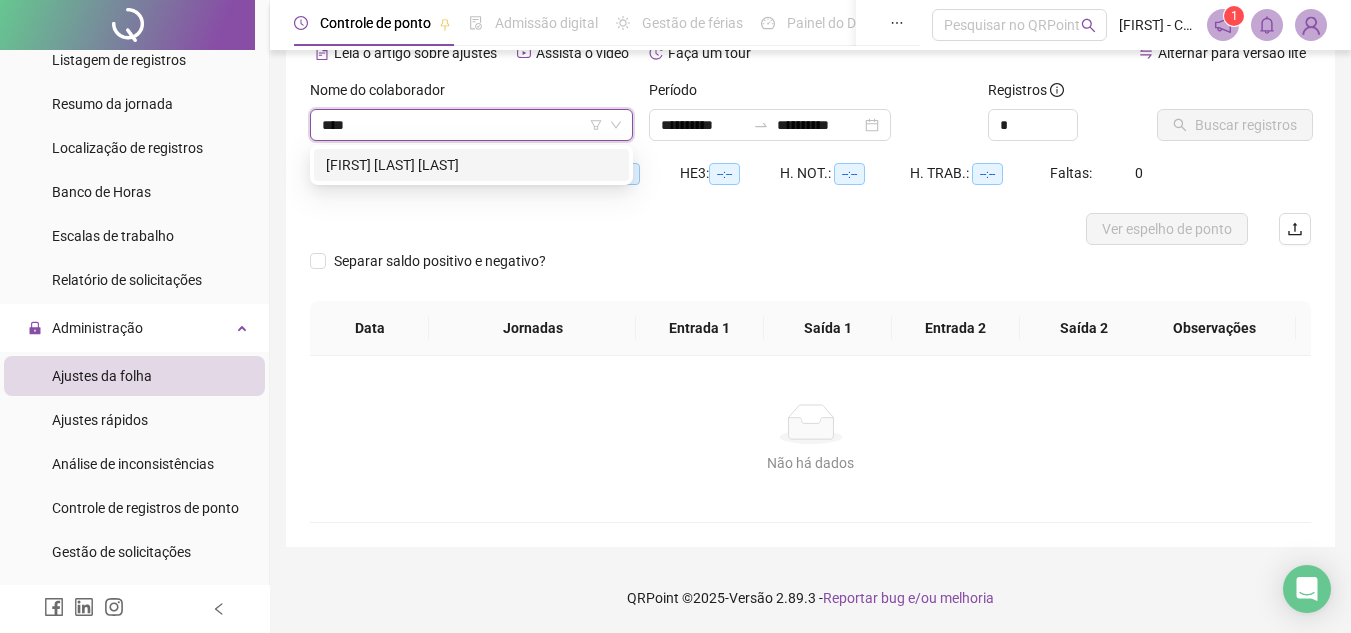 click on "[FIRST] [LAST] [LAST]" at bounding box center [471, 165] 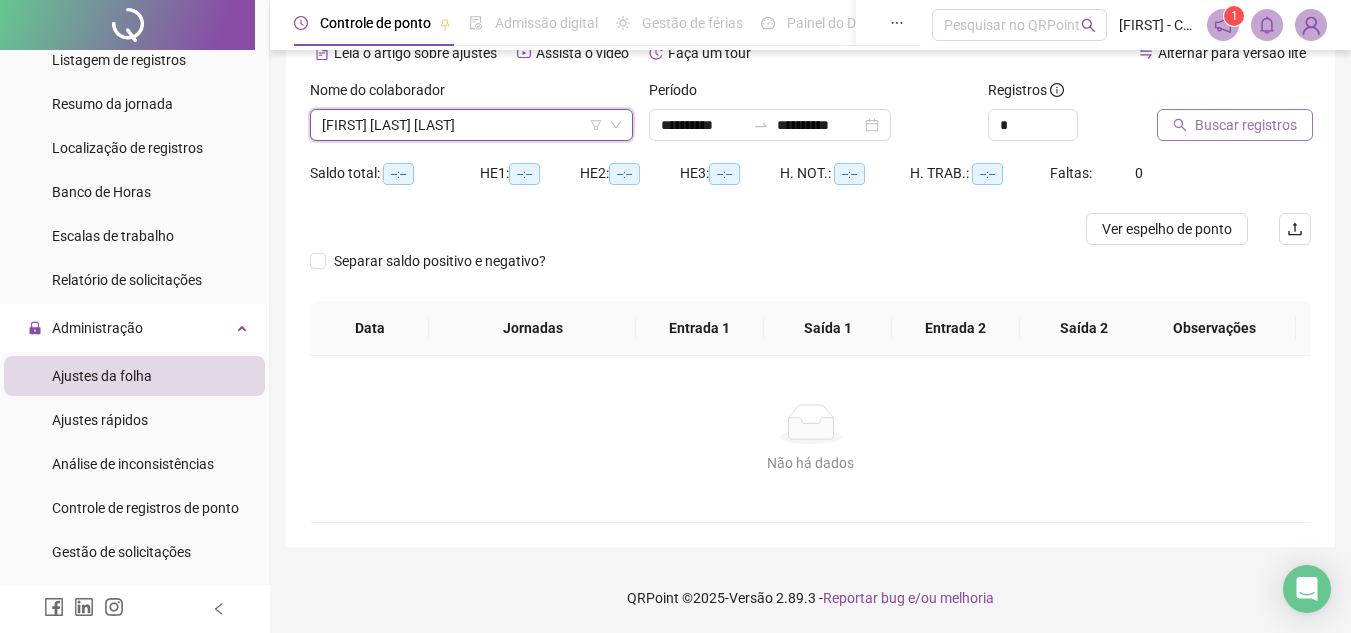 click on "Buscar registros" at bounding box center [1246, 125] 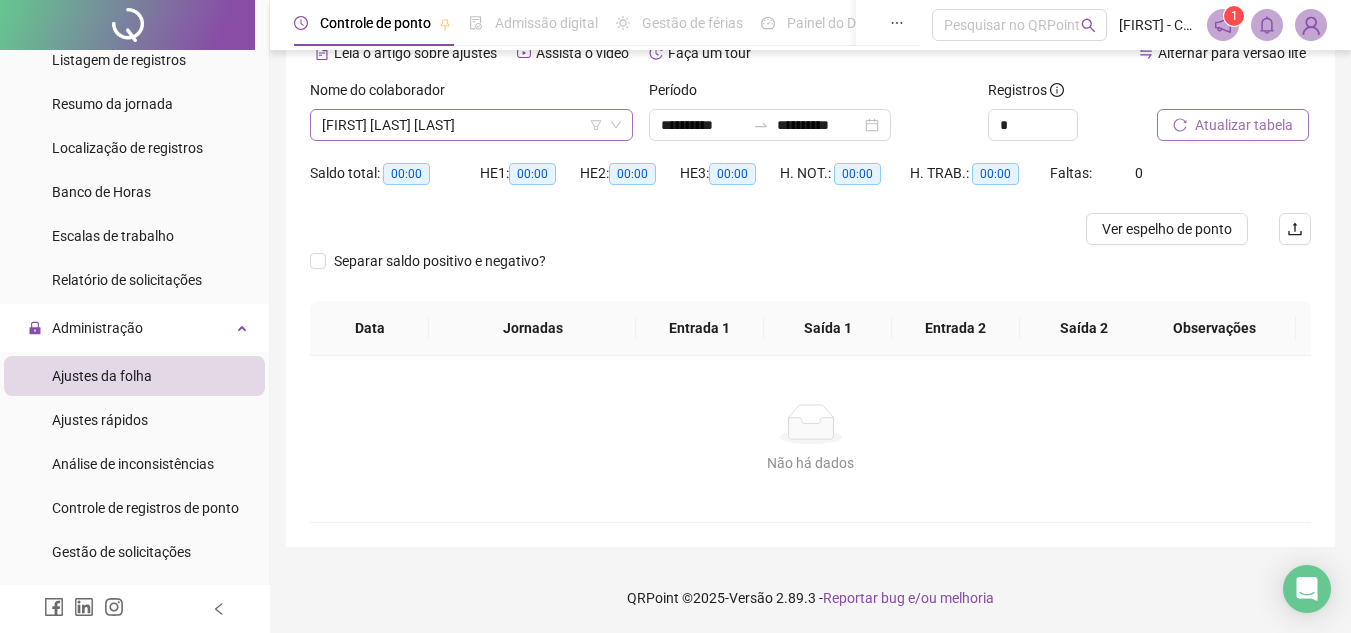 click 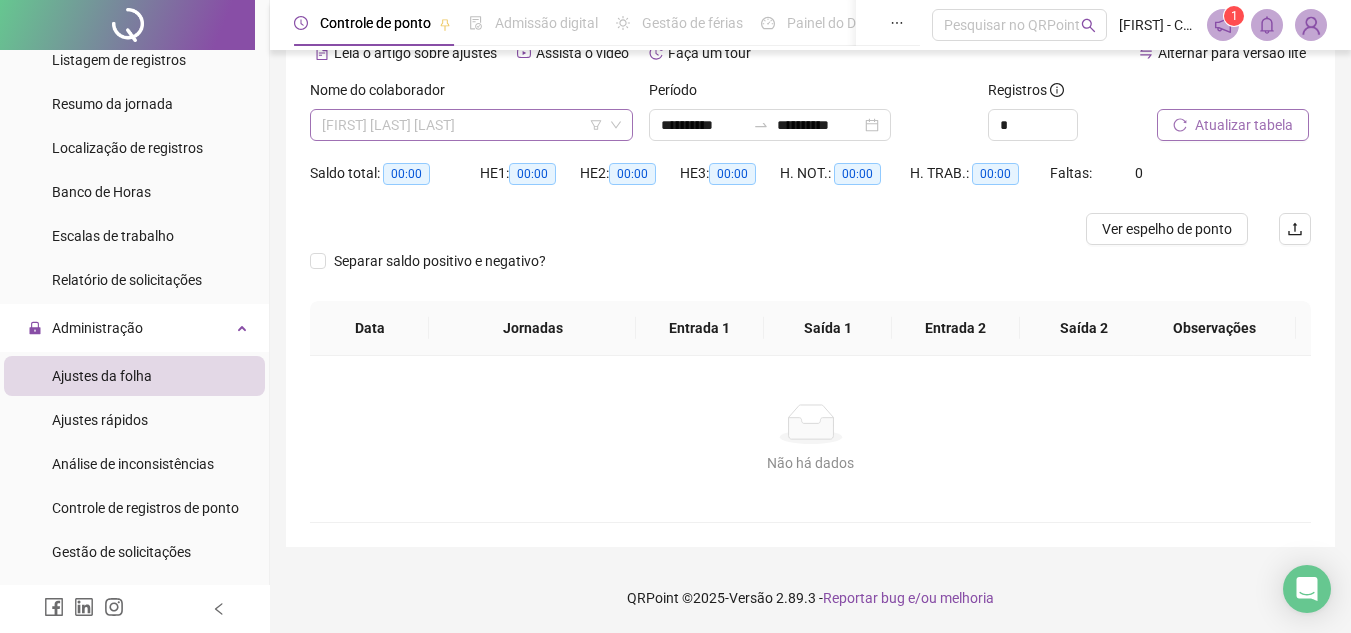 click on "[FIRST] [LAST] [LAST]" at bounding box center (471, 125) 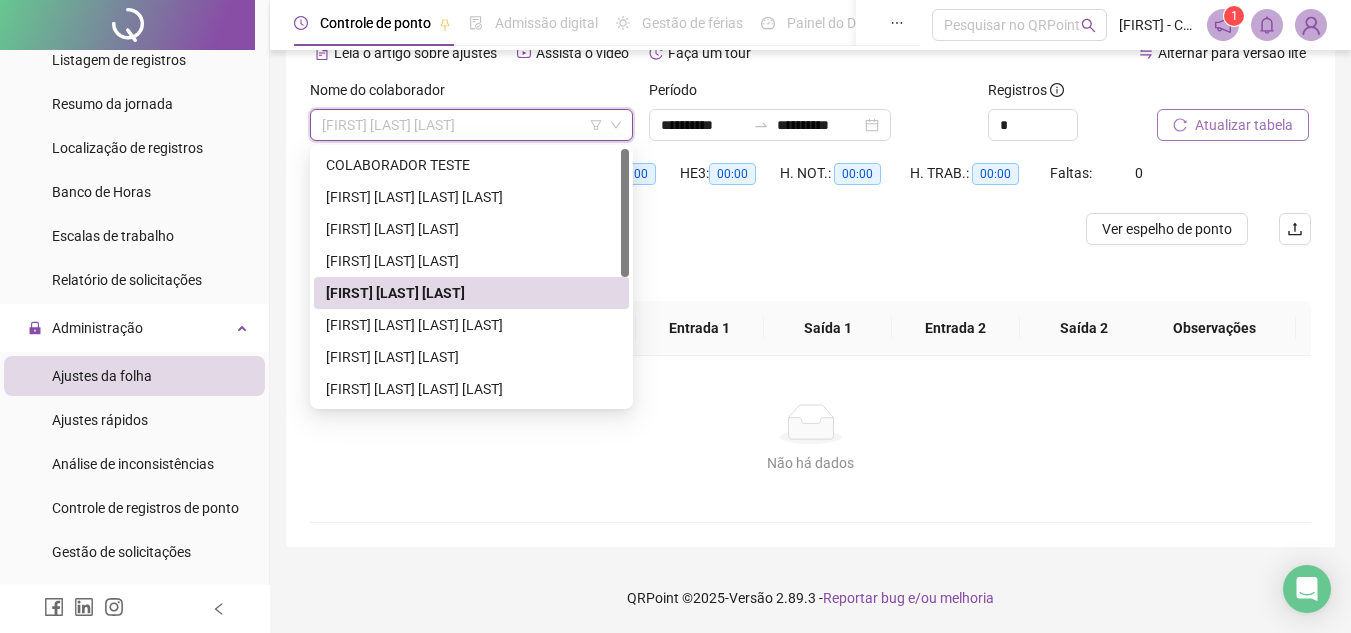 click on "[FIRST] [LAST] [LAST]" at bounding box center [471, 293] 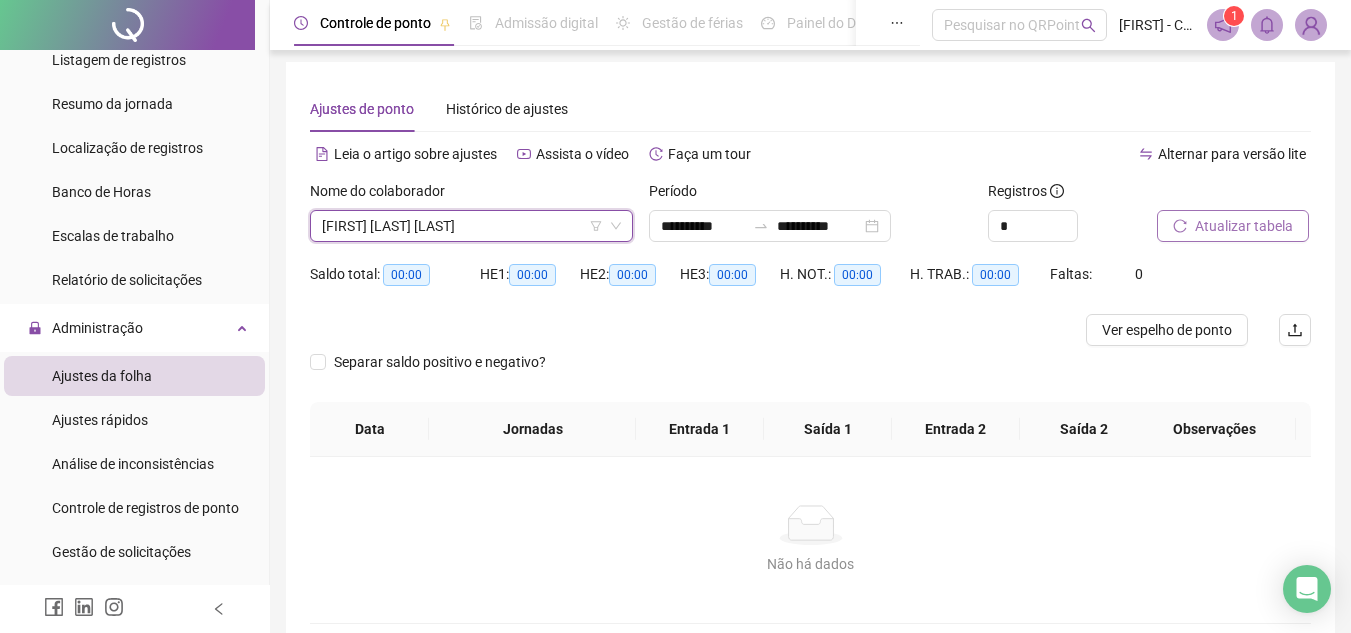scroll, scrollTop: 0, scrollLeft: 0, axis: both 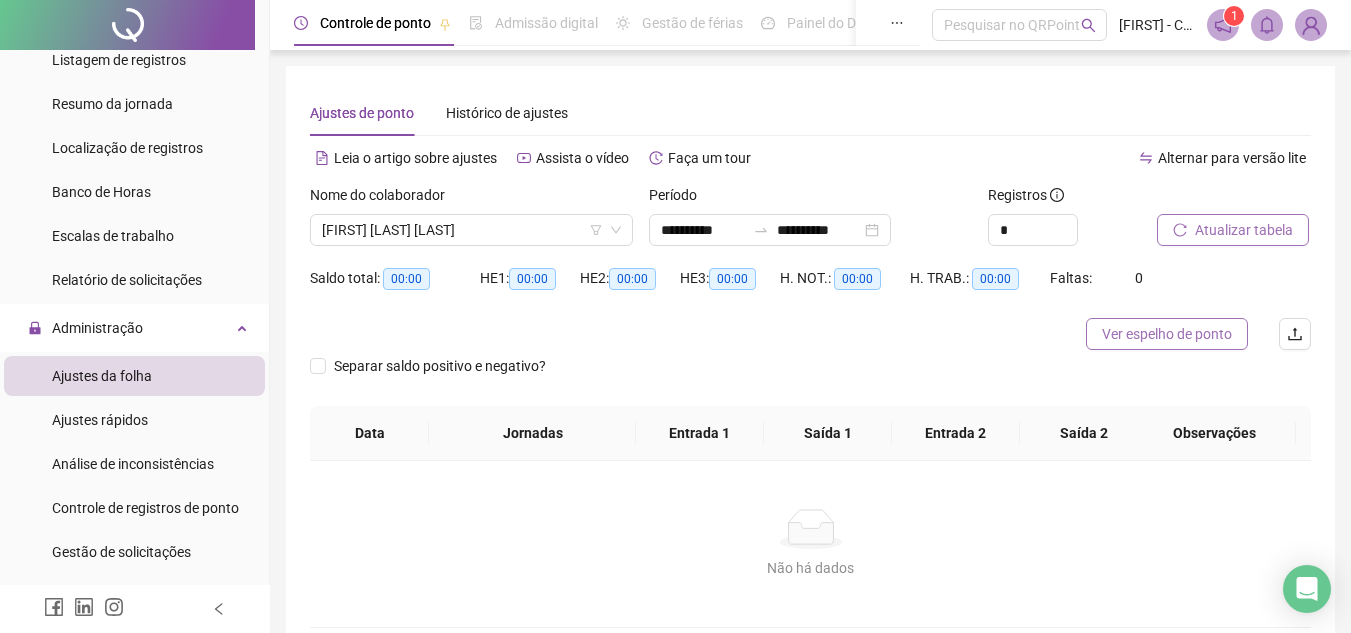 click on "Ver espelho de ponto" at bounding box center (1167, 334) 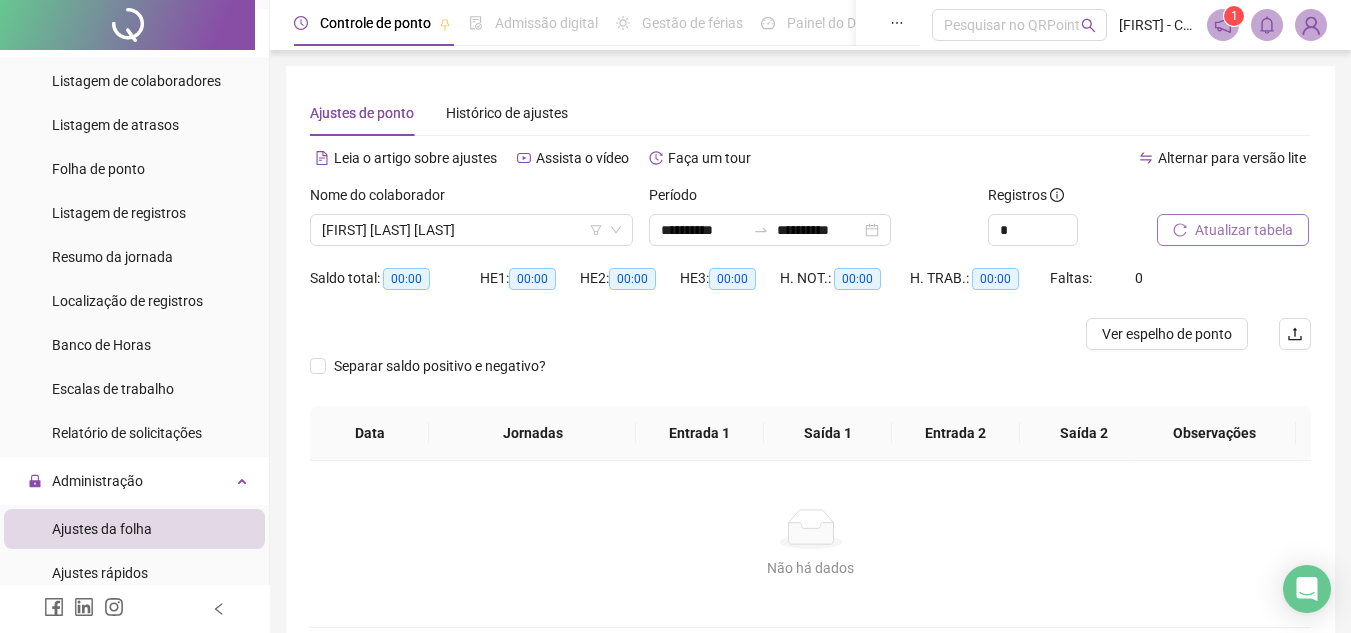 scroll, scrollTop: 448, scrollLeft: 0, axis: vertical 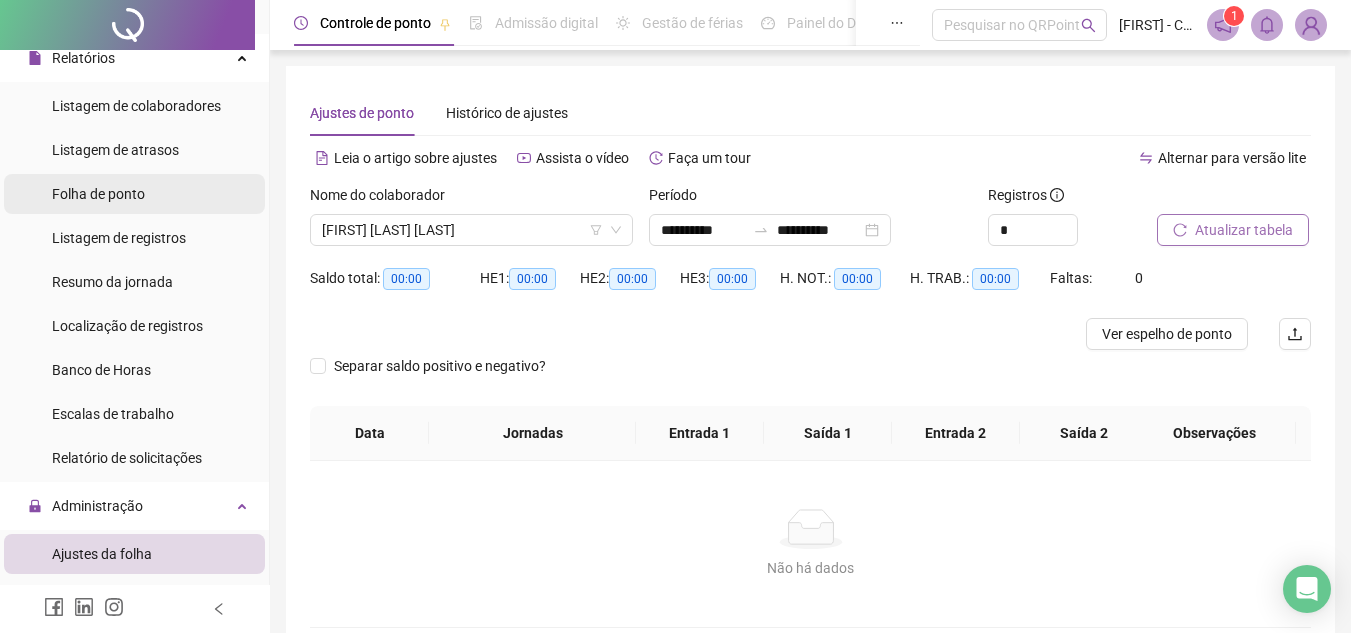 click on "Folha de ponto" at bounding box center [98, 194] 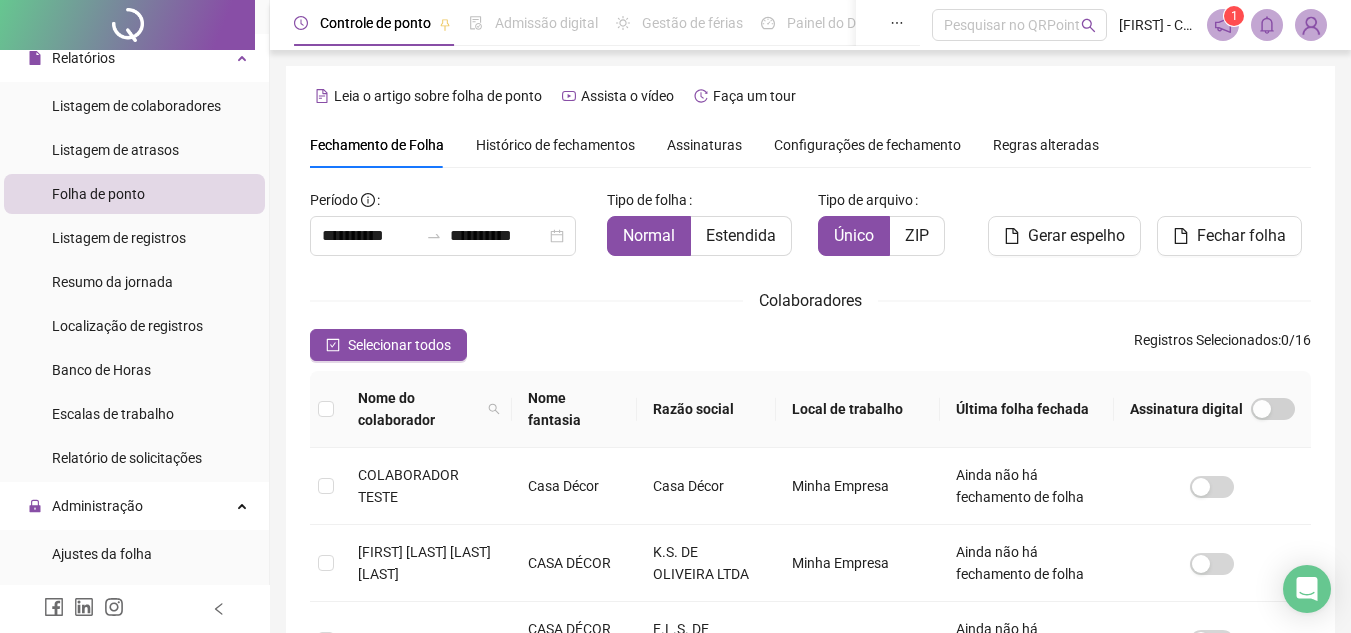 scroll, scrollTop: 93, scrollLeft: 0, axis: vertical 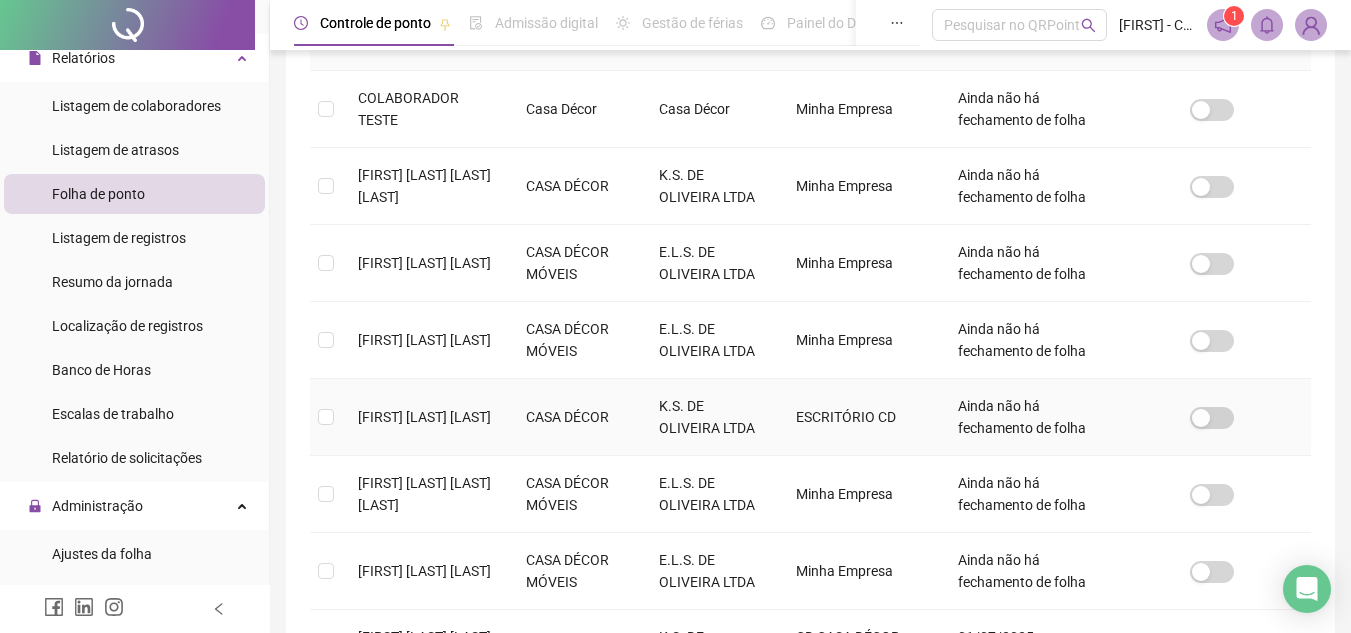 click on "[FIRST] [LAST] [LAST]" at bounding box center [426, 417] 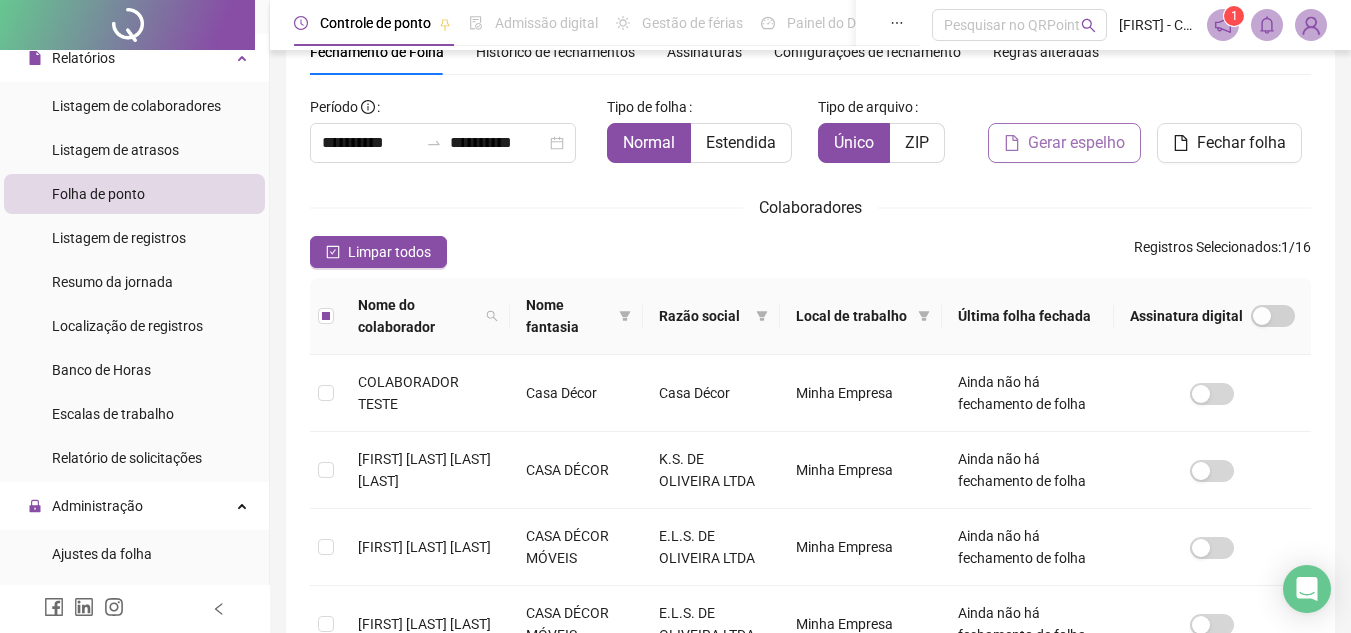 click on "Gerar espelho" at bounding box center (1076, 143) 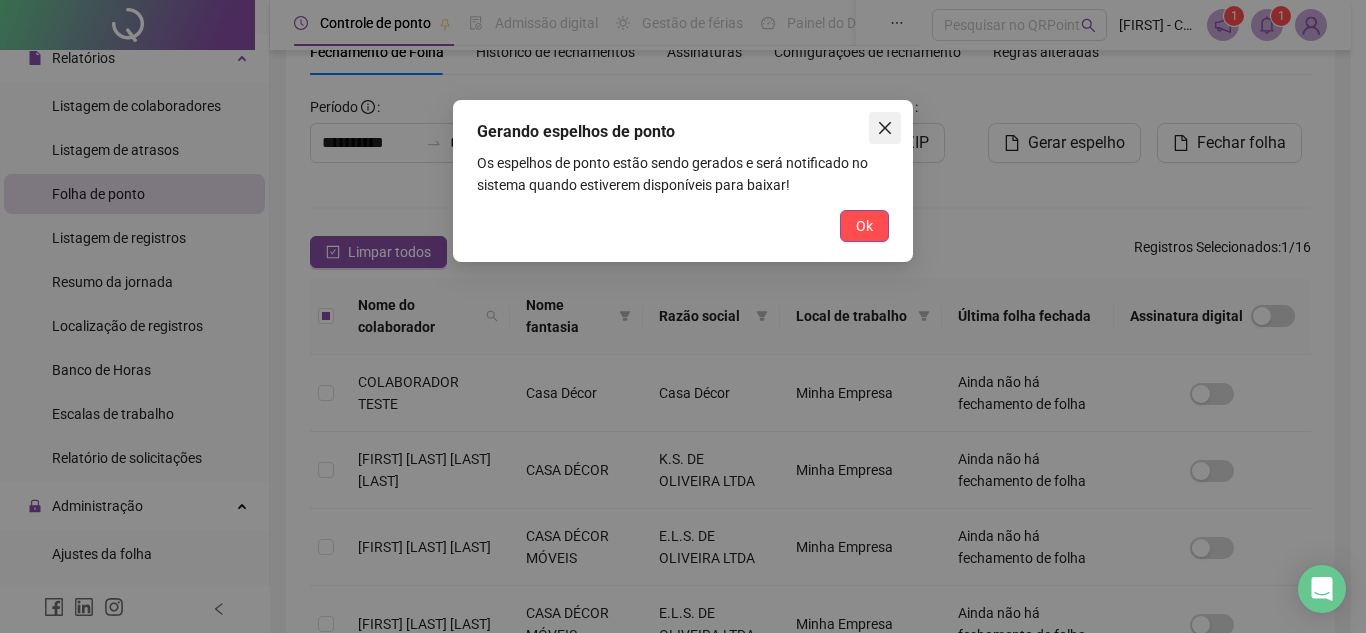 click 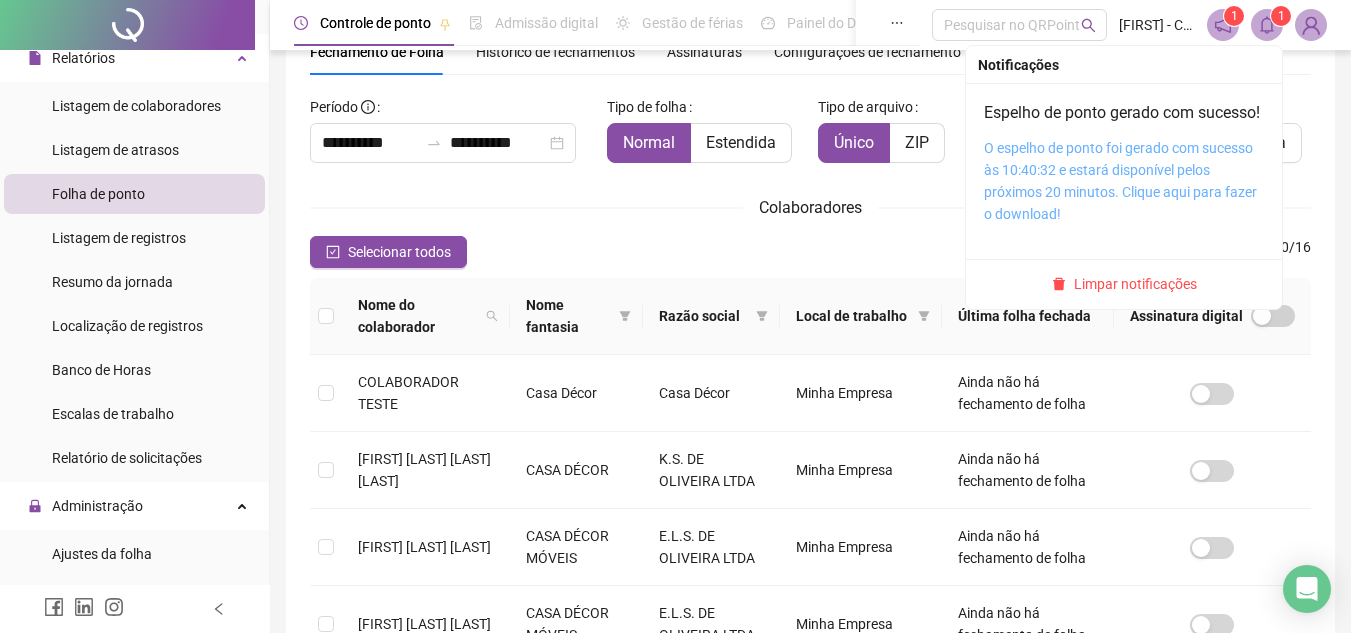 click on "O espelho de ponto foi gerado com sucesso às 10:40:32 e estará disponível pelos próximos 20 minutos.
Clique aqui para fazer o download!" at bounding box center (1120, 181) 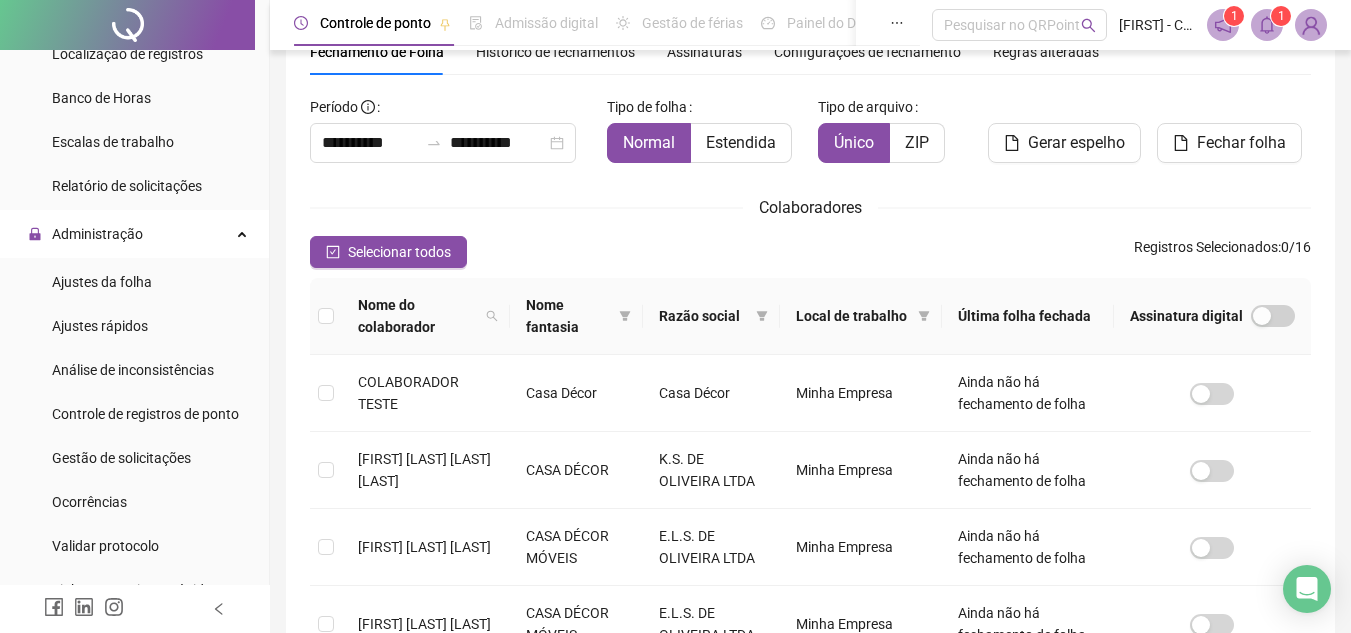 scroll, scrollTop: 690, scrollLeft: 0, axis: vertical 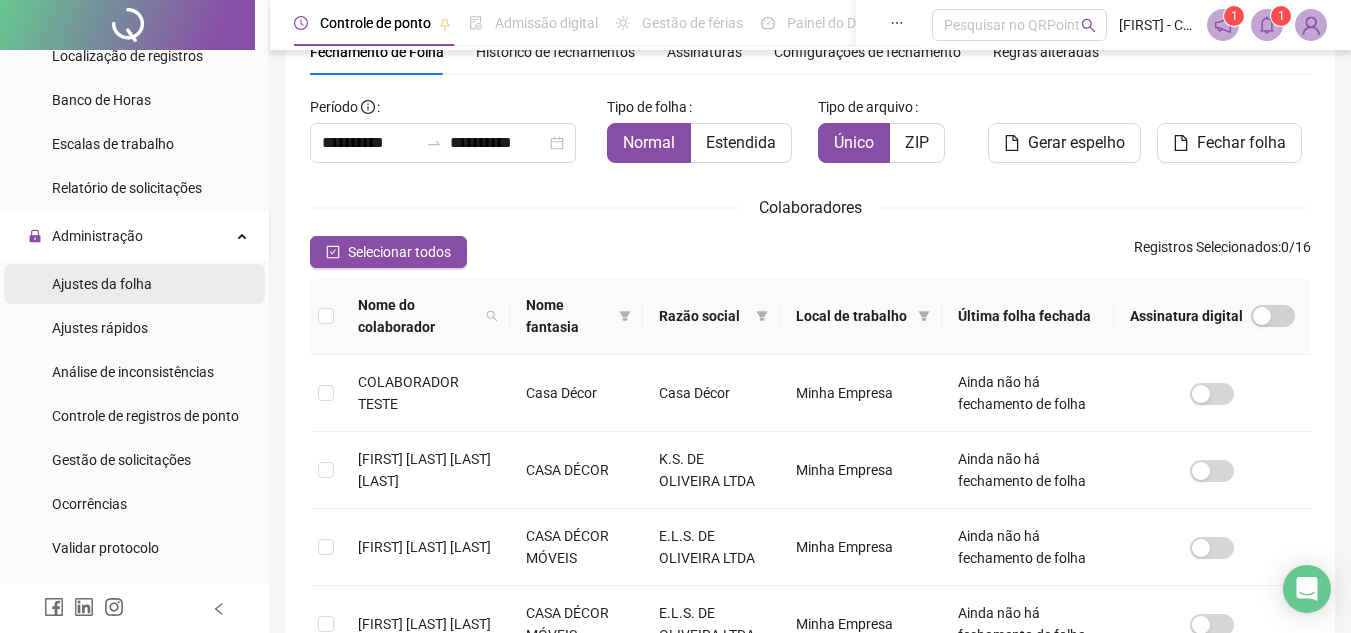 click on "Ajustes da folha" at bounding box center [102, 284] 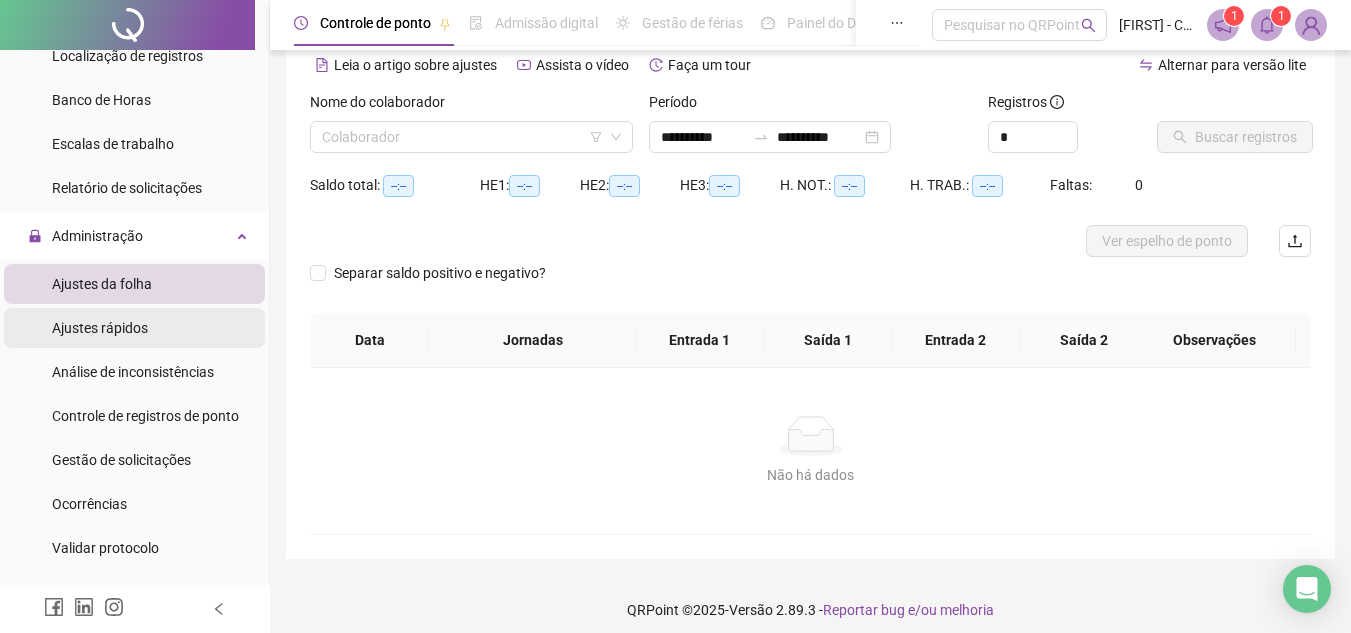 click on "Ajustes rápidos" at bounding box center [100, 328] 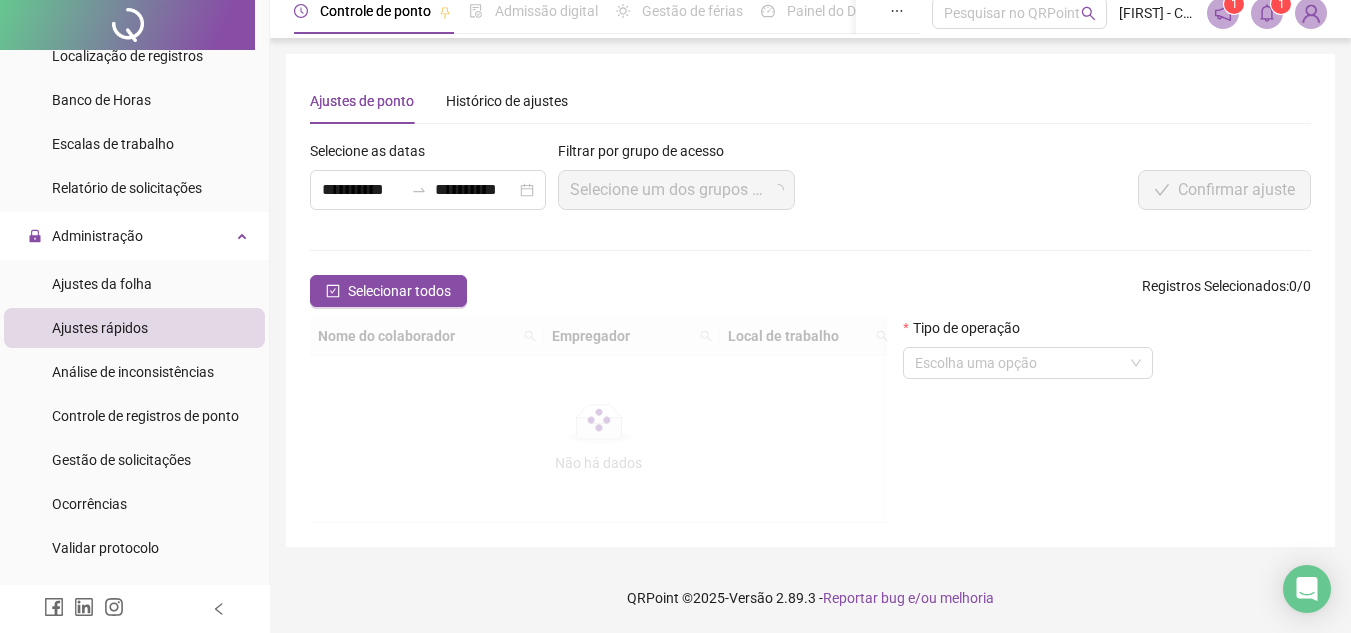 scroll, scrollTop: 0, scrollLeft: 0, axis: both 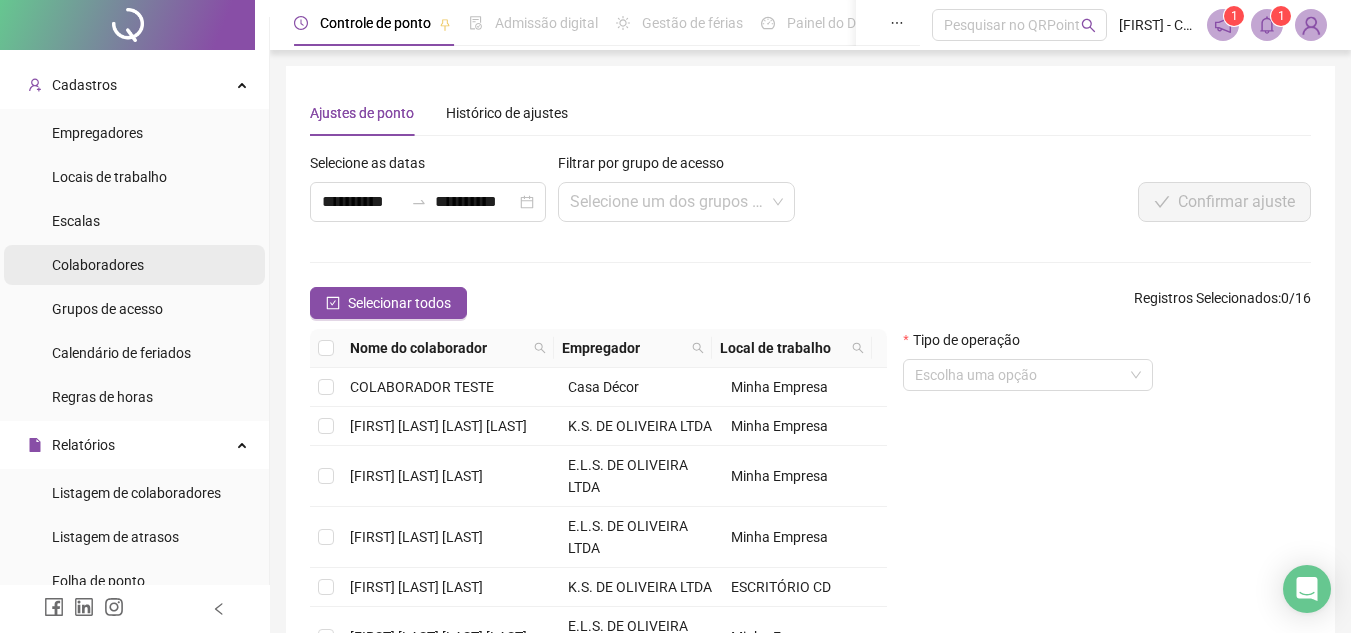click on "Colaboradores" at bounding box center [98, 265] 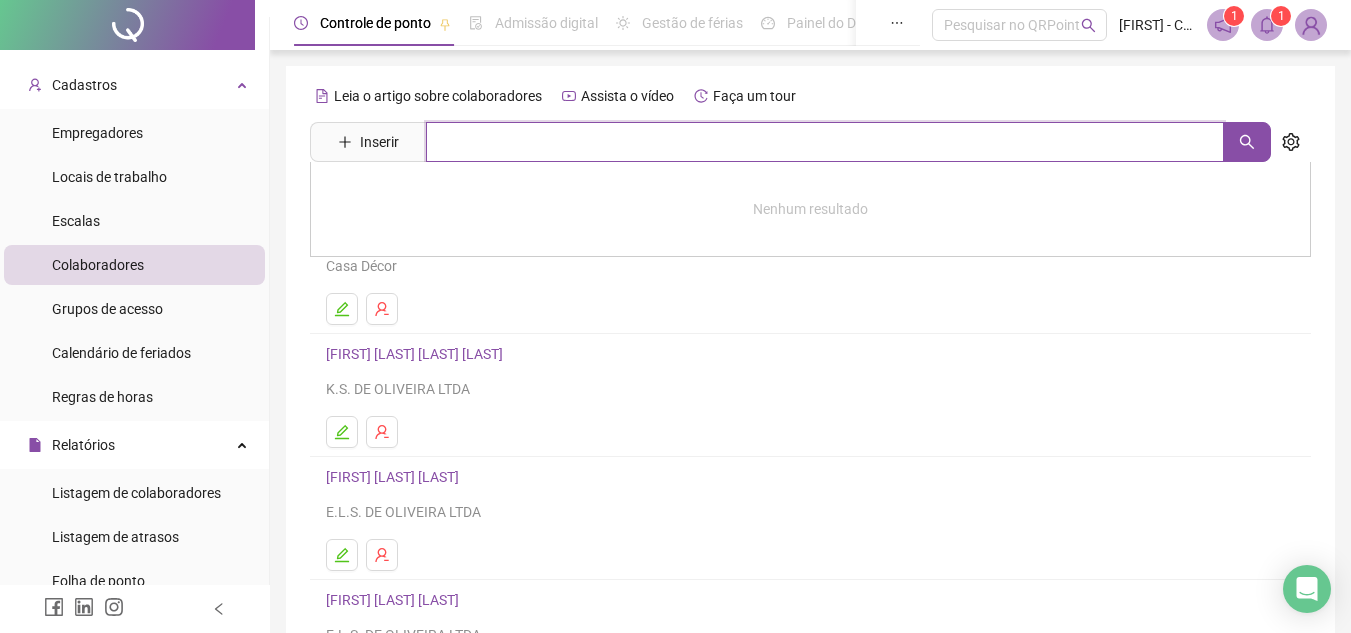 click at bounding box center (825, 142) 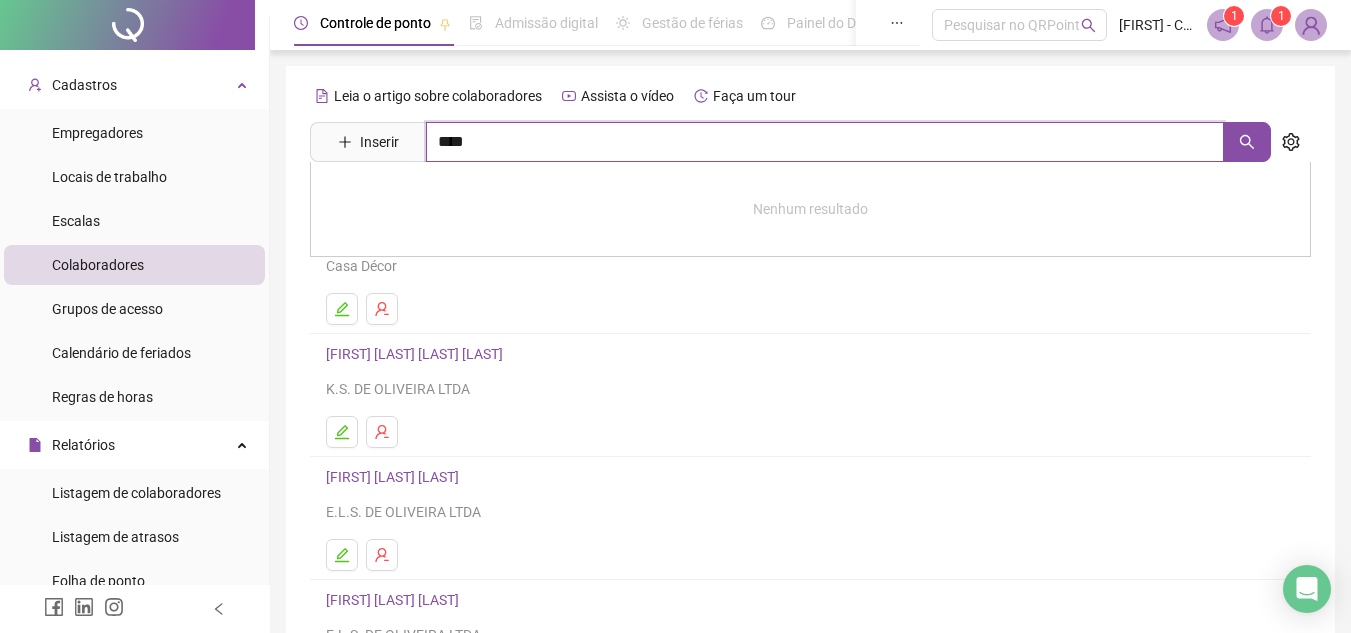 type on "****" 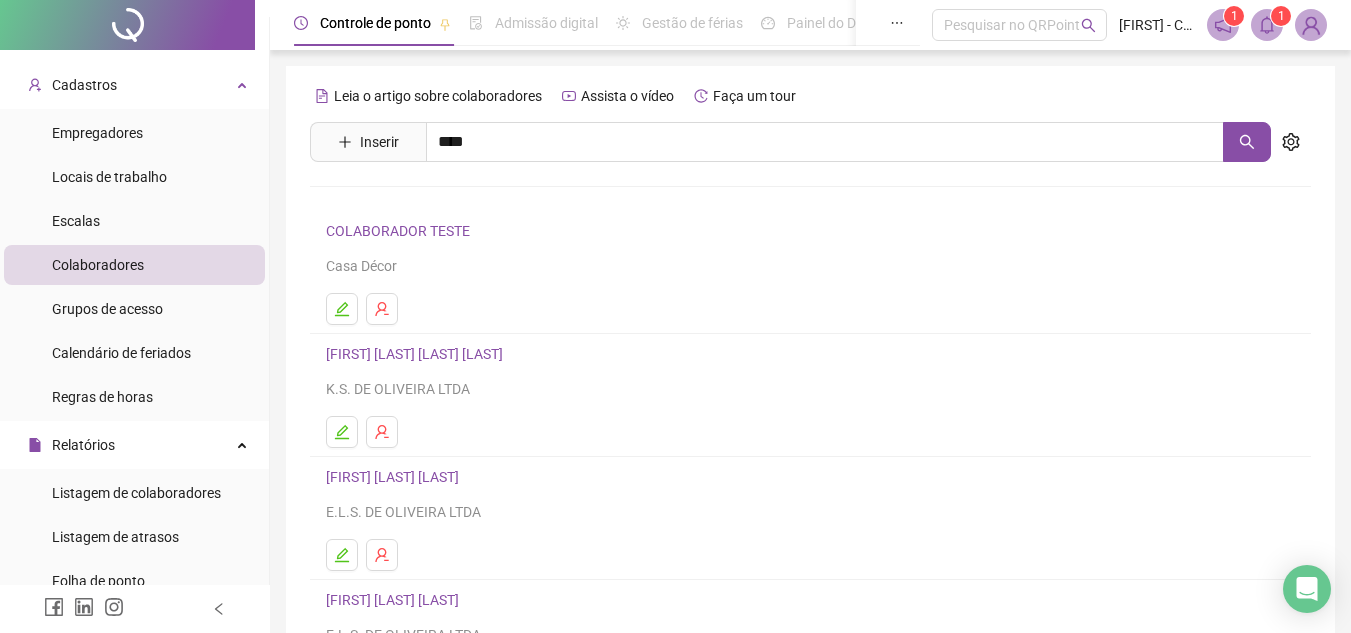 click on "[FIRST] [LAST] [LAST]" at bounding box center (810, 203) 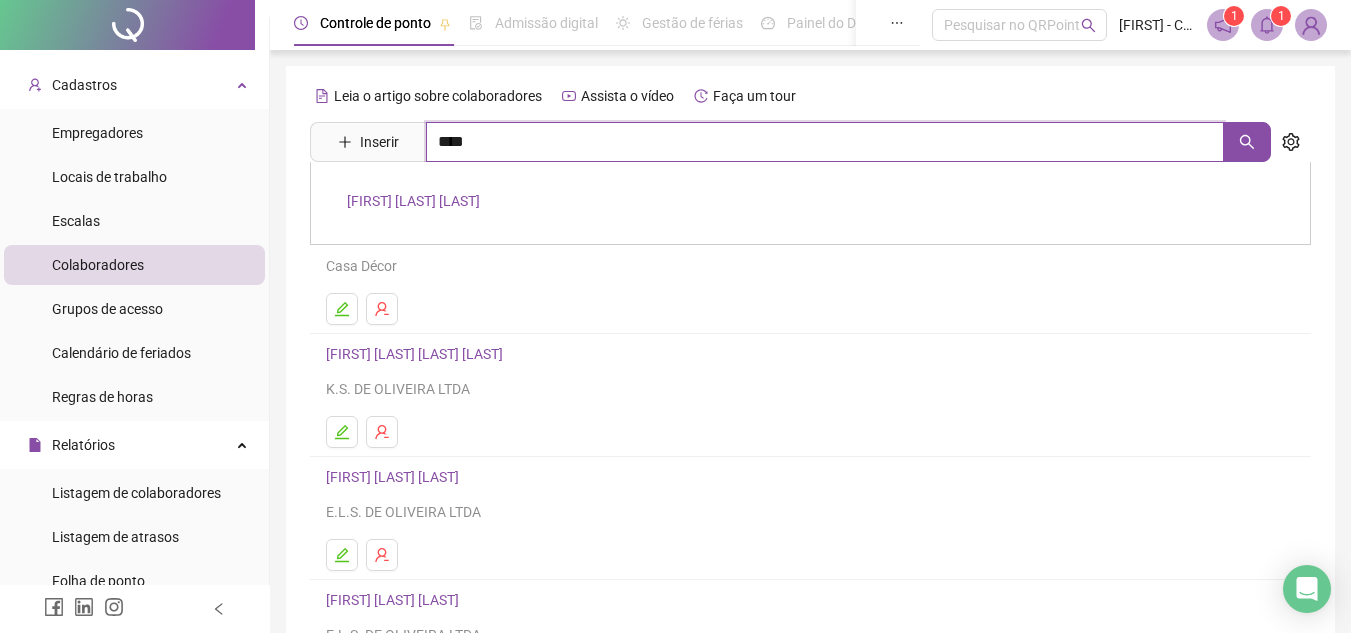 click on "****" at bounding box center [825, 142] 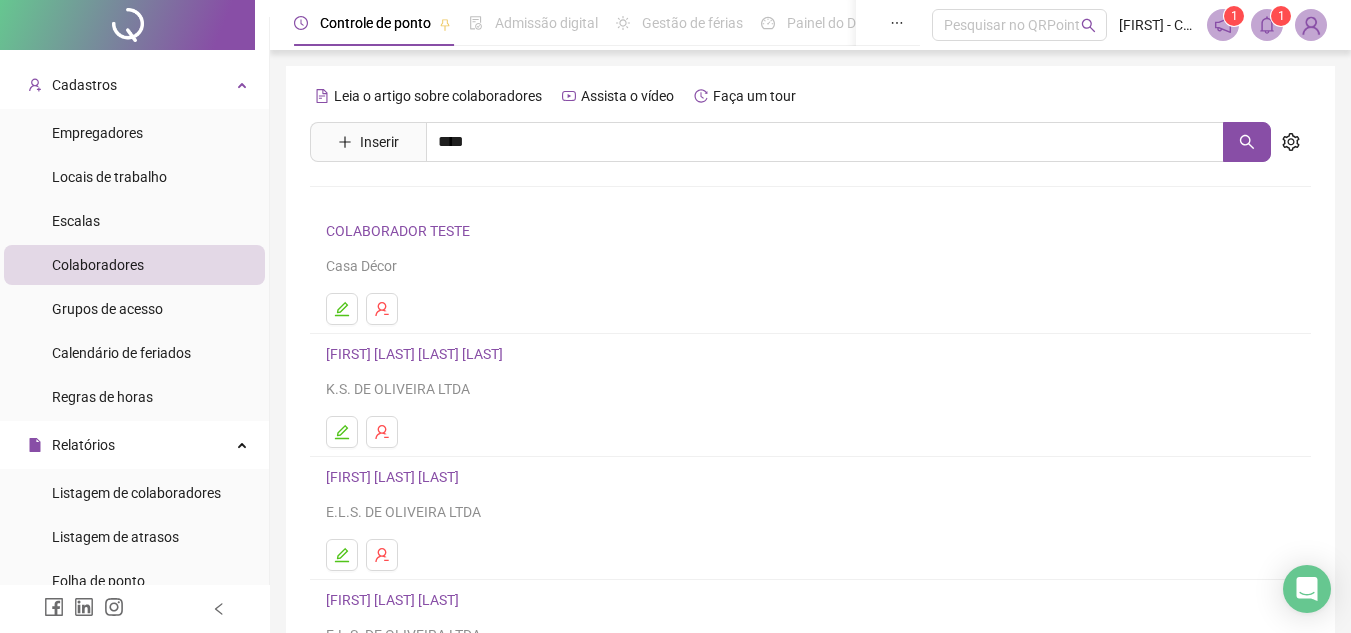 click on "[FIRST] [LAST] [LAST]" at bounding box center (413, 201) 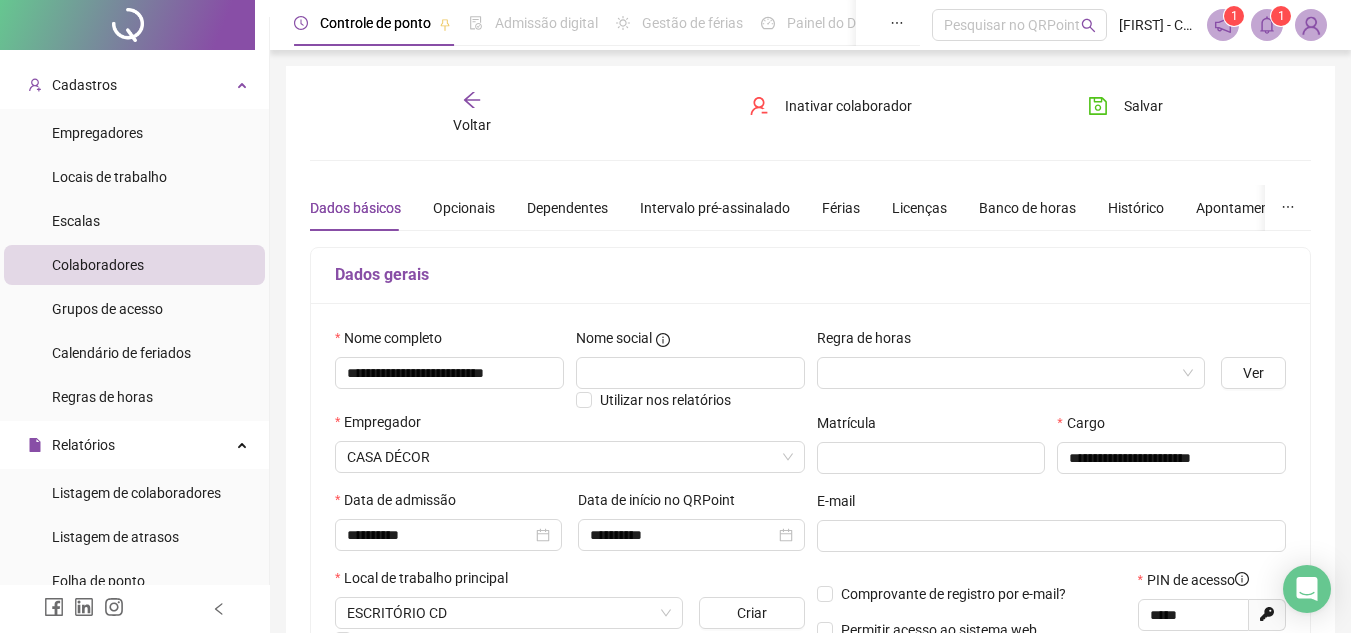 type on "**********" 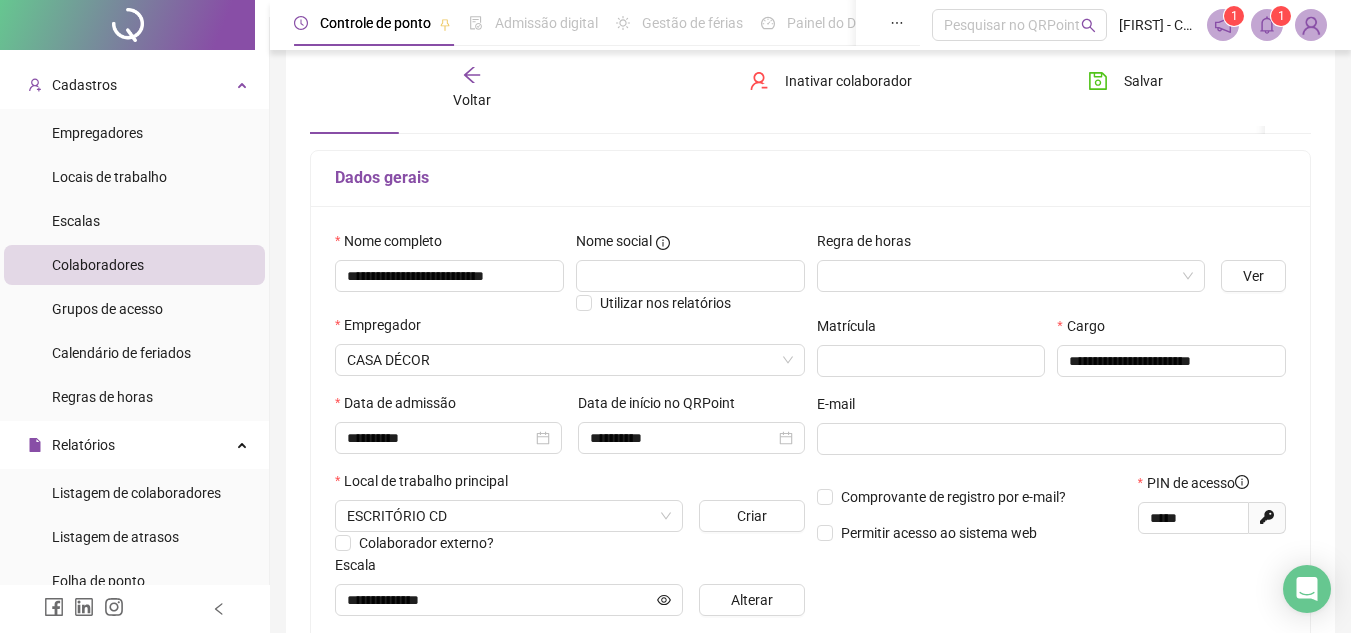 scroll, scrollTop: 101, scrollLeft: 0, axis: vertical 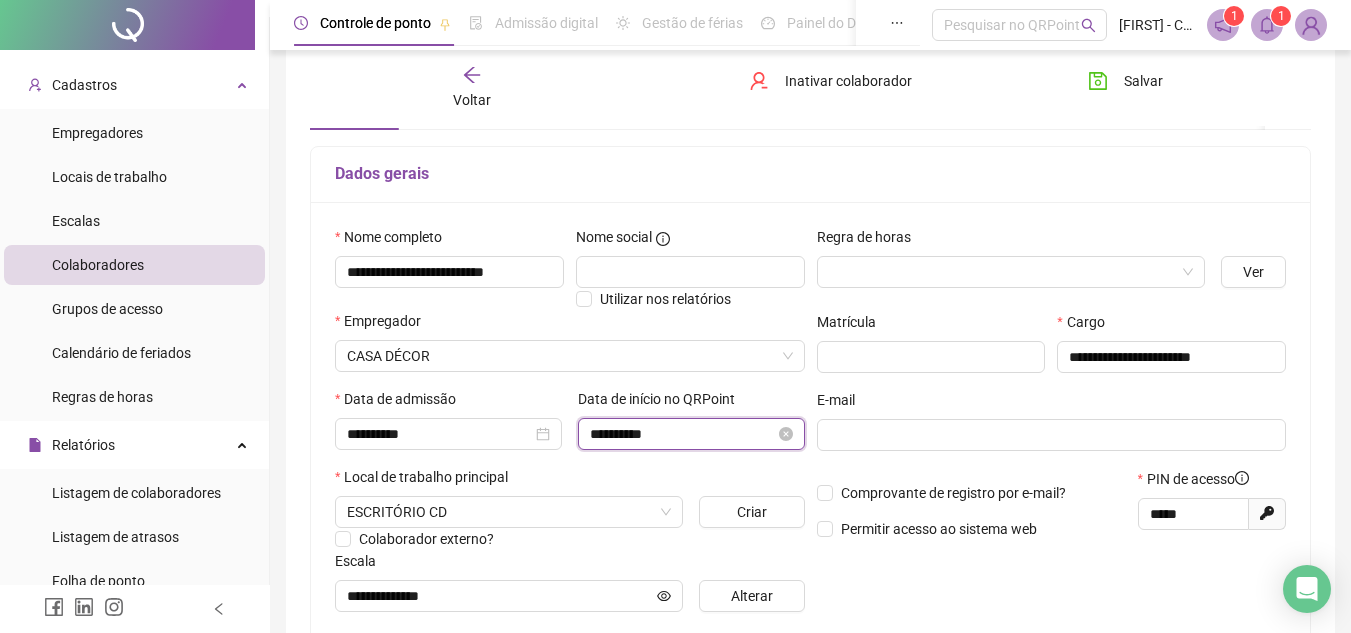 click on "**********" at bounding box center (682, 434) 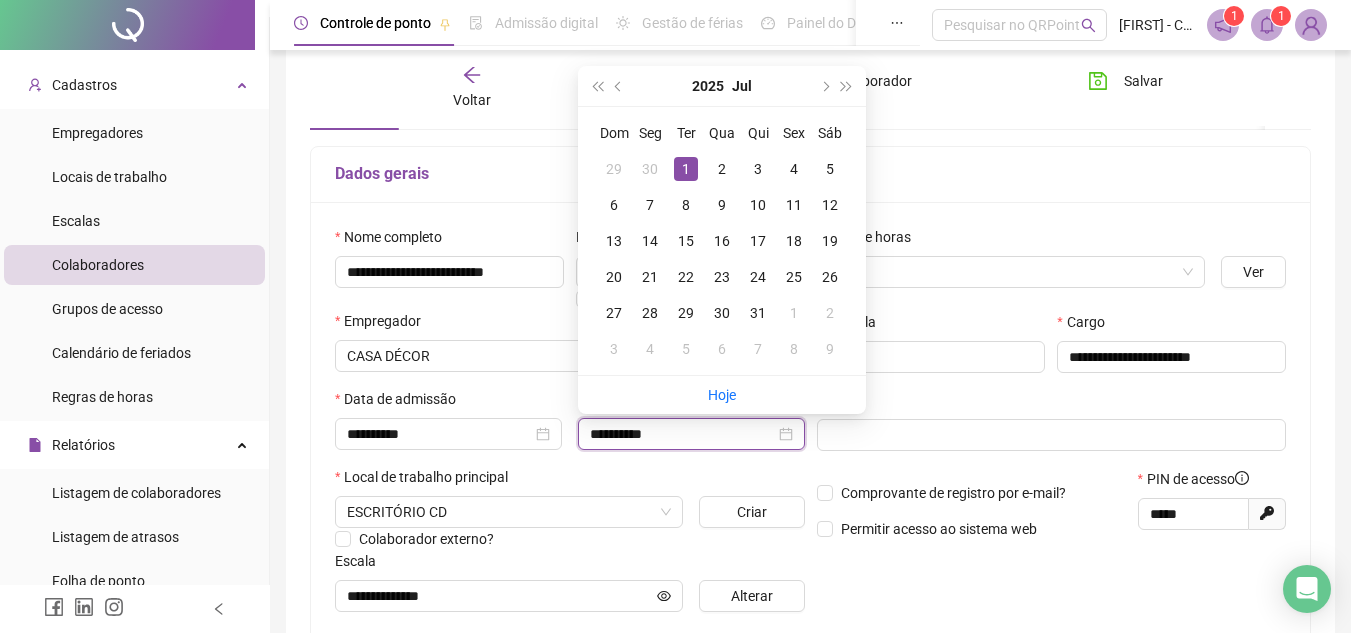 scroll, scrollTop: 0, scrollLeft: 0, axis: both 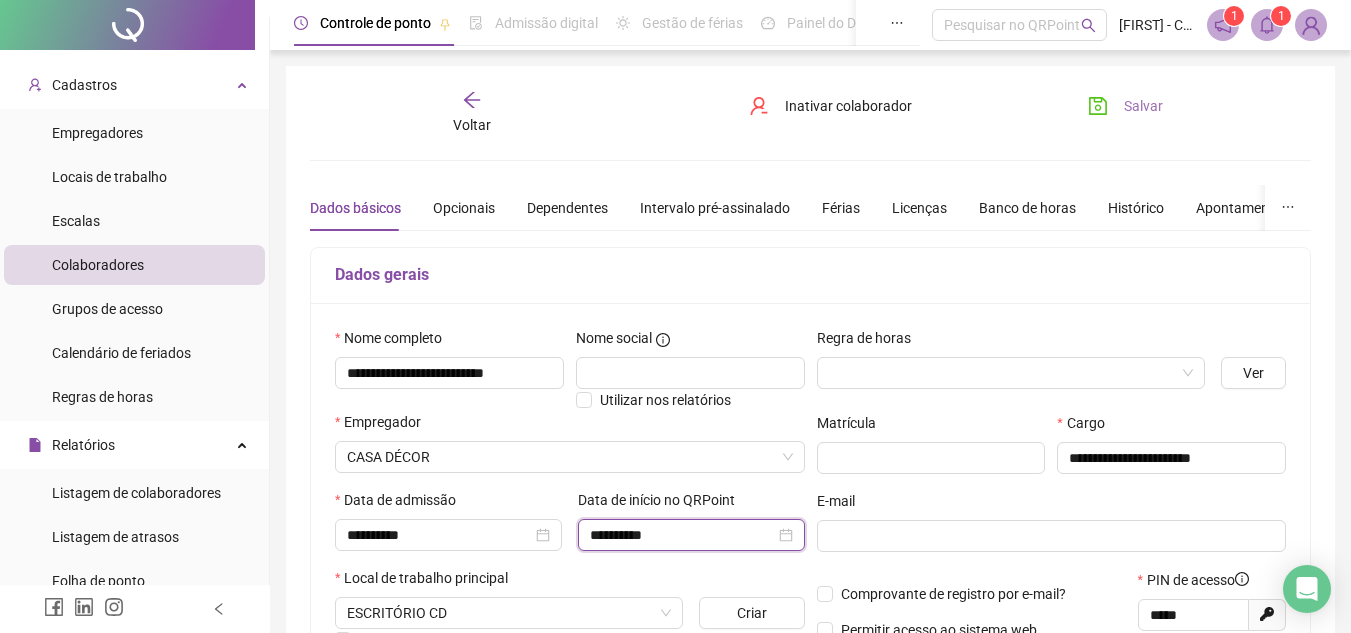 type on "**********" 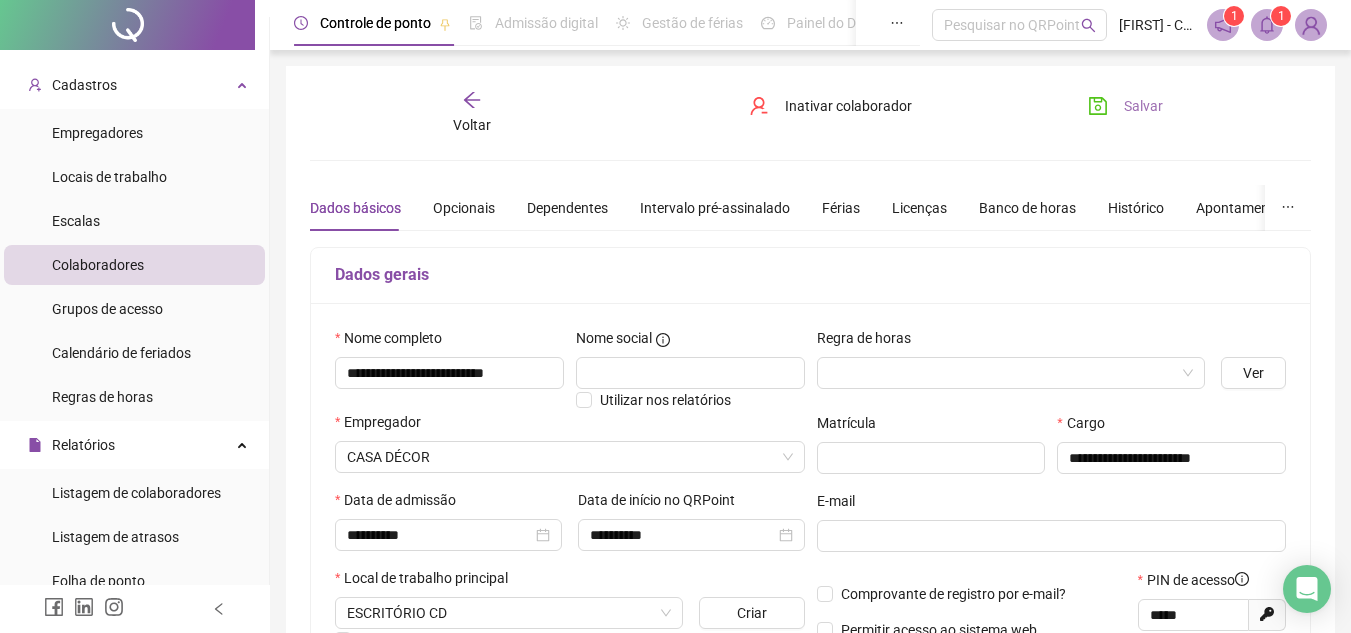 click on "Salvar" at bounding box center (1143, 106) 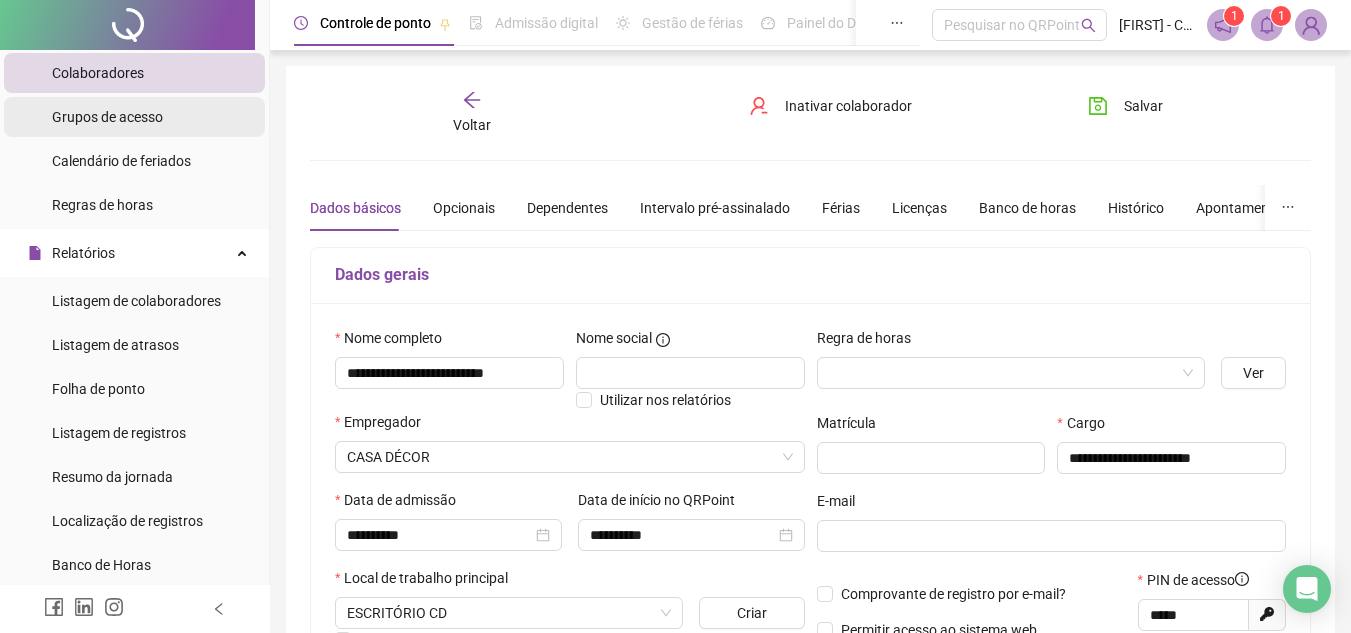scroll, scrollTop: 214, scrollLeft: 0, axis: vertical 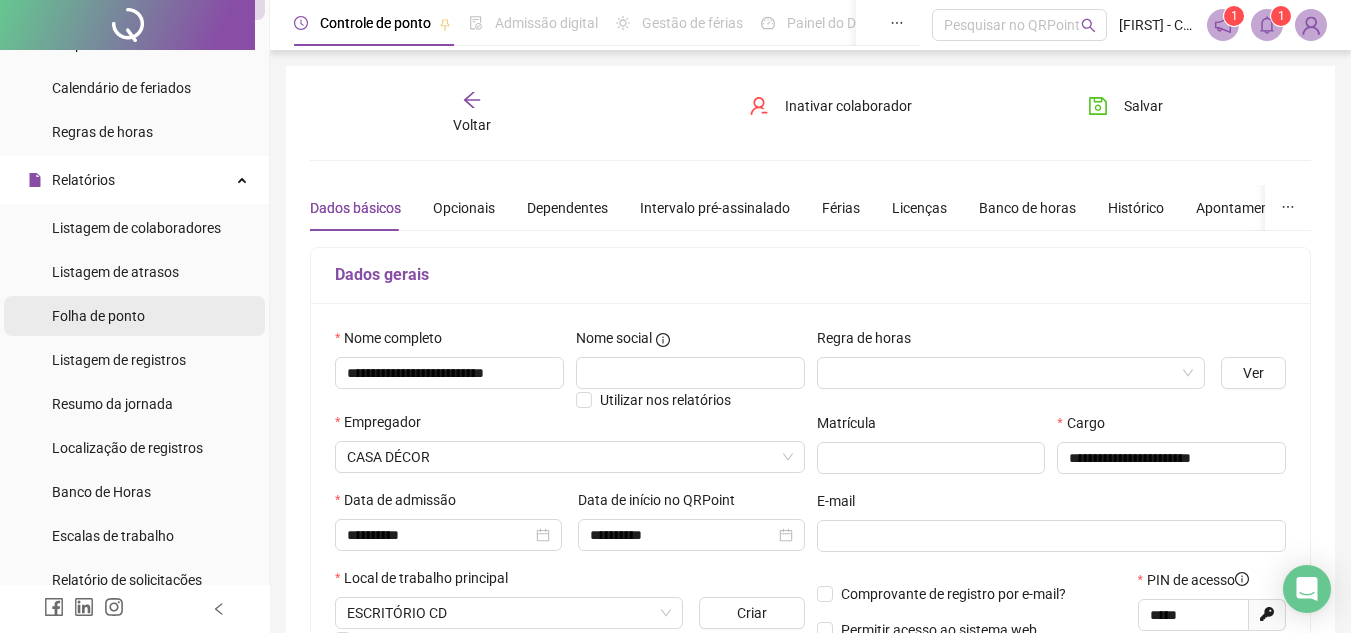click on "Folha de ponto" at bounding box center (98, 316) 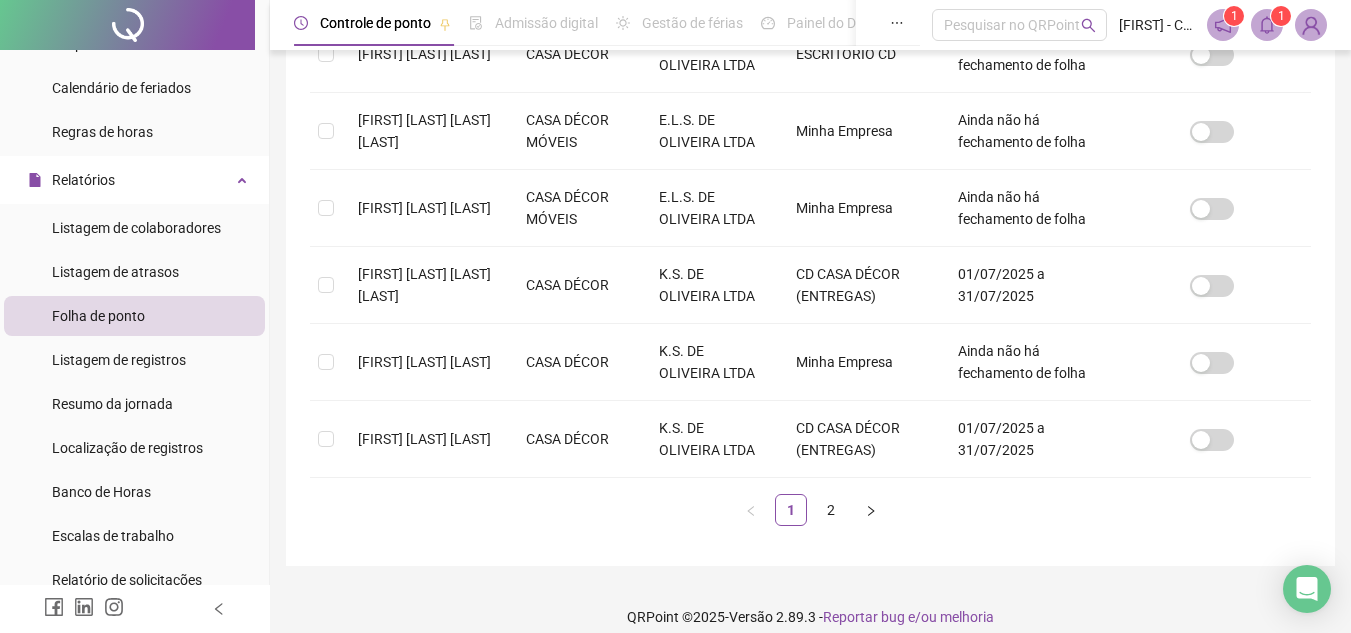 scroll, scrollTop: 750, scrollLeft: 0, axis: vertical 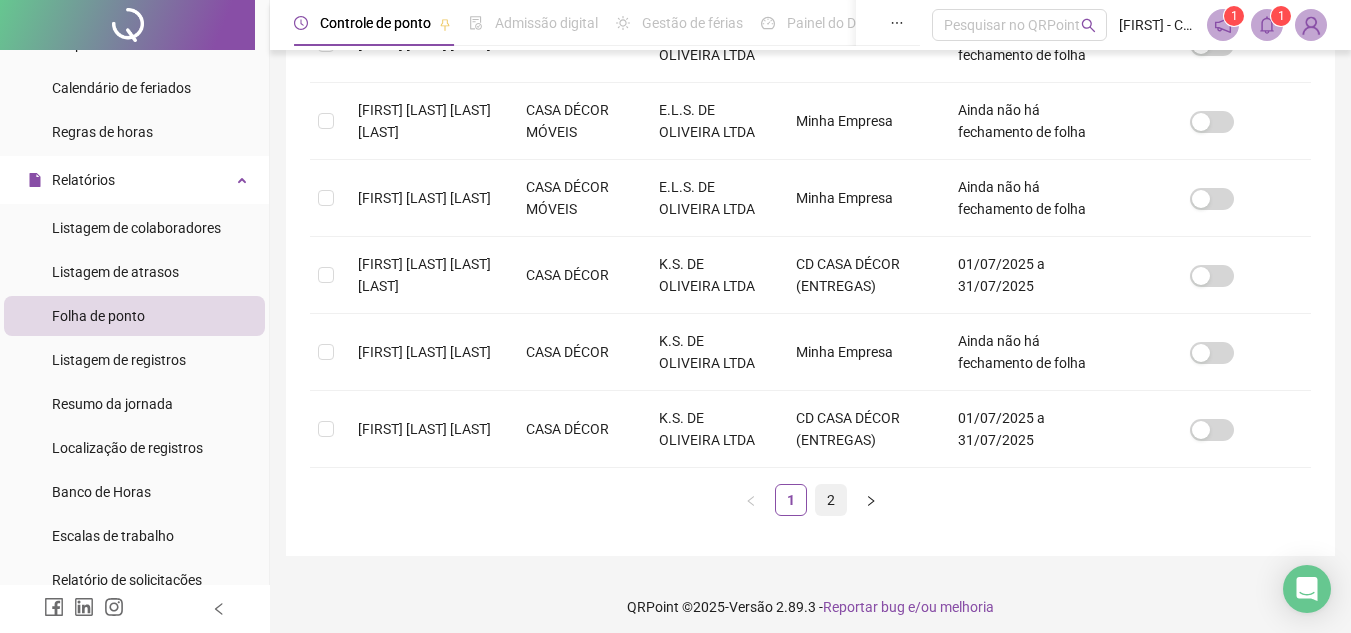 click on "2" at bounding box center [831, 500] 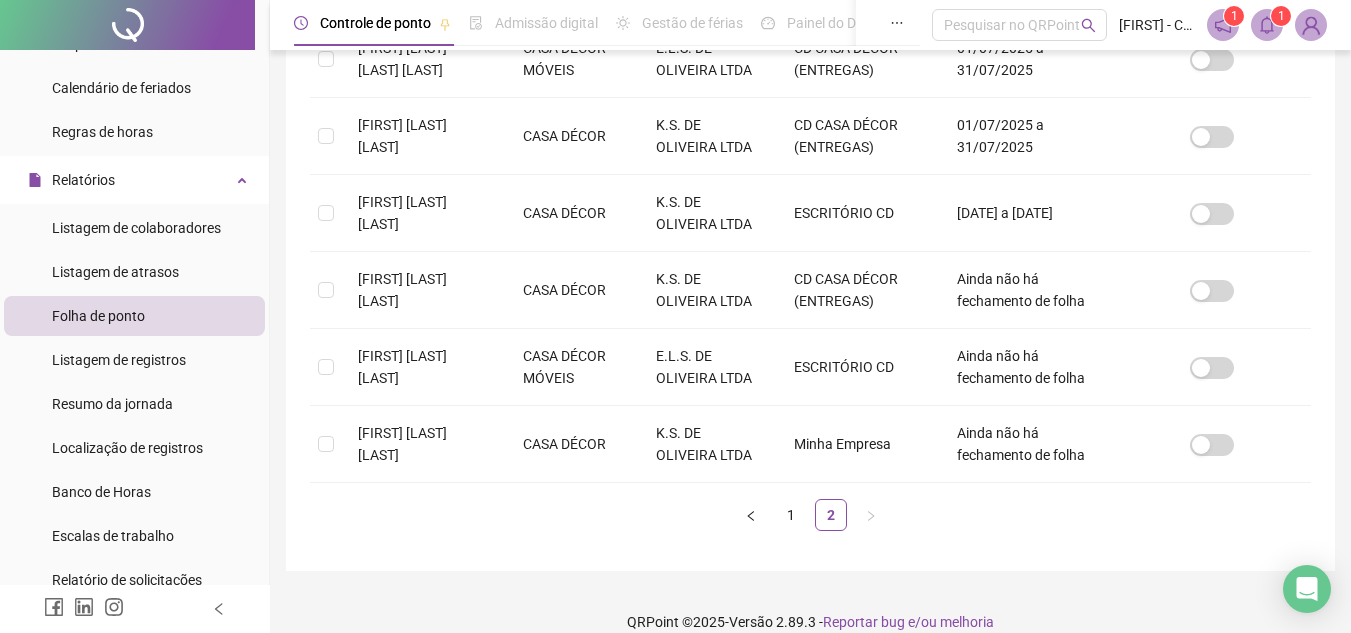 scroll, scrollTop: 451, scrollLeft: 0, axis: vertical 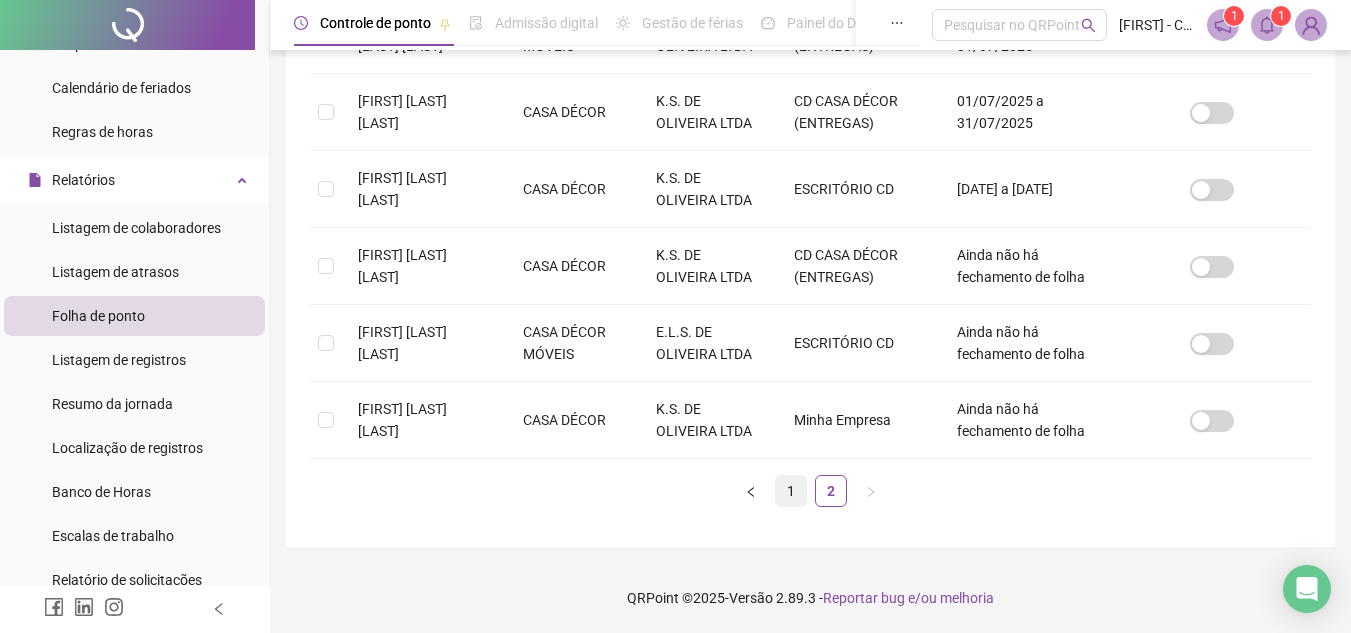 click on "1" at bounding box center [791, 491] 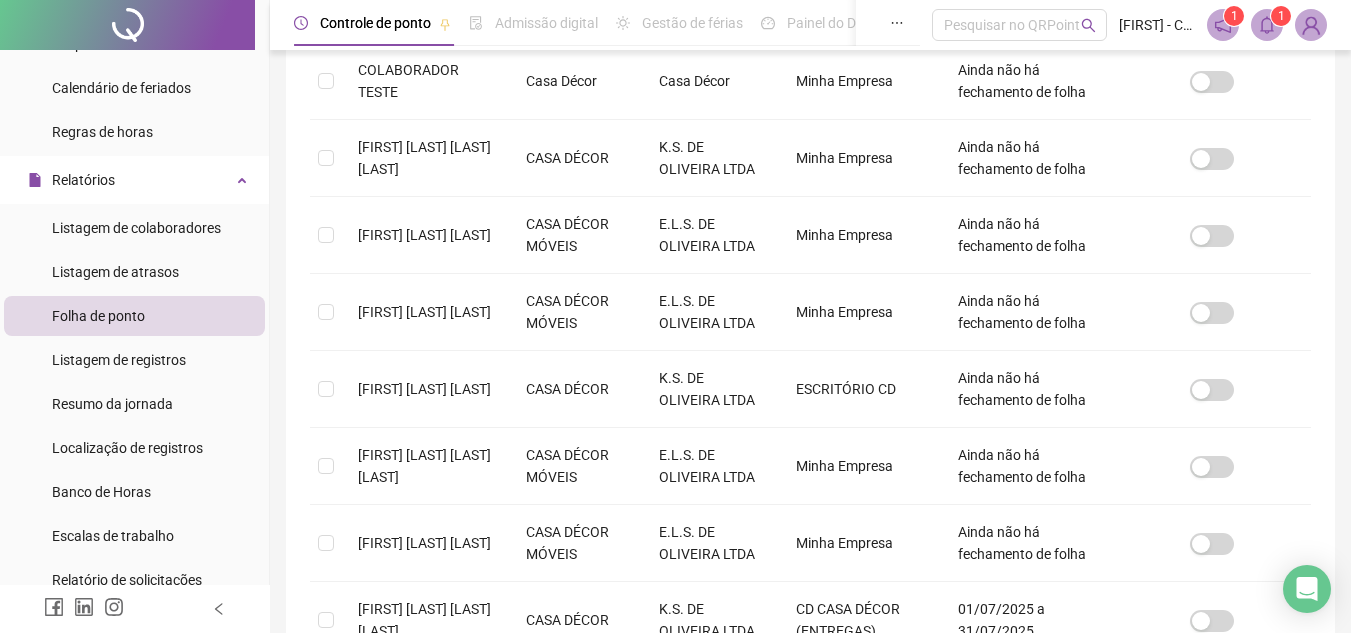 scroll, scrollTop: 435, scrollLeft: 0, axis: vertical 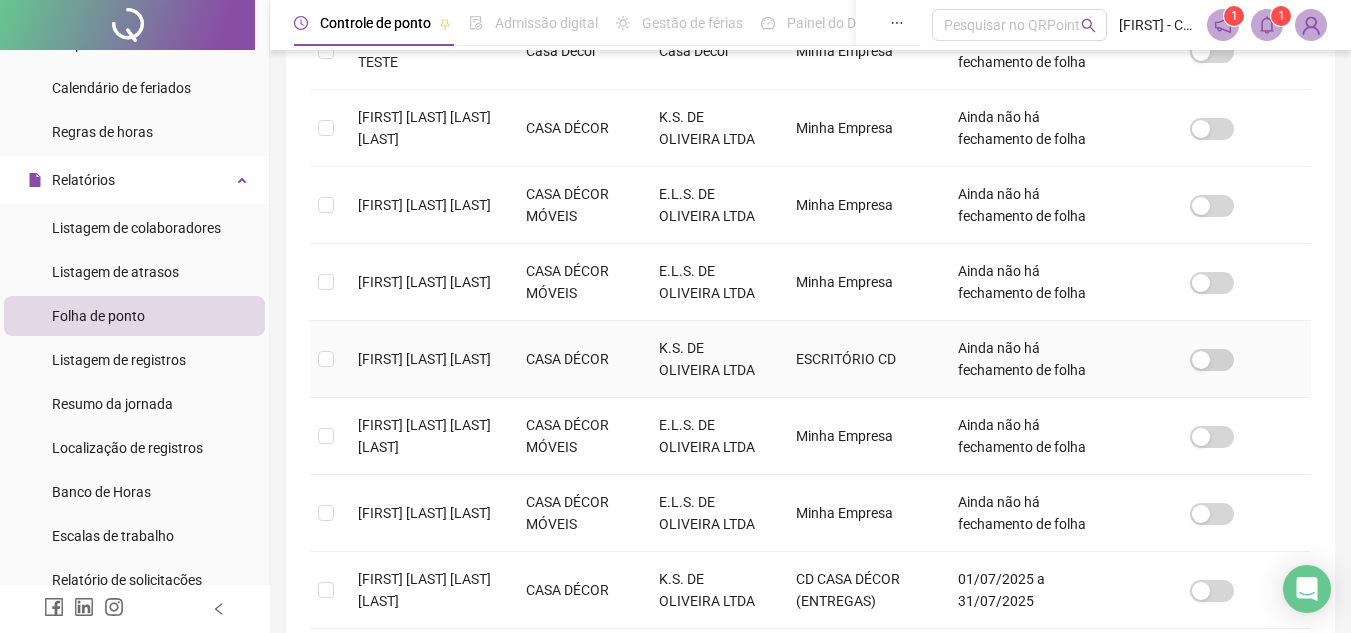 click on "[FIRST] [LAST] [LAST]" at bounding box center (426, 359) 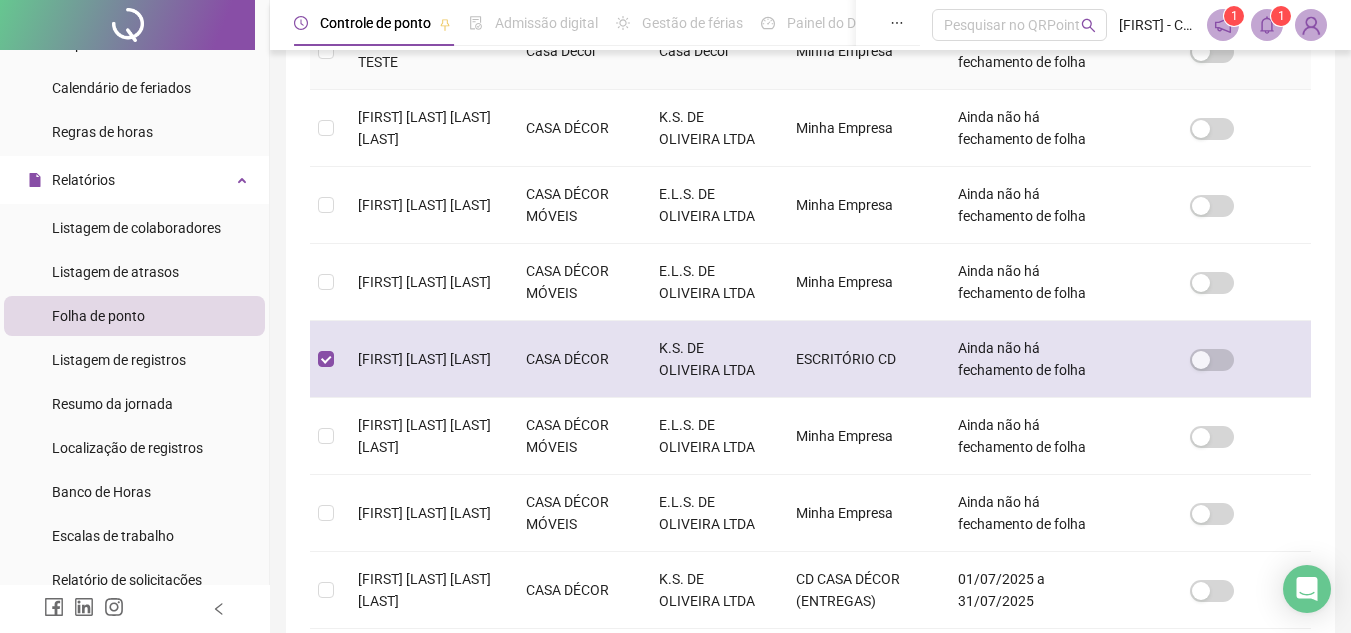 scroll, scrollTop: 93, scrollLeft: 0, axis: vertical 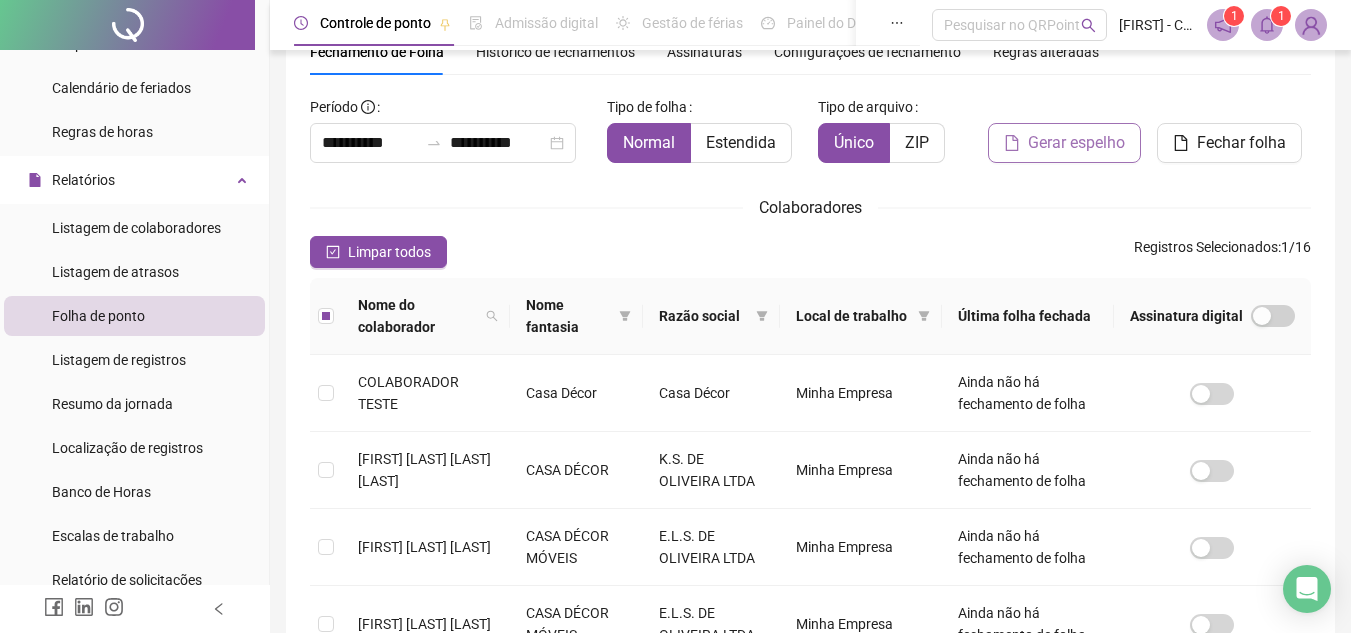click on "Gerar espelho" at bounding box center [1076, 143] 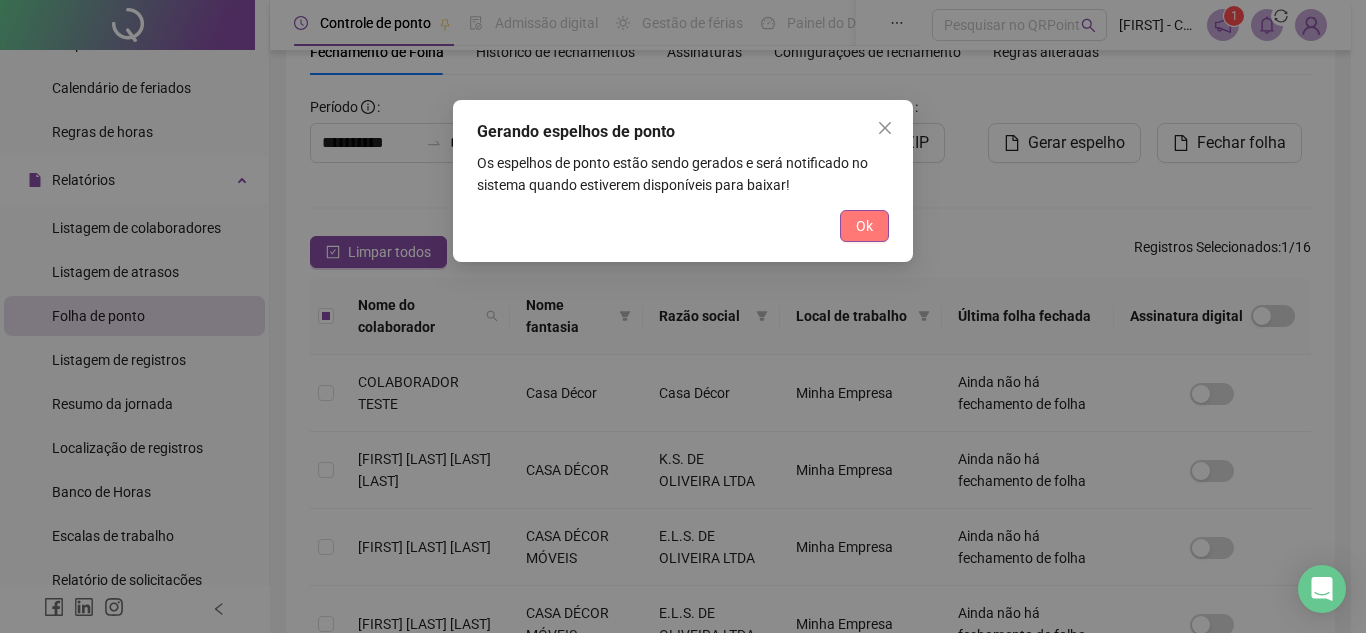 click on "Ok" at bounding box center [864, 226] 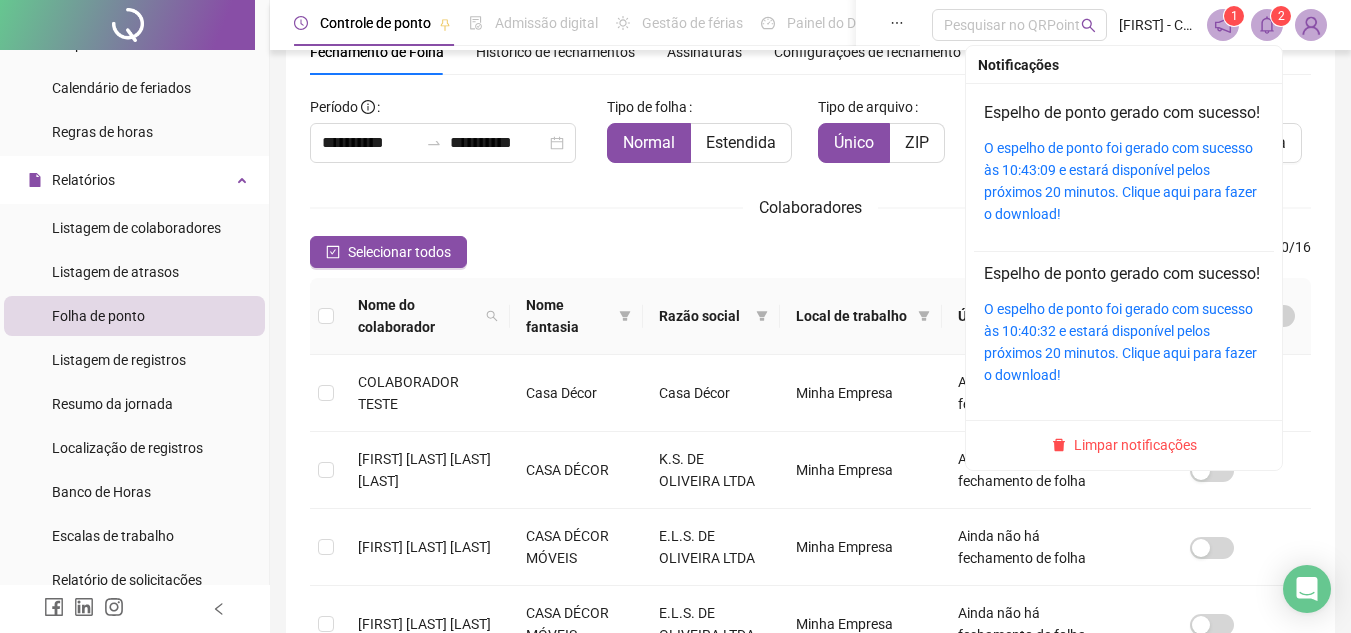 click 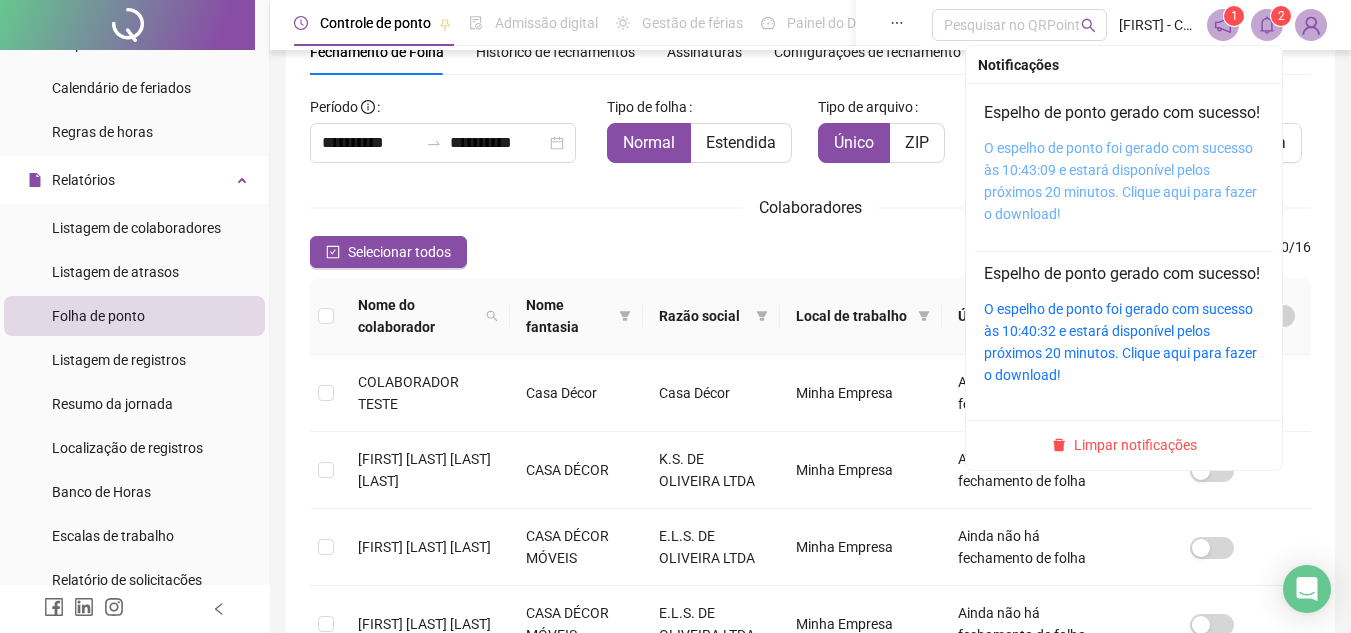 click on "O espelho de ponto foi gerado com sucesso às 10:43:09 e estará disponível pelos próximos 20 minutos.
Clique aqui para fazer o download!" at bounding box center [1120, 181] 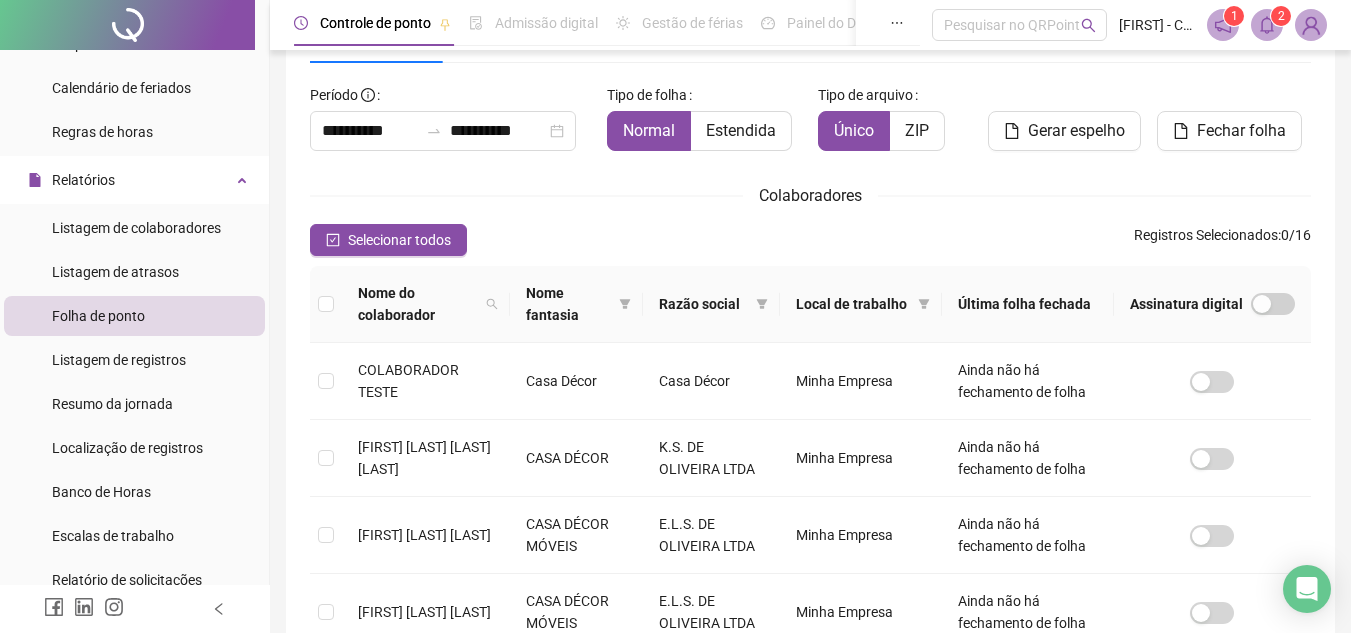 scroll, scrollTop: 189, scrollLeft: 0, axis: vertical 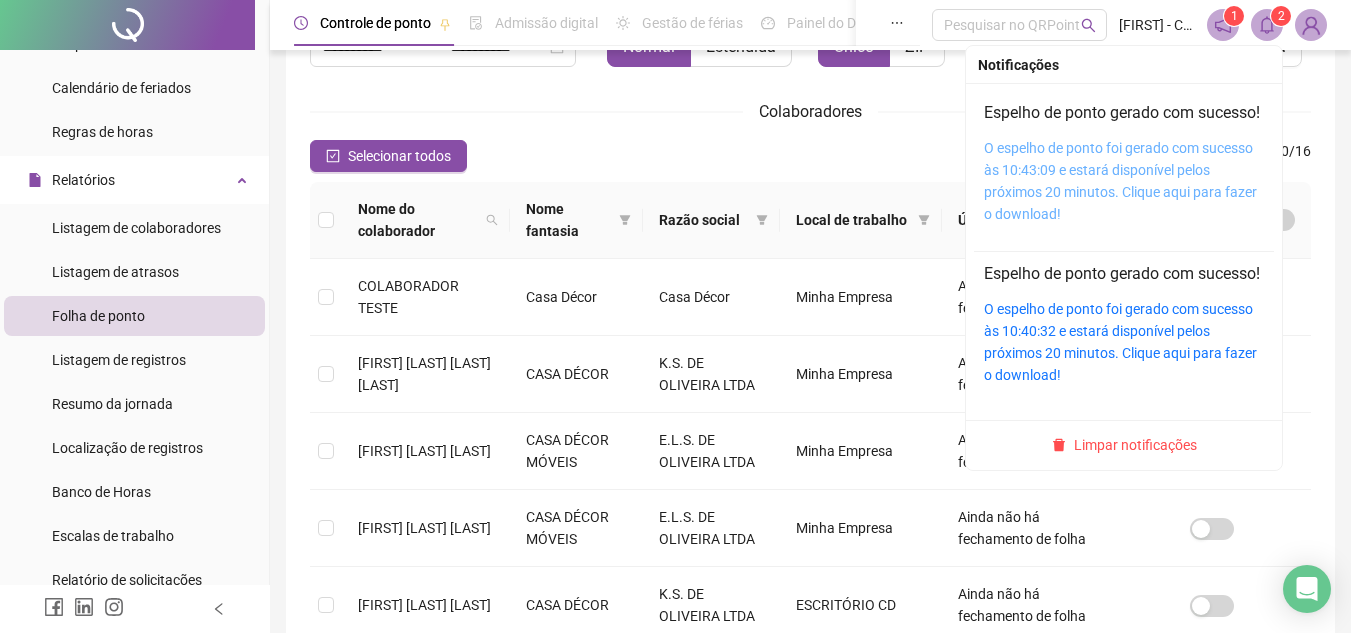 click on "O espelho de ponto foi gerado com sucesso às 10:43:09 e estará disponível pelos próximos 20 minutos.
Clique aqui para fazer o download!" at bounding box center (1120, 181) 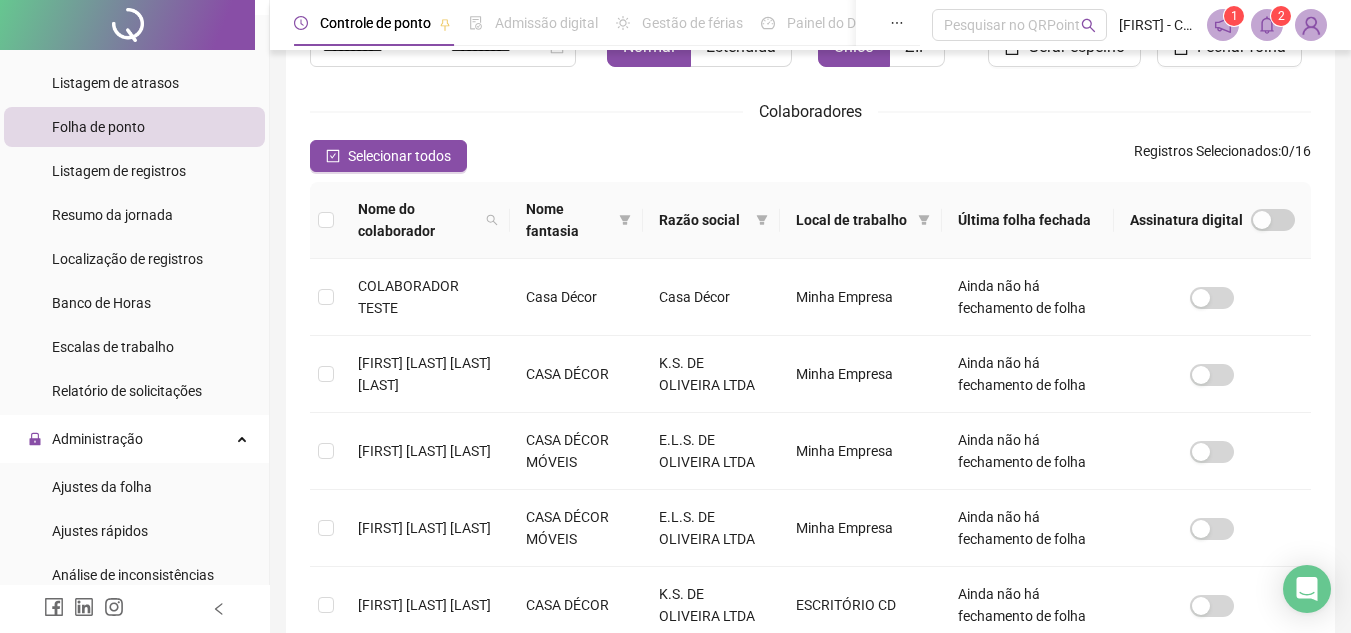 scroll, scrollTop: 501, scrollLeft: 0, axis: vertical 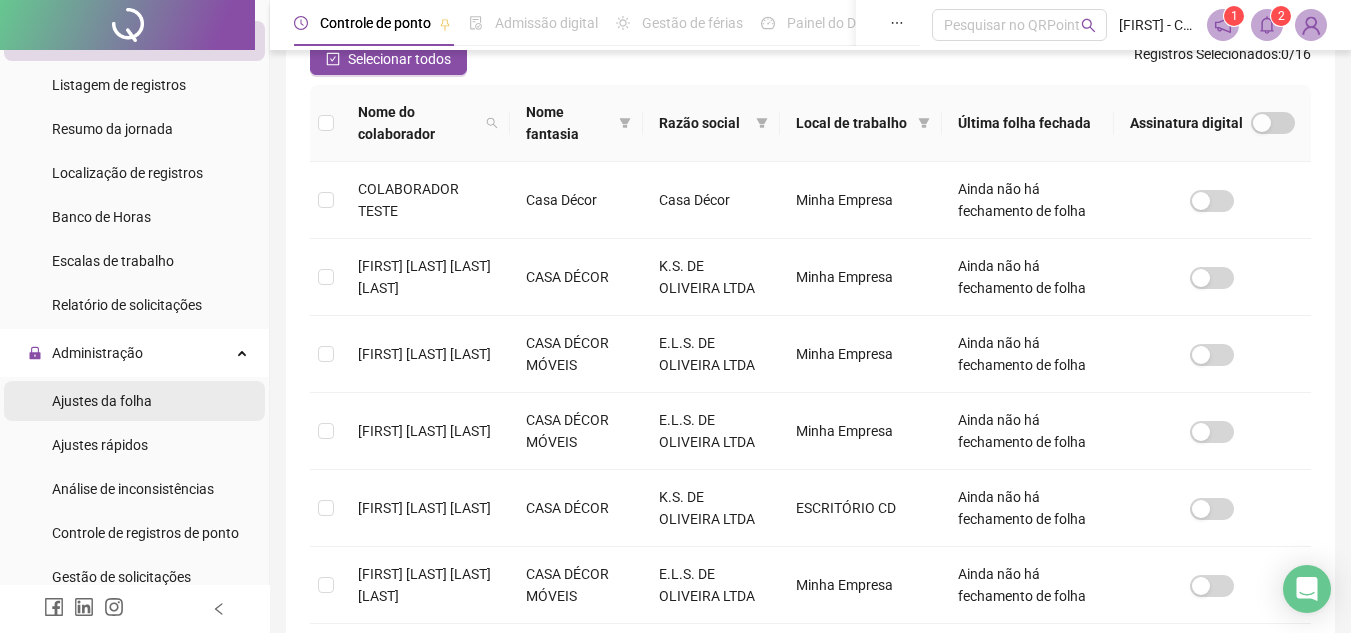 click on "Ajustes da folha" at bounding box center (134, 401) 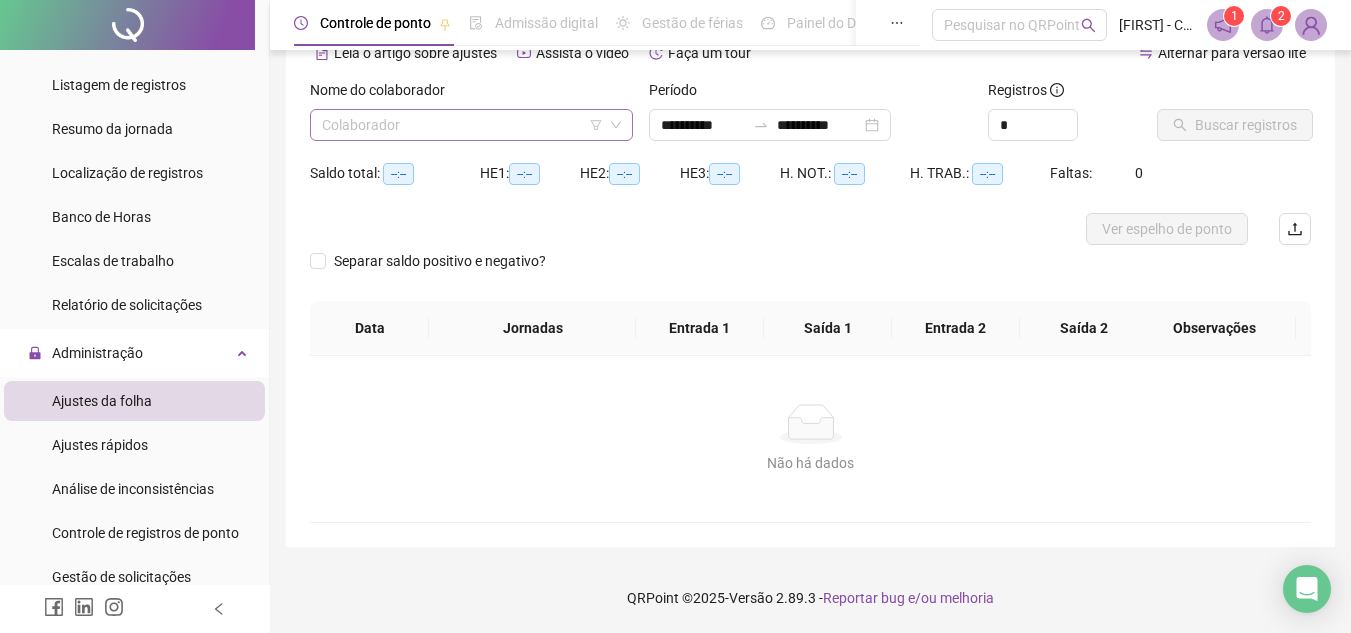 click at bounding box center [462, 125] 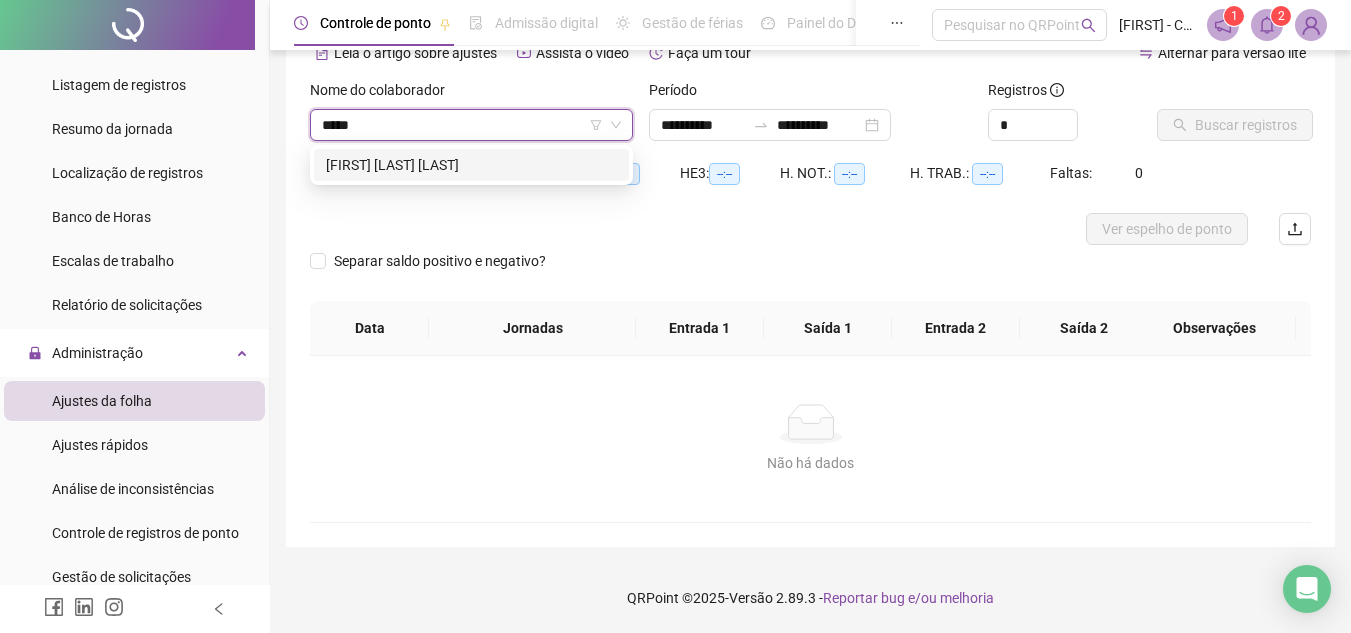 type on "*****" 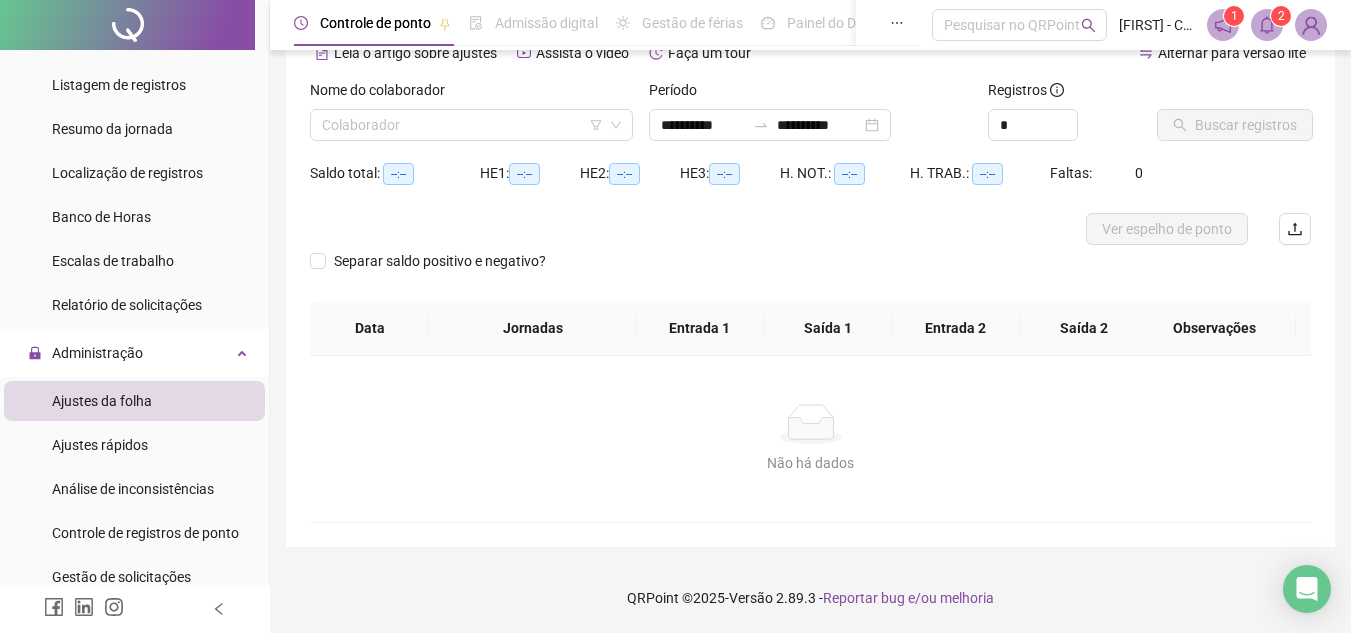 click on "Entrada 1" at bounding box center (700, 328) 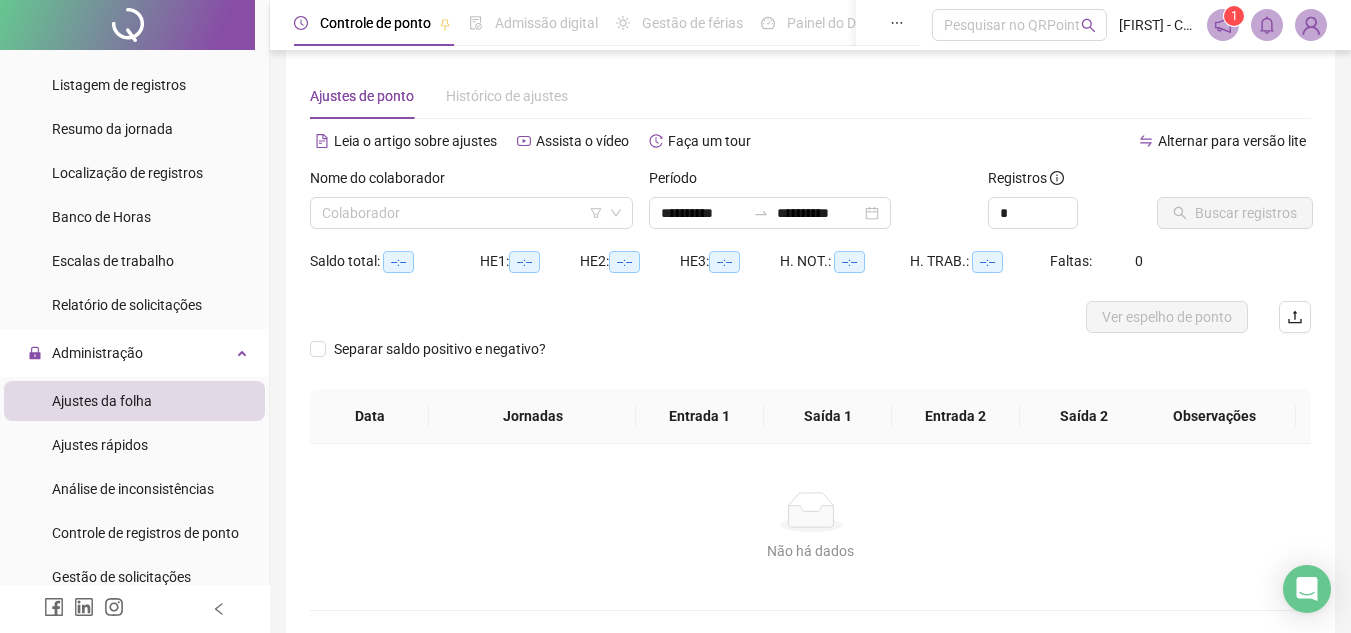 scroll, scrollTop: 19, scrollLeft: 0, axis: vertical 